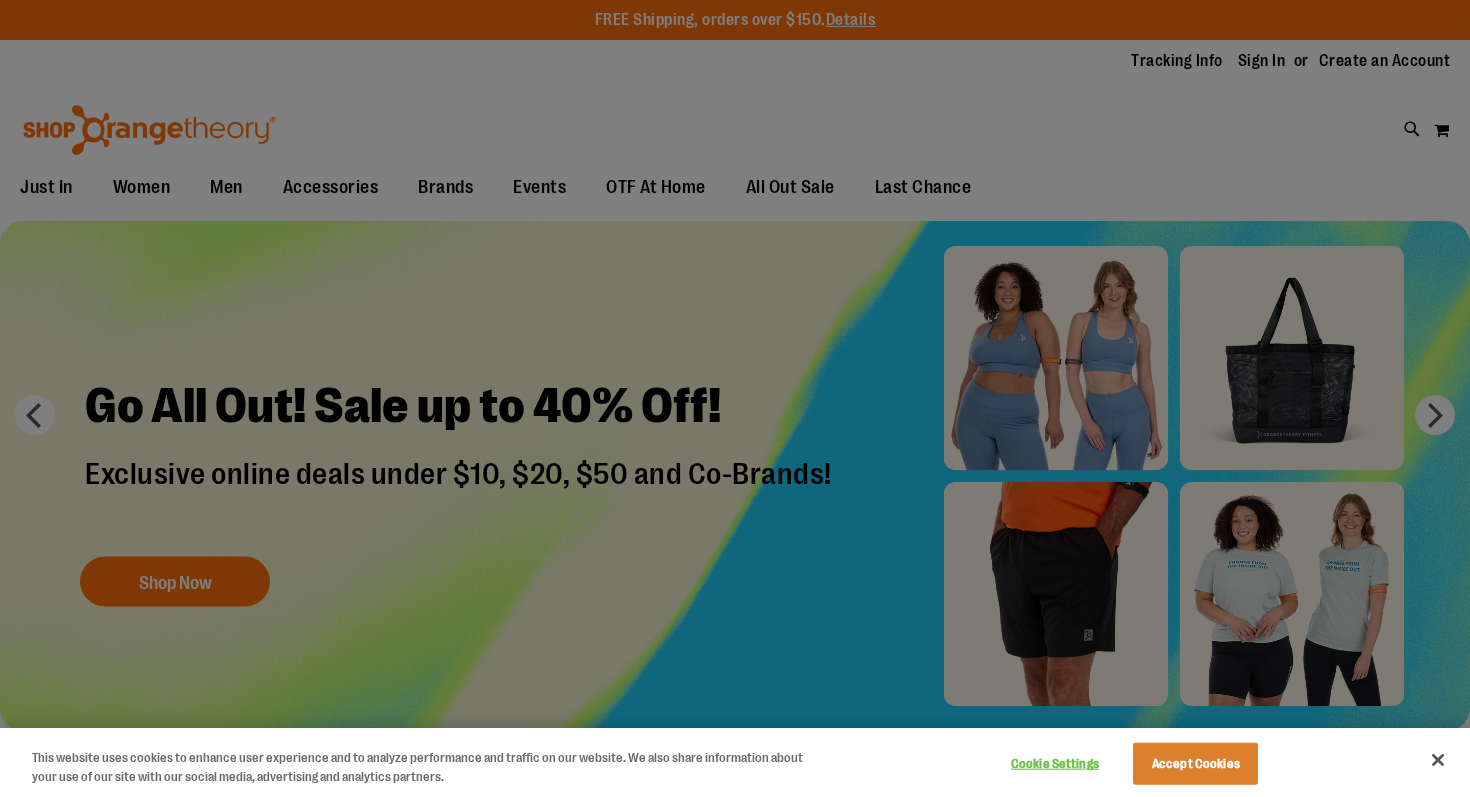 scroll, scrollTop: 0, scrollLeft: 0, axis: both 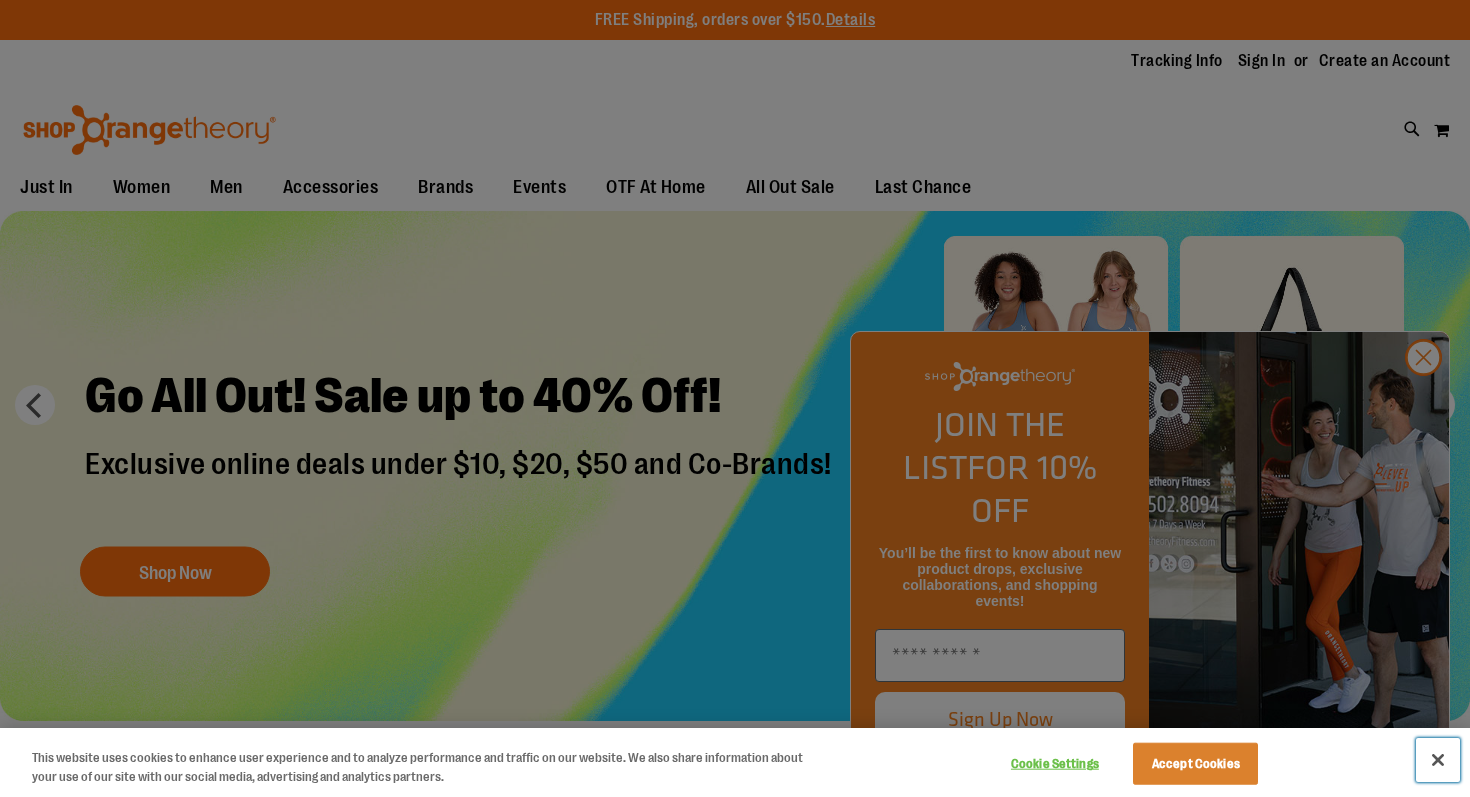 click at bounding box center [1438, 760] 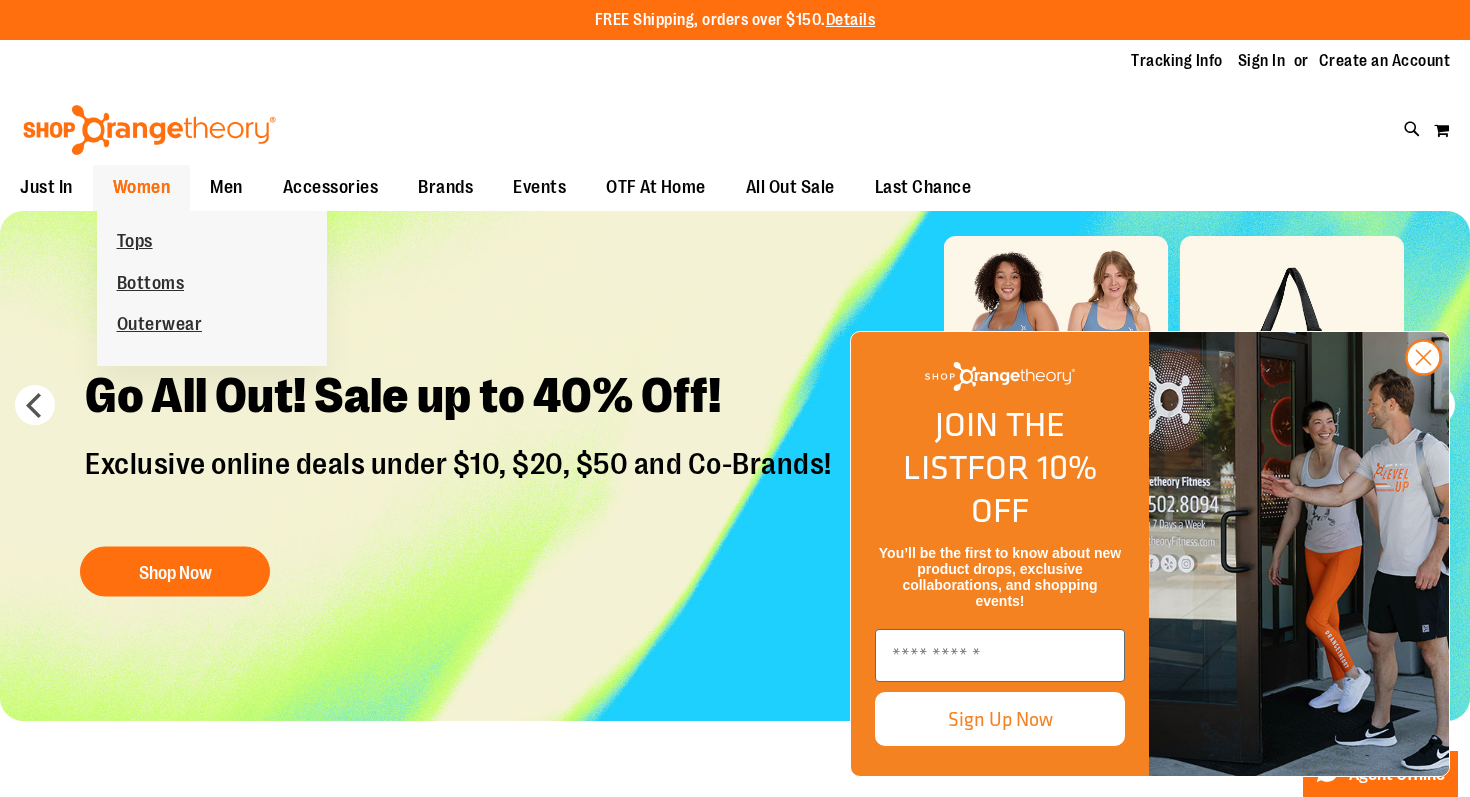 click on "Women" at bounding box center [142, 187] 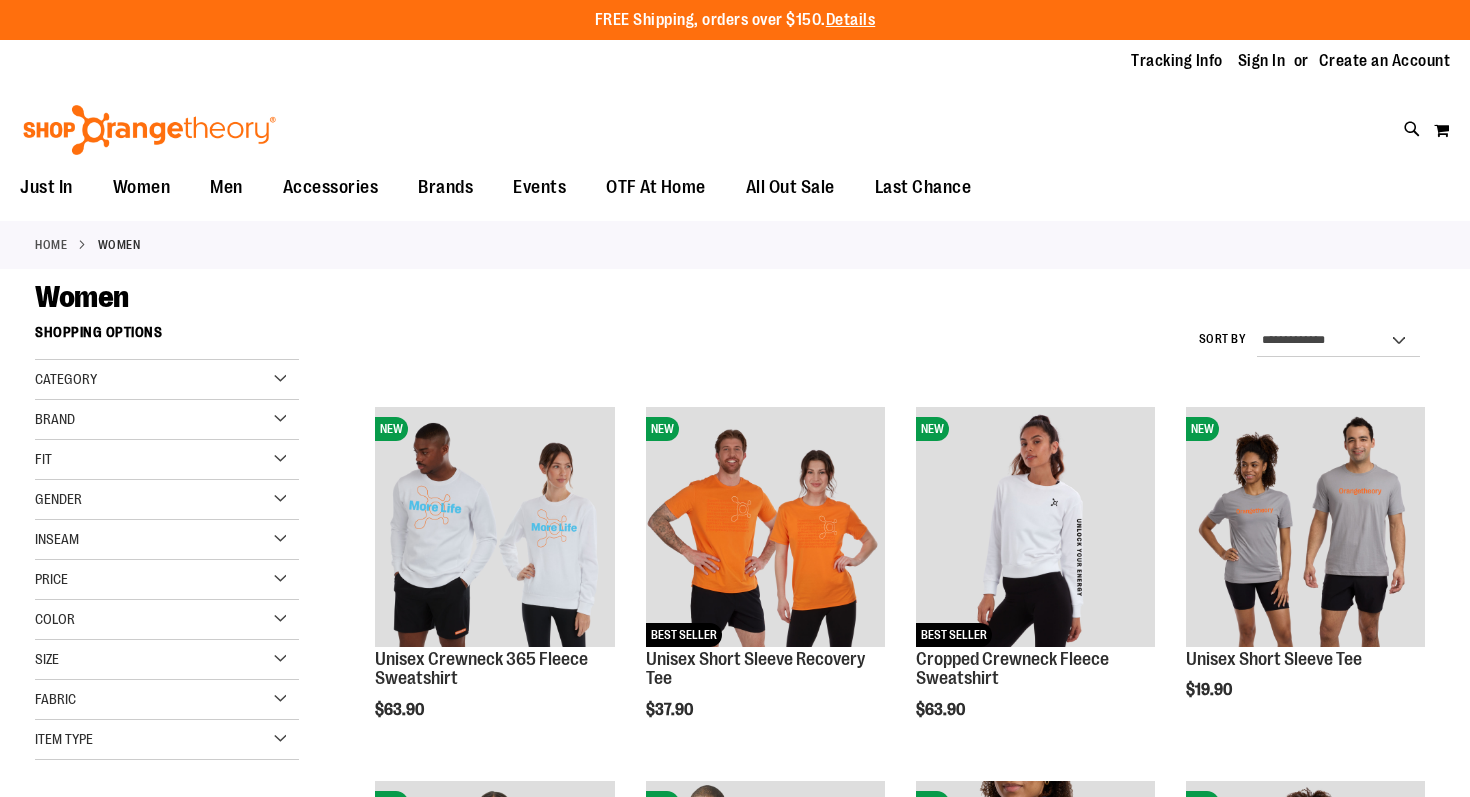 scroll, scrollTop: 0, scrollLeft: 0, axis: both 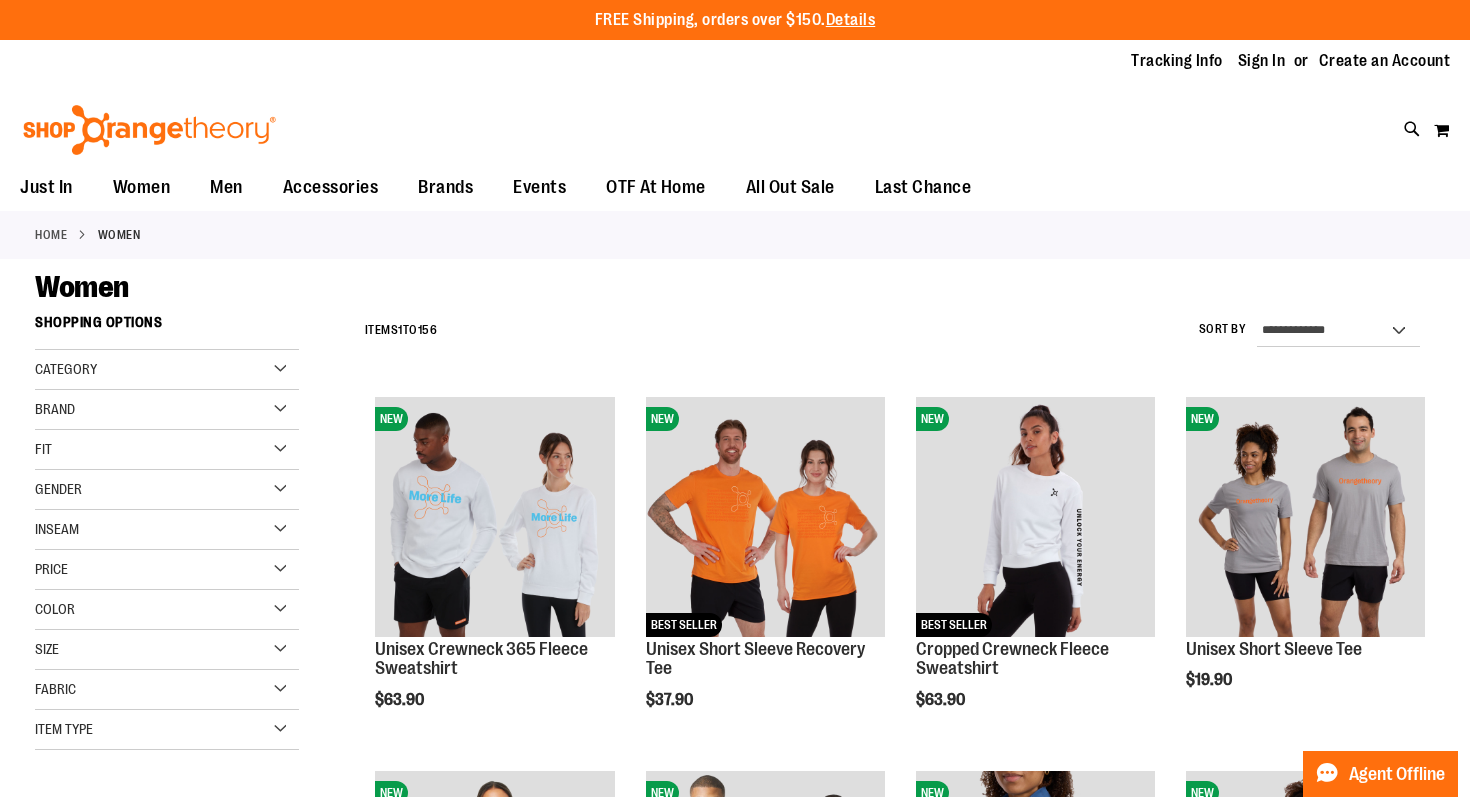 click on "Category" at bounding box center (167, 370) 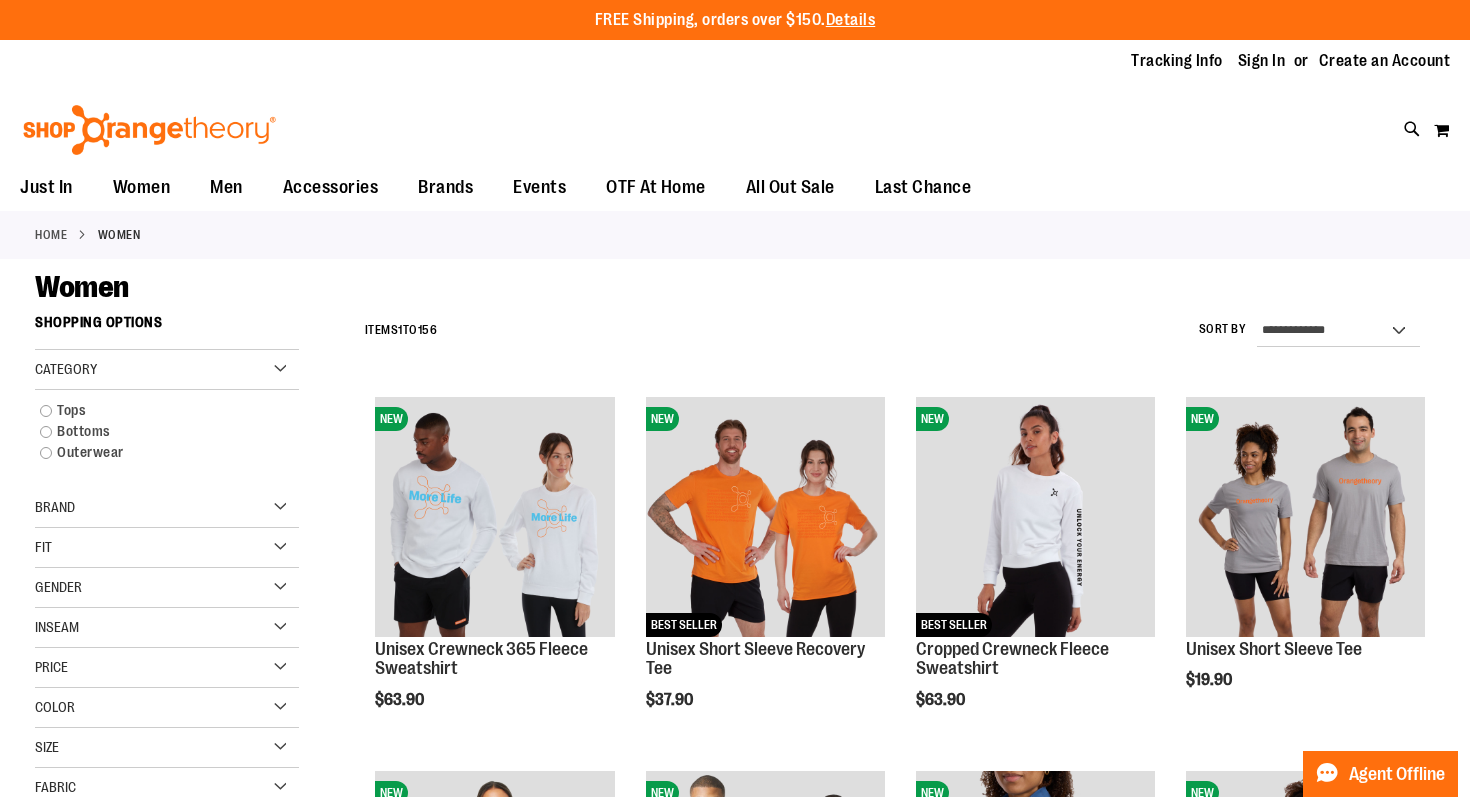 click on "Category" at bounding box center (167, 370) 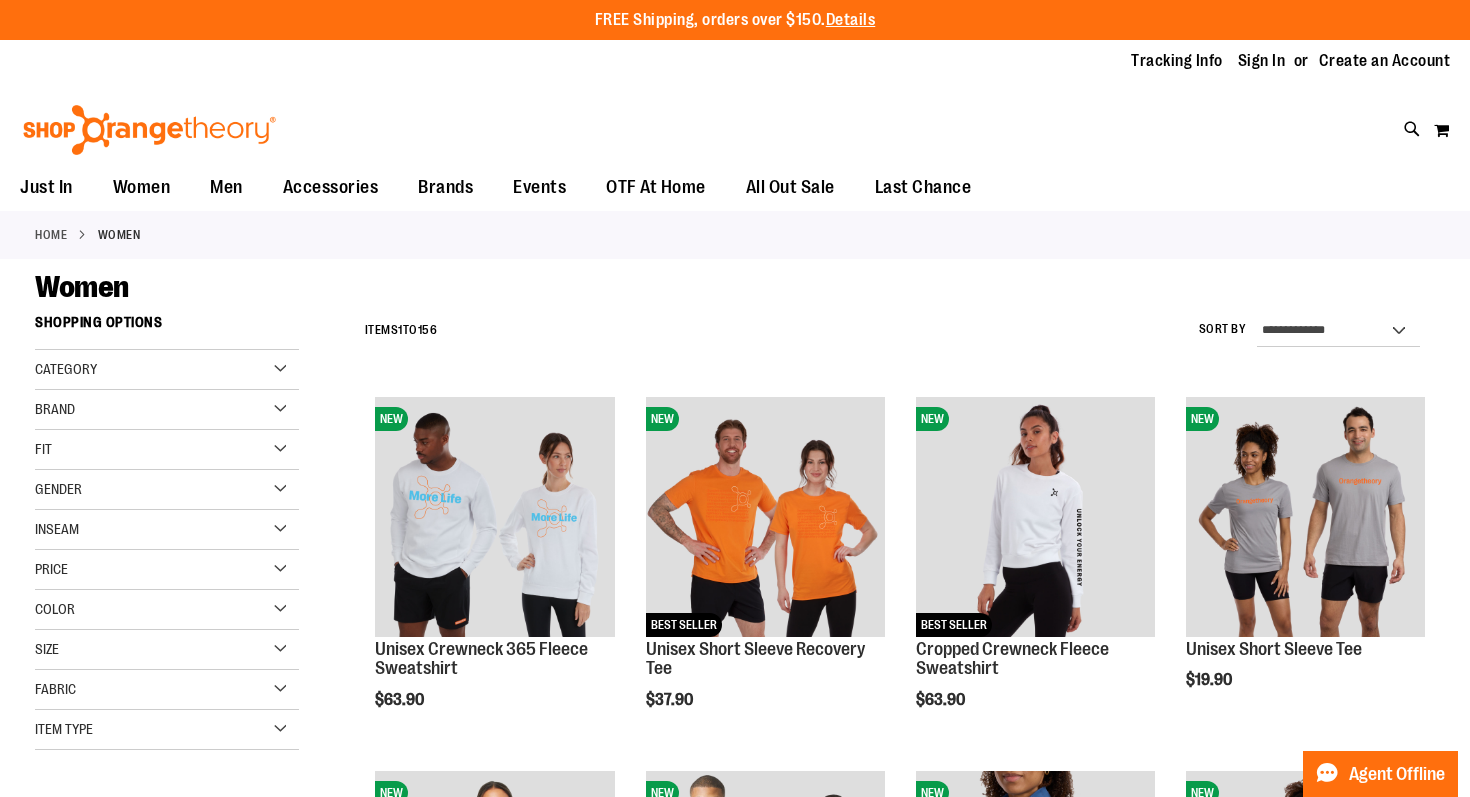 click on "Gender" at bounding box center [167, 490] 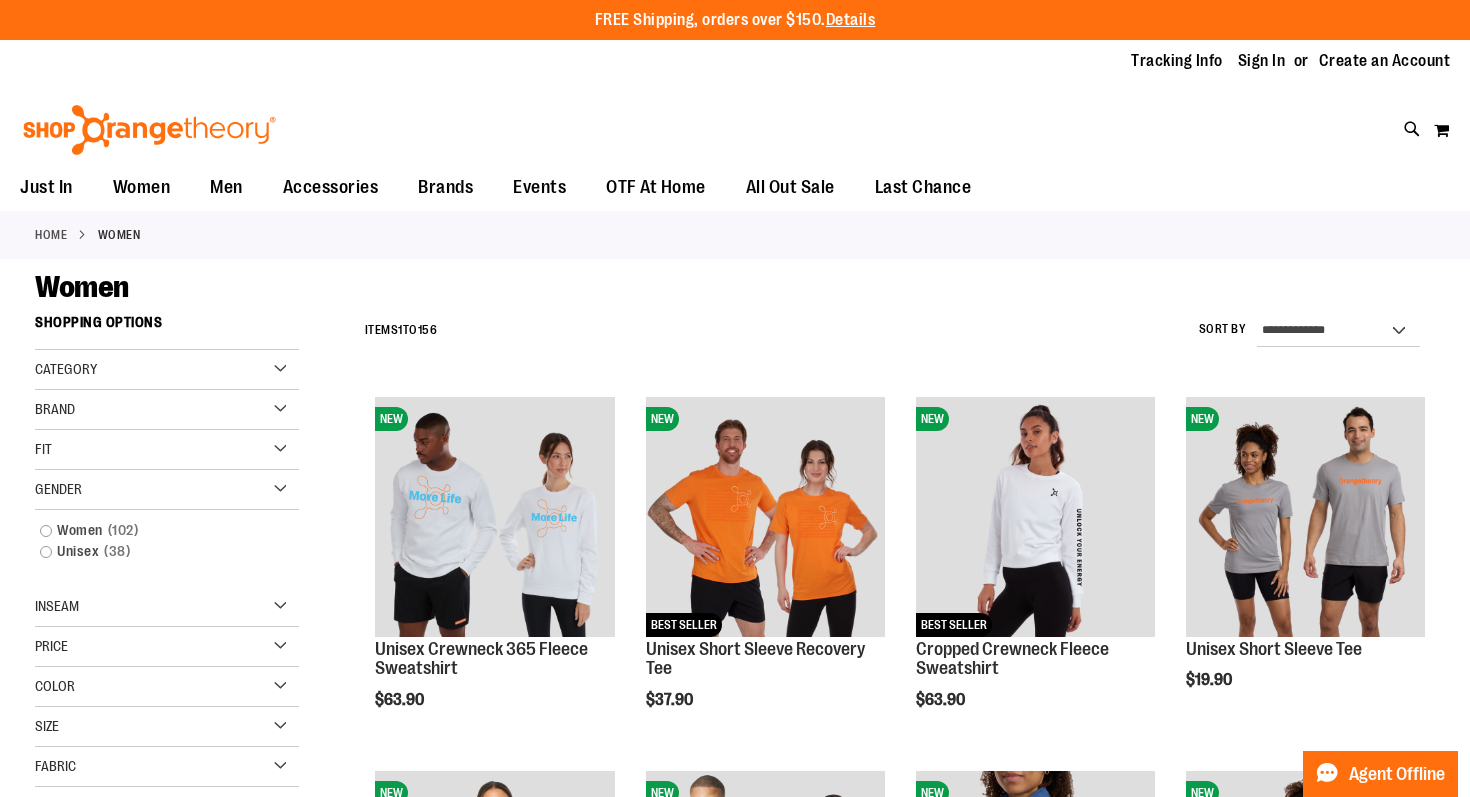 click on "Gender" at bounding box center (167, 490) 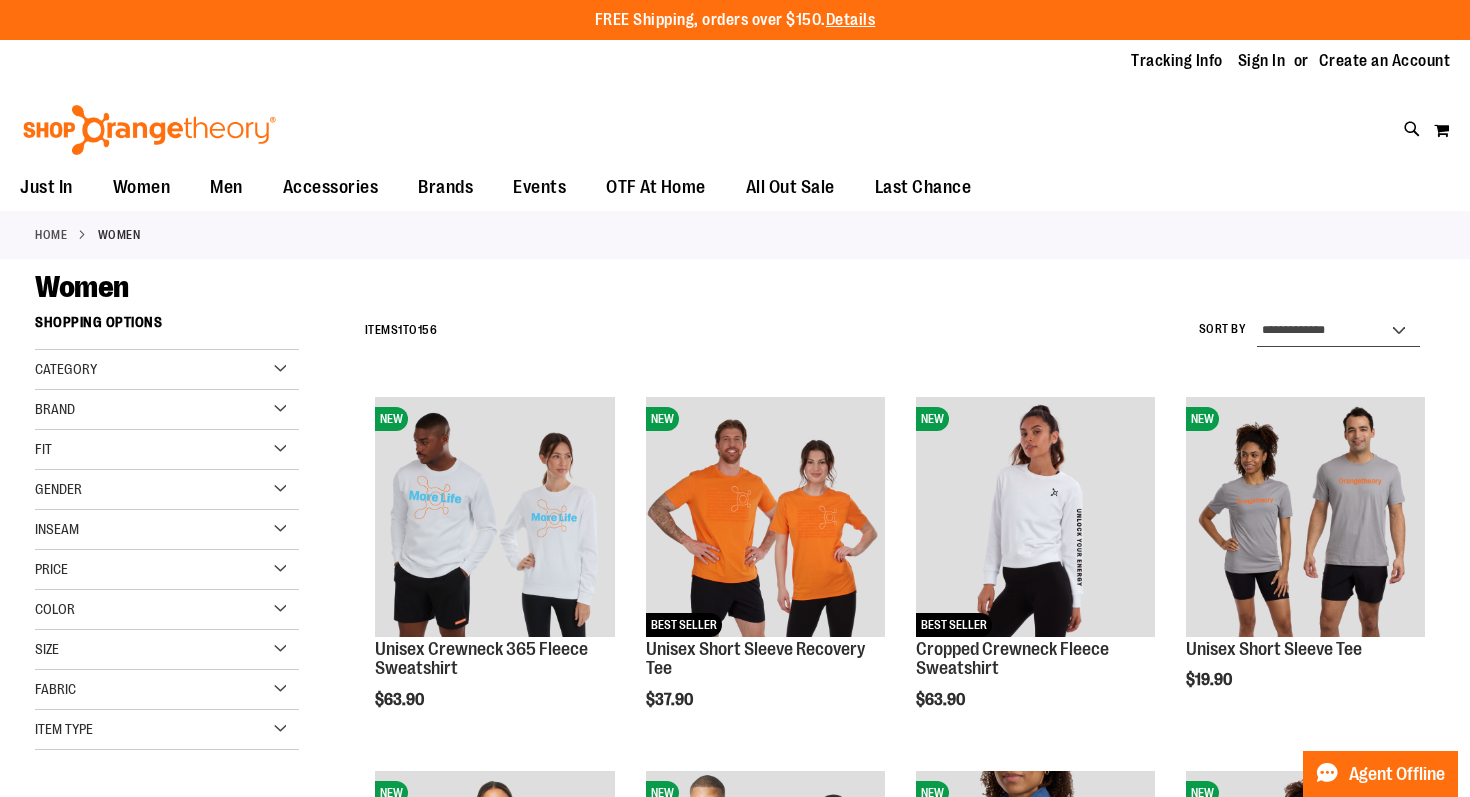 click on "**********" at bounding box center (1339, 331) 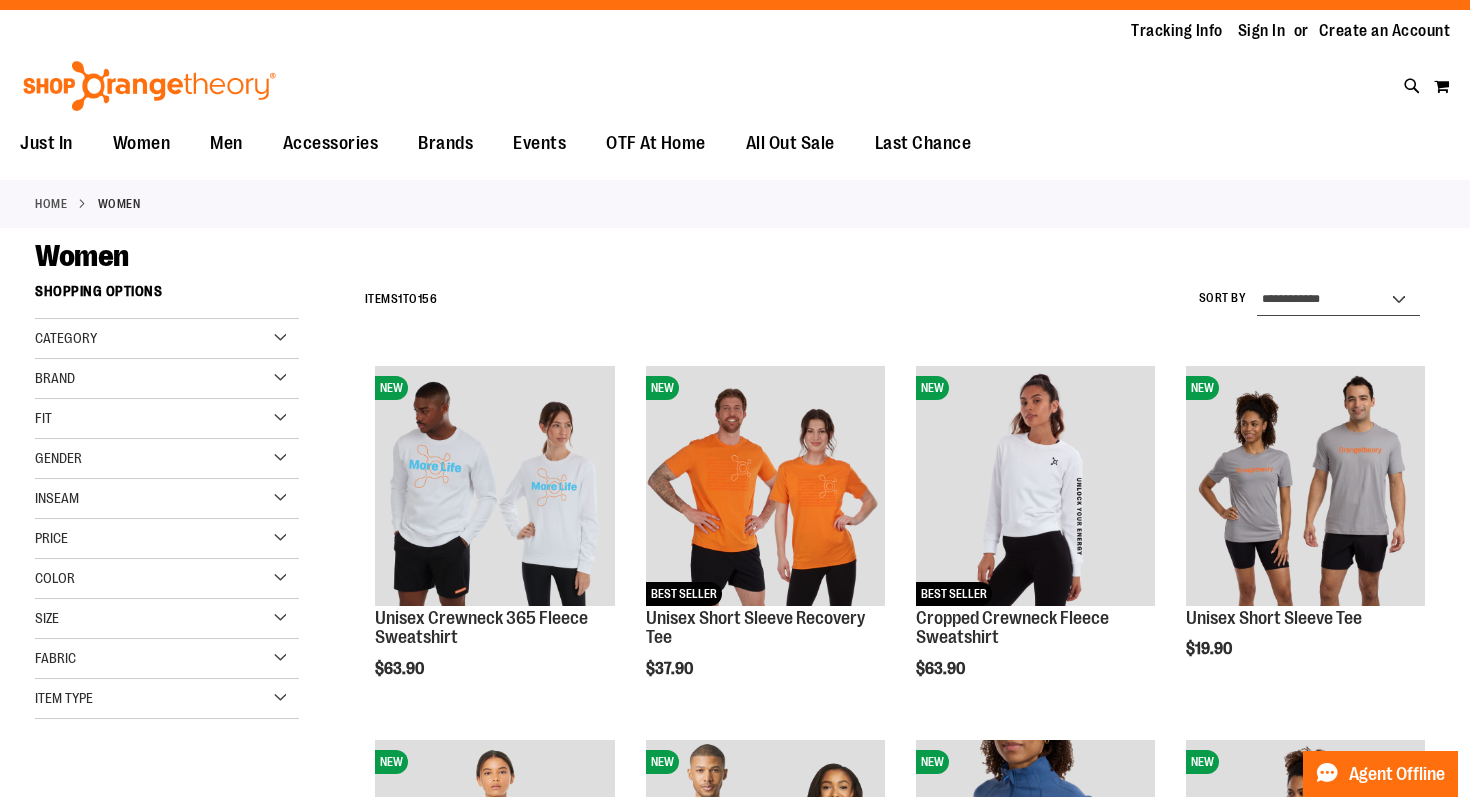 scroll, scrollTop: 0, scrollLeft: 0, axis: both 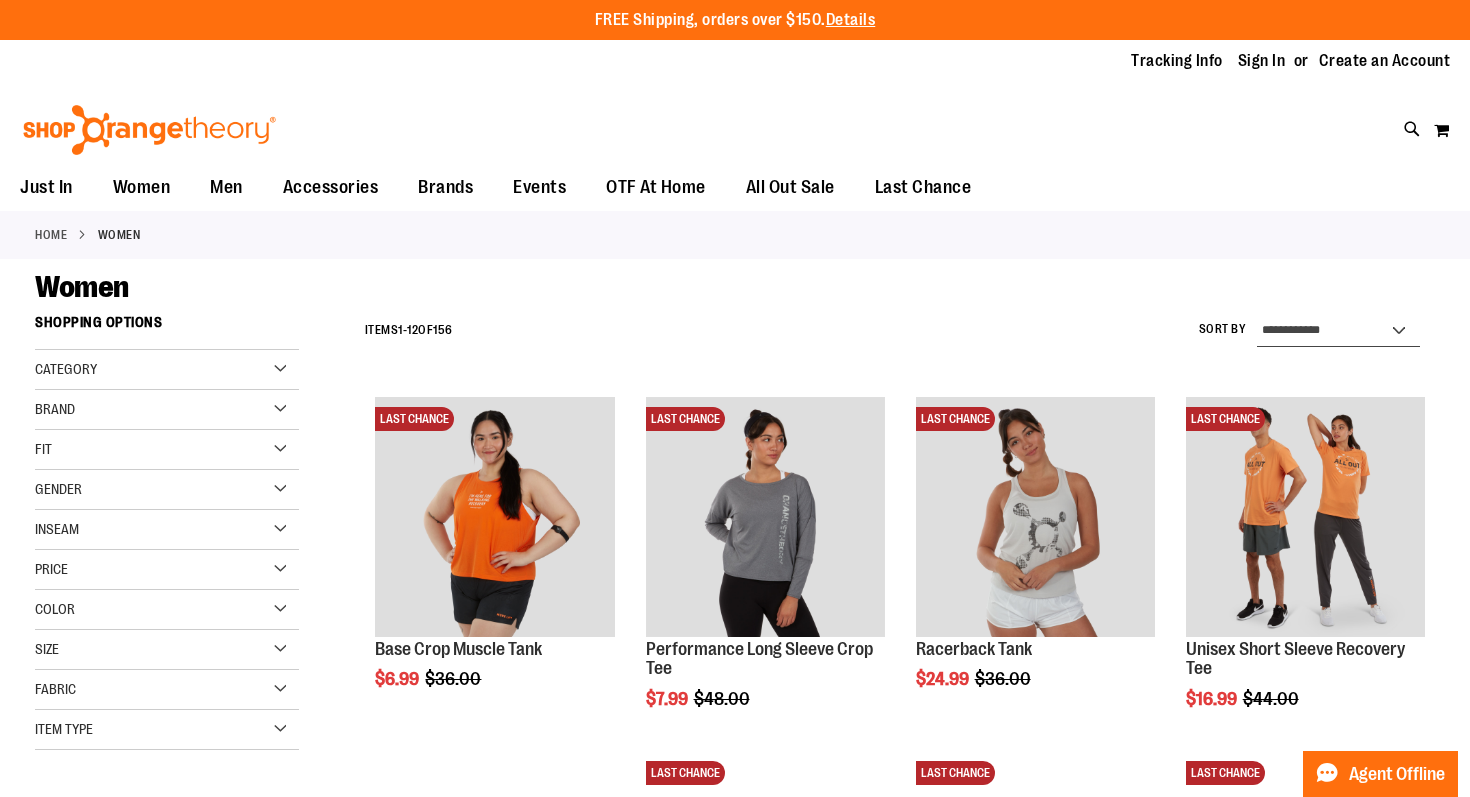 click on "**********" at bounding box center [1339, 331] 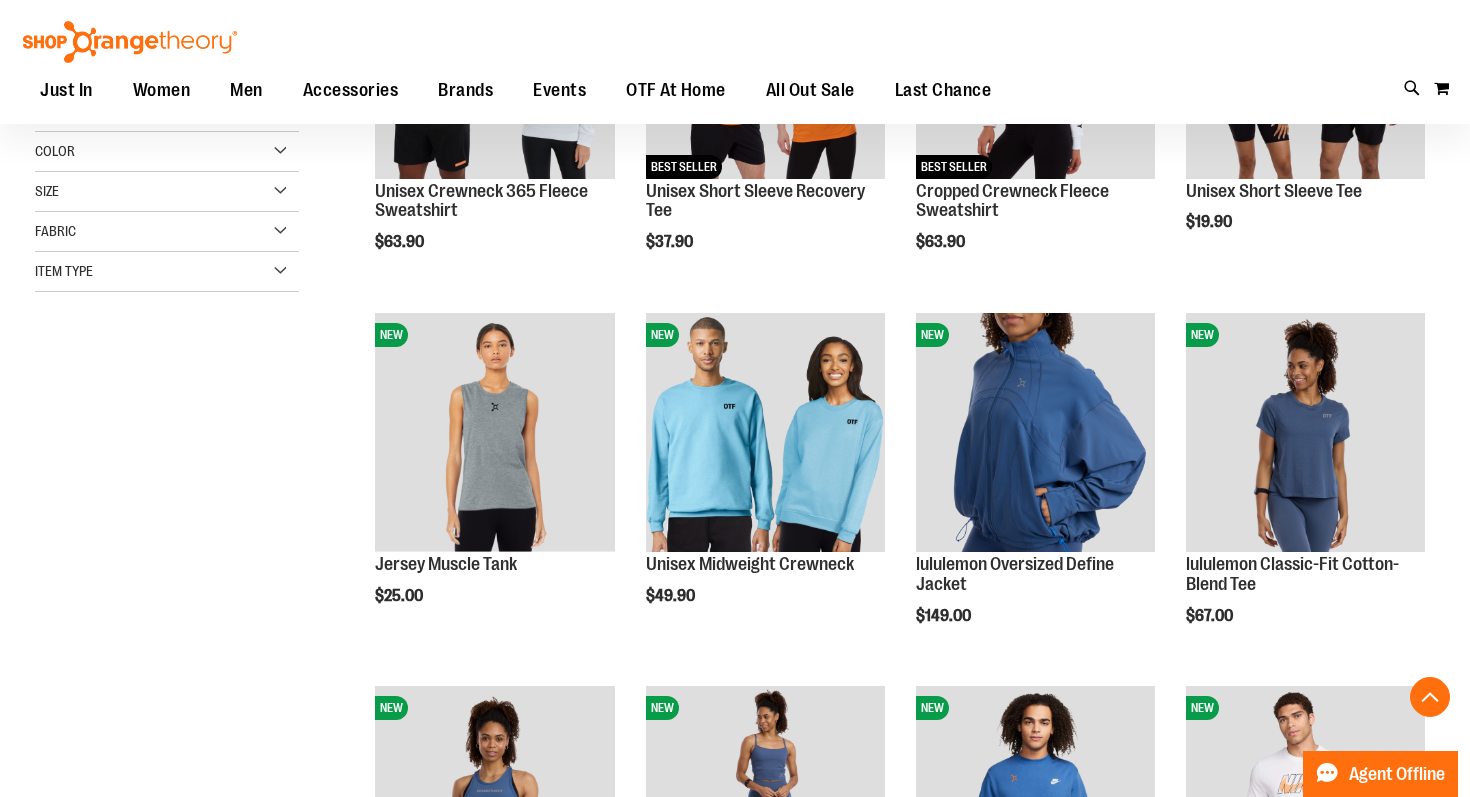 scroll, scrollTop: 472, scrollLeft: 0, axis: vertical 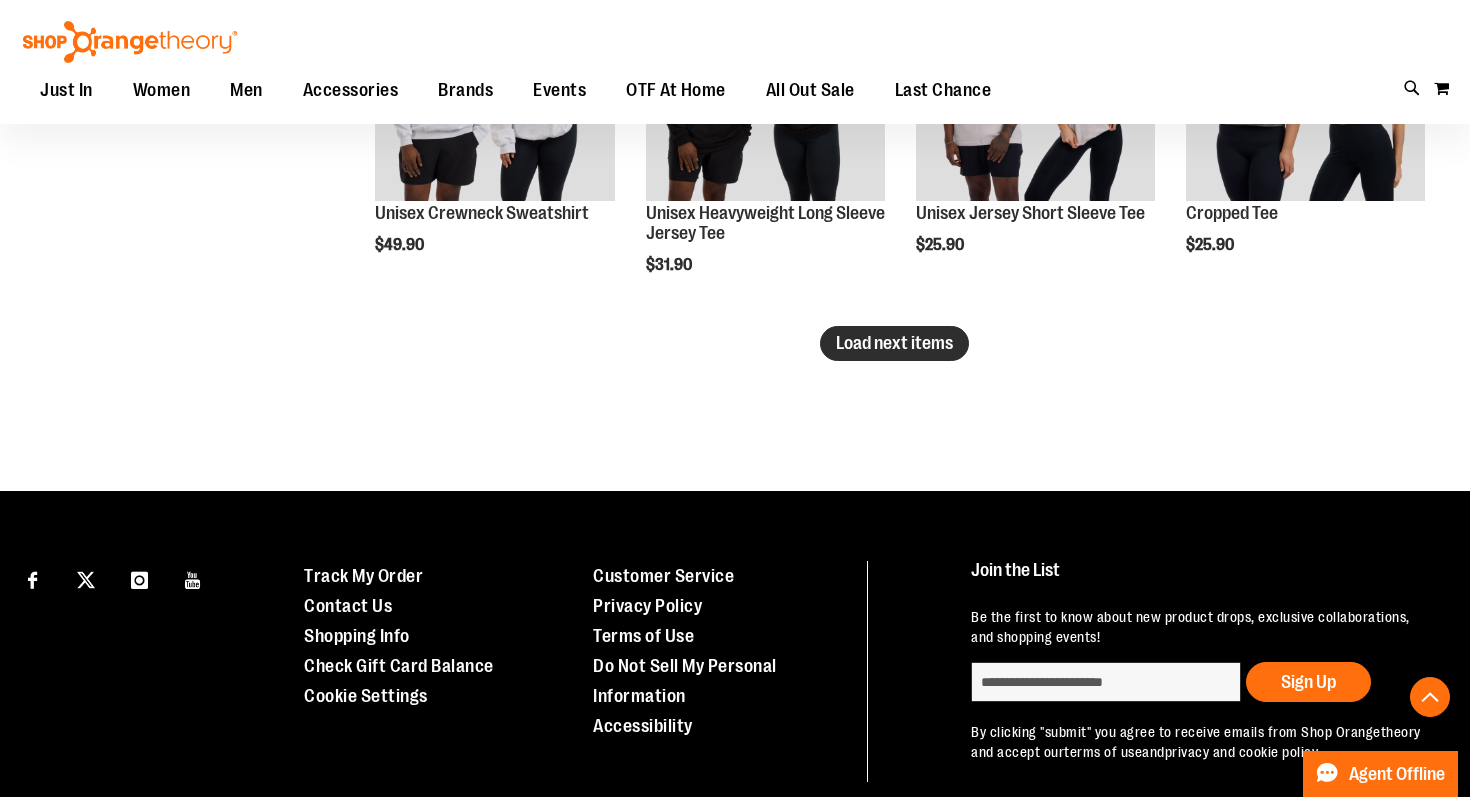 click on "Load next items" at bounding box center (894, 343) 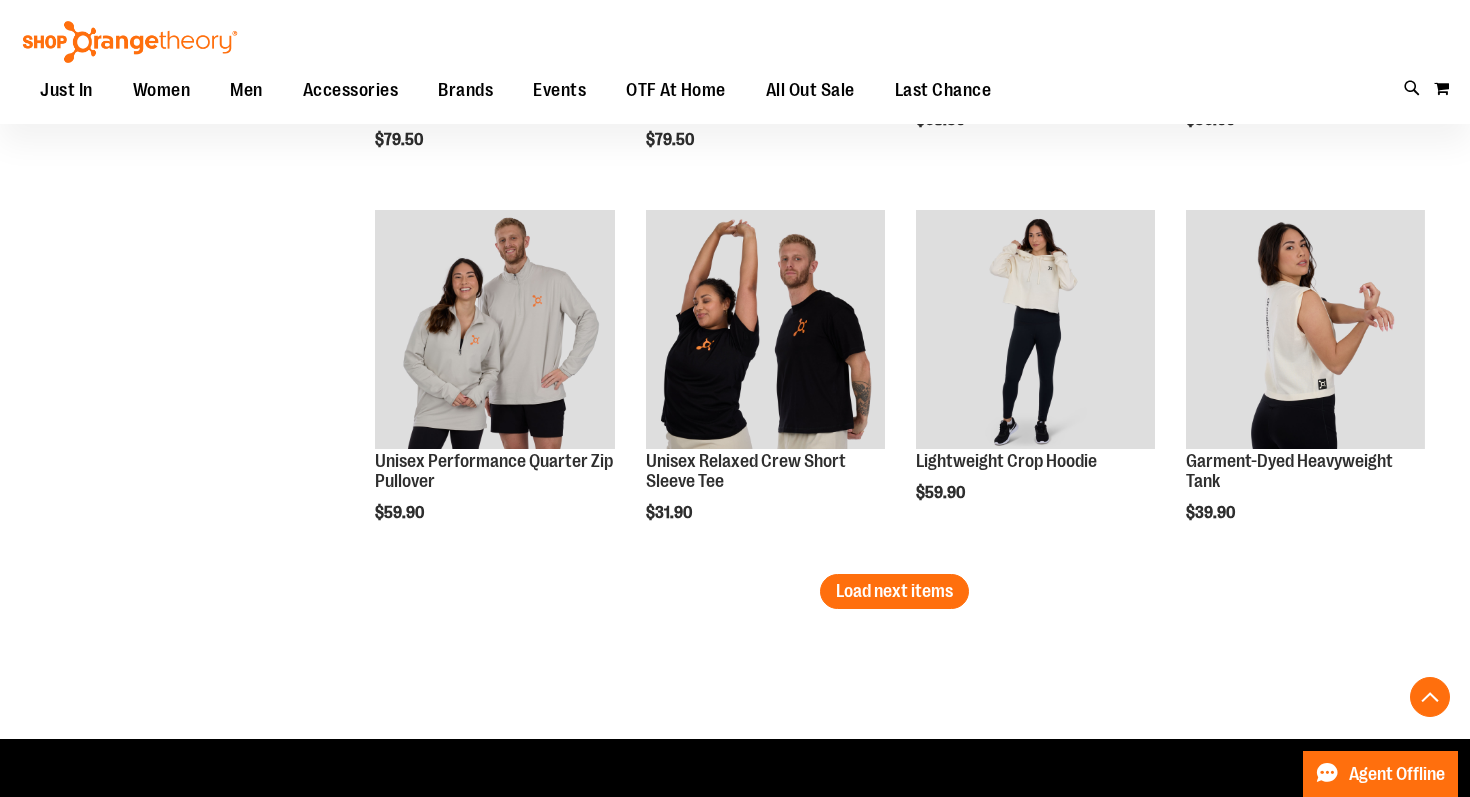 scroll, scrollTop: 4322, scrollLeft: 0, axis: vertical 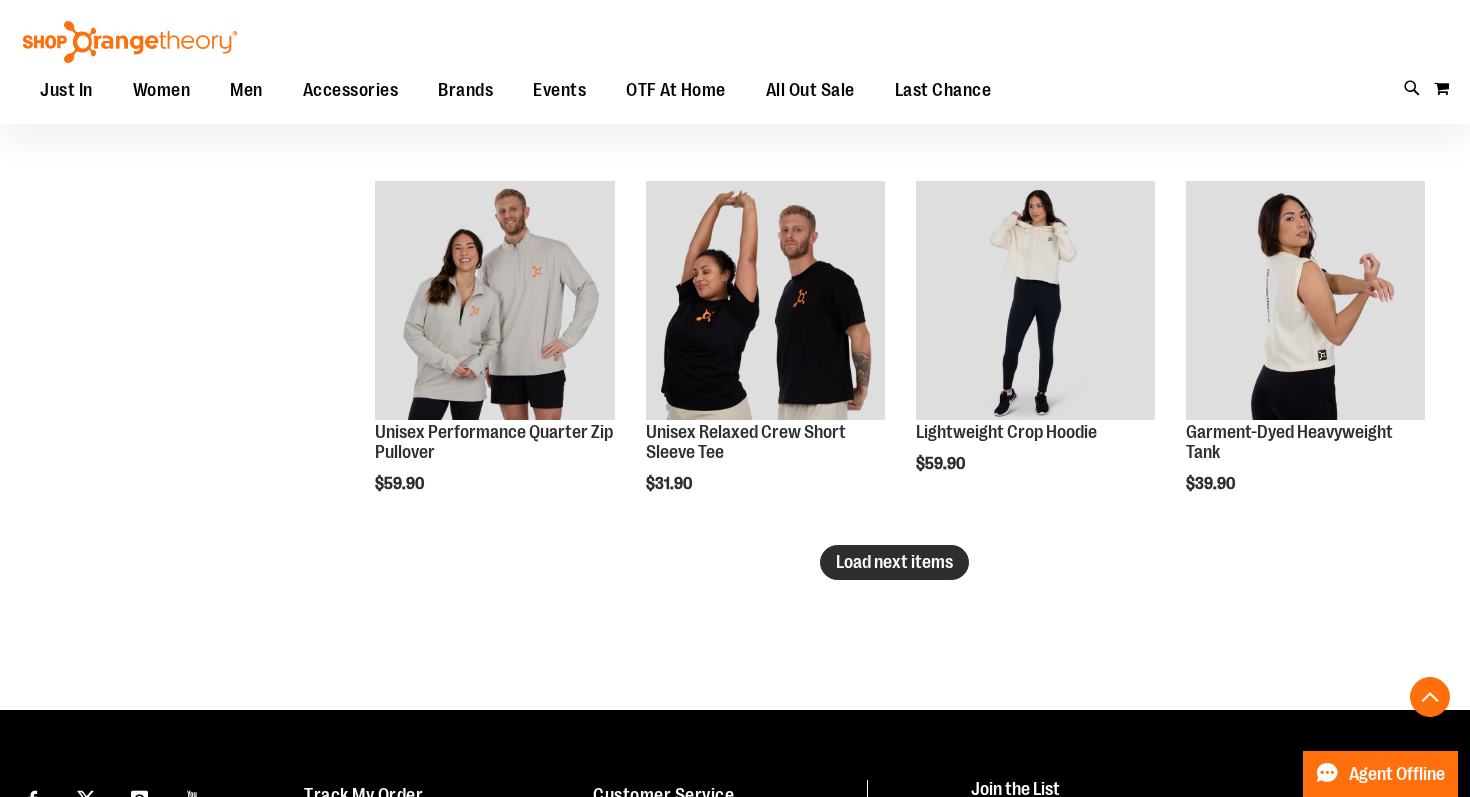 click on "Load next items" at bounding box center (894, 562) 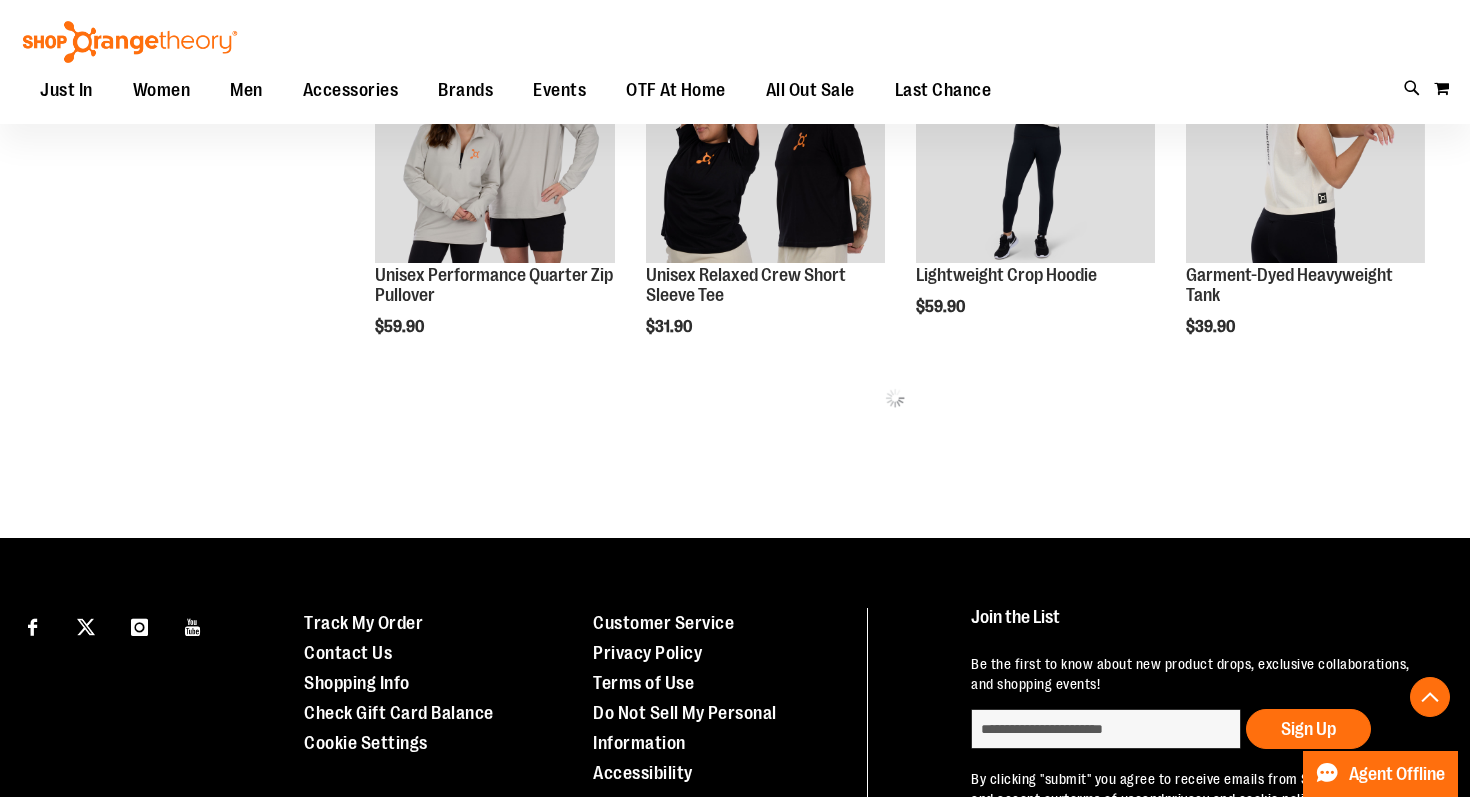 scroll, scrollTop: 4483, scrollLeft: 0, axis: vertical 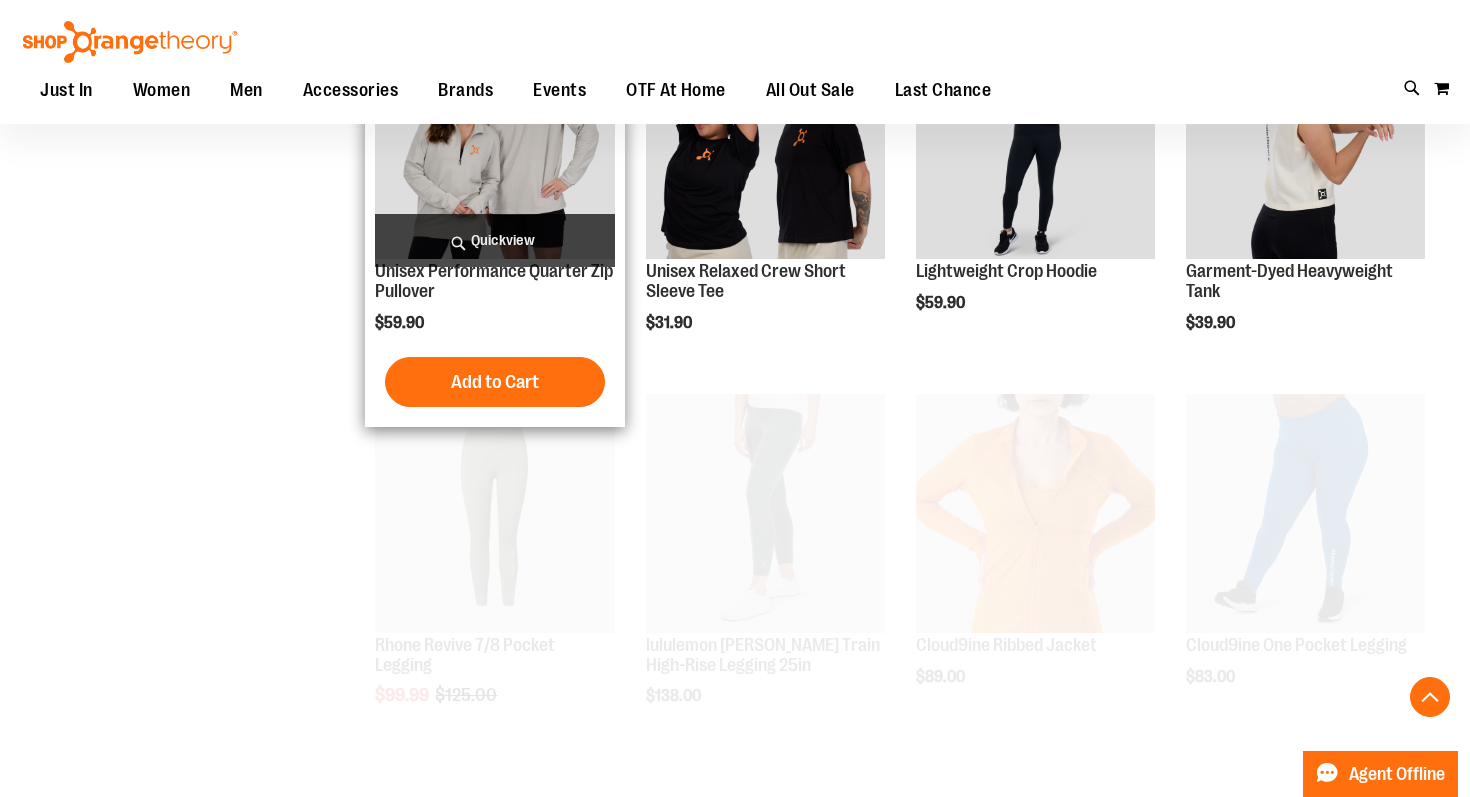 click at bounding box center (494, 139) 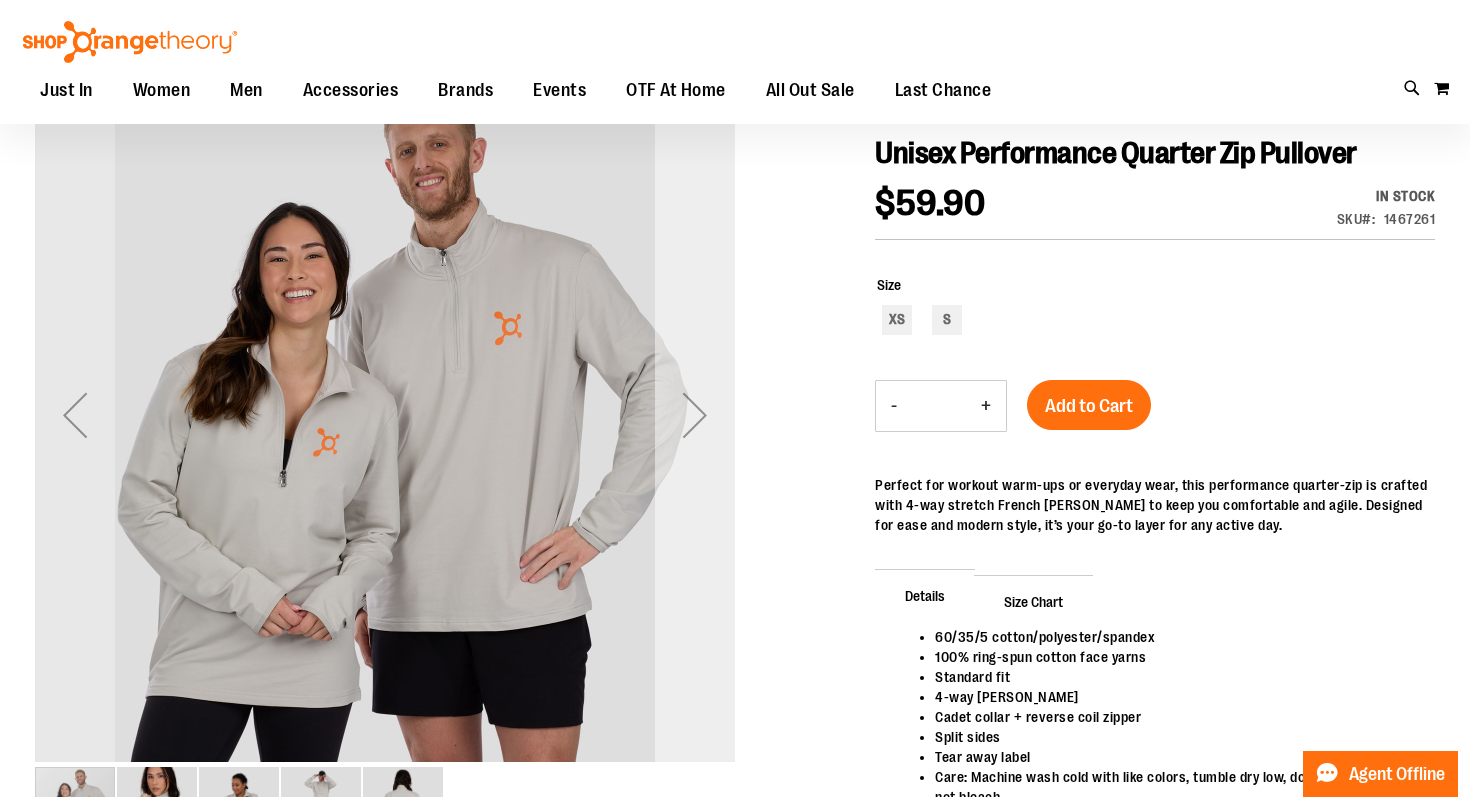 scroll, scrollTop: 191, scrollLeft: 0, axis: vertical 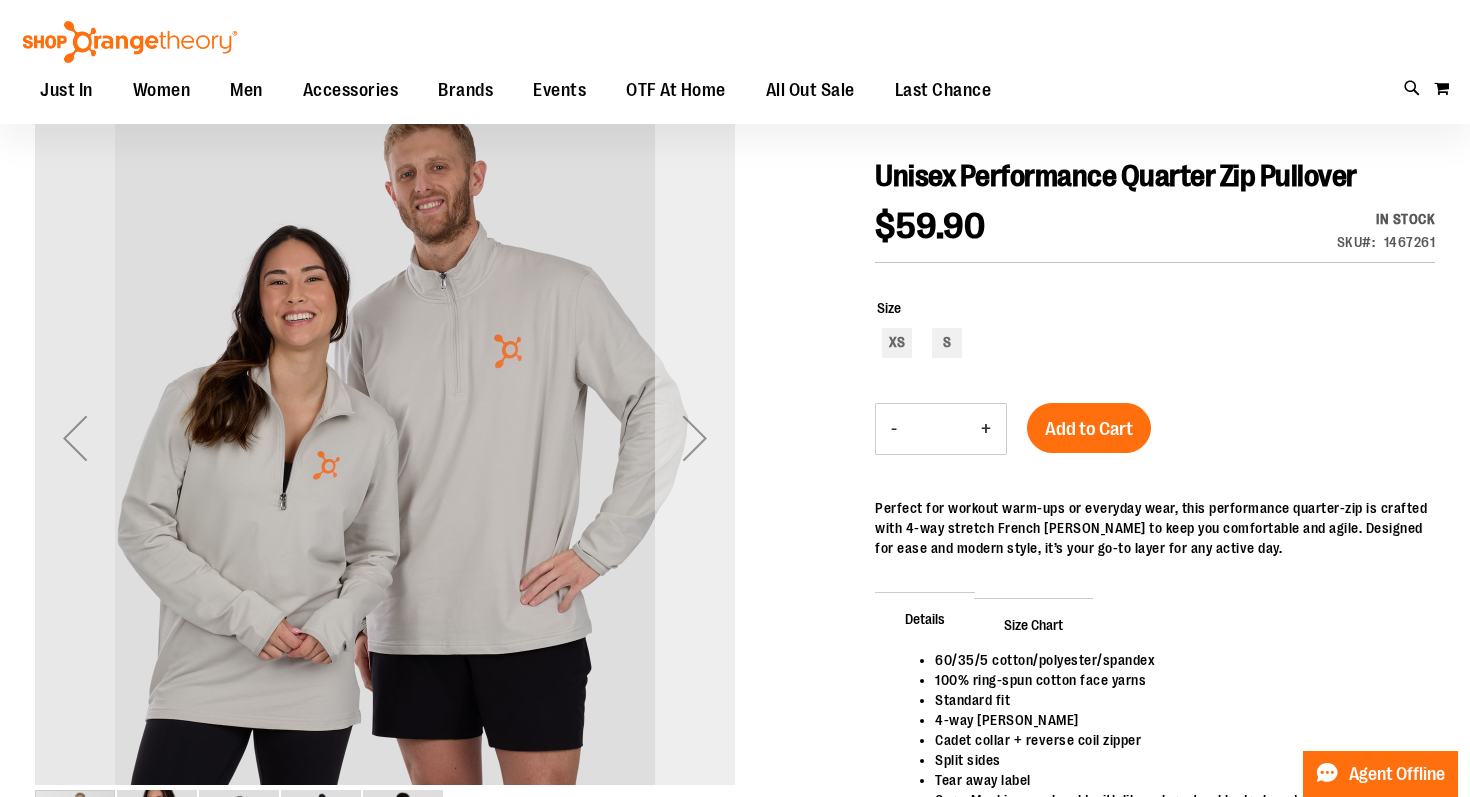 click at bounding box center (695, 438) 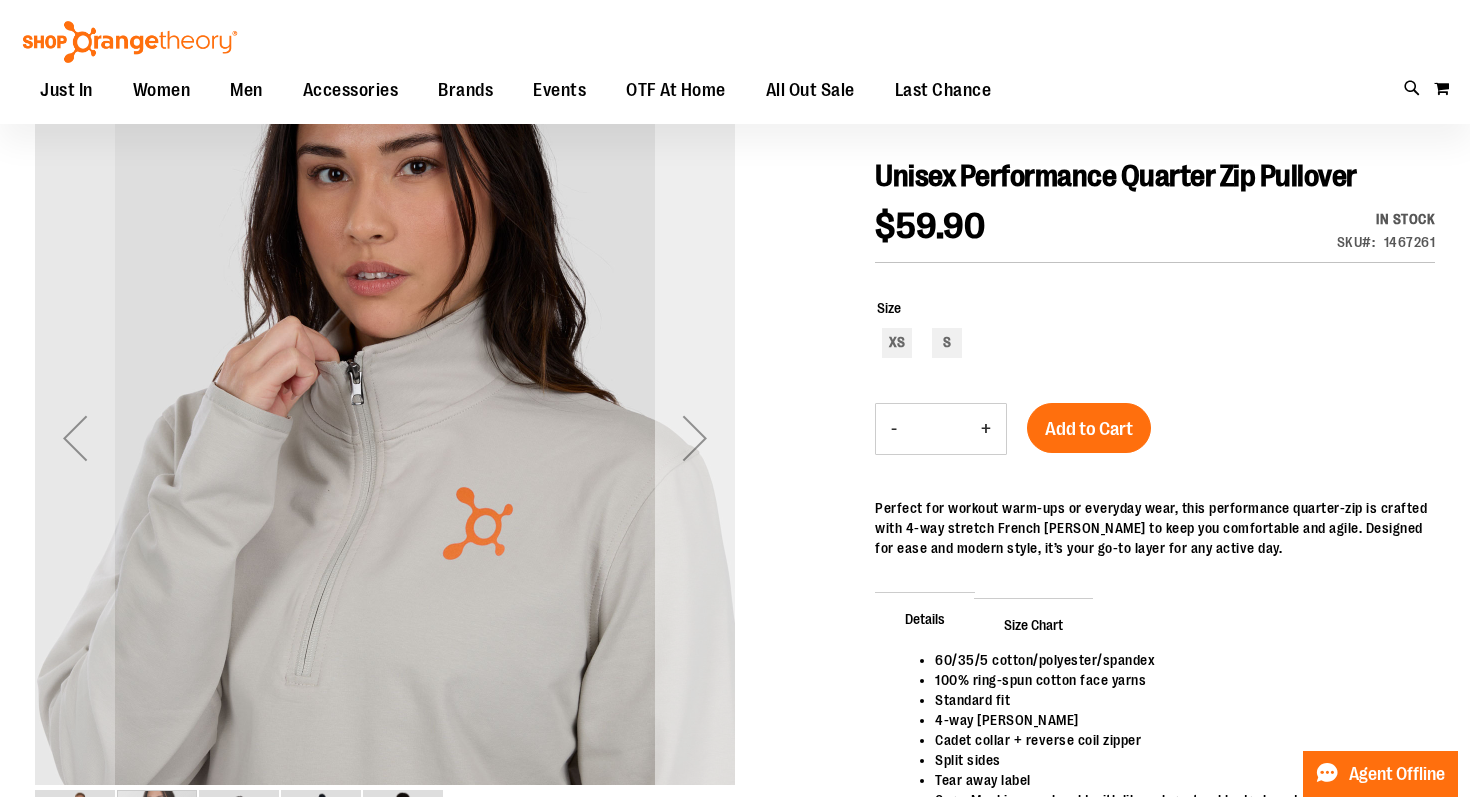 click at bounding box center [695, 438] 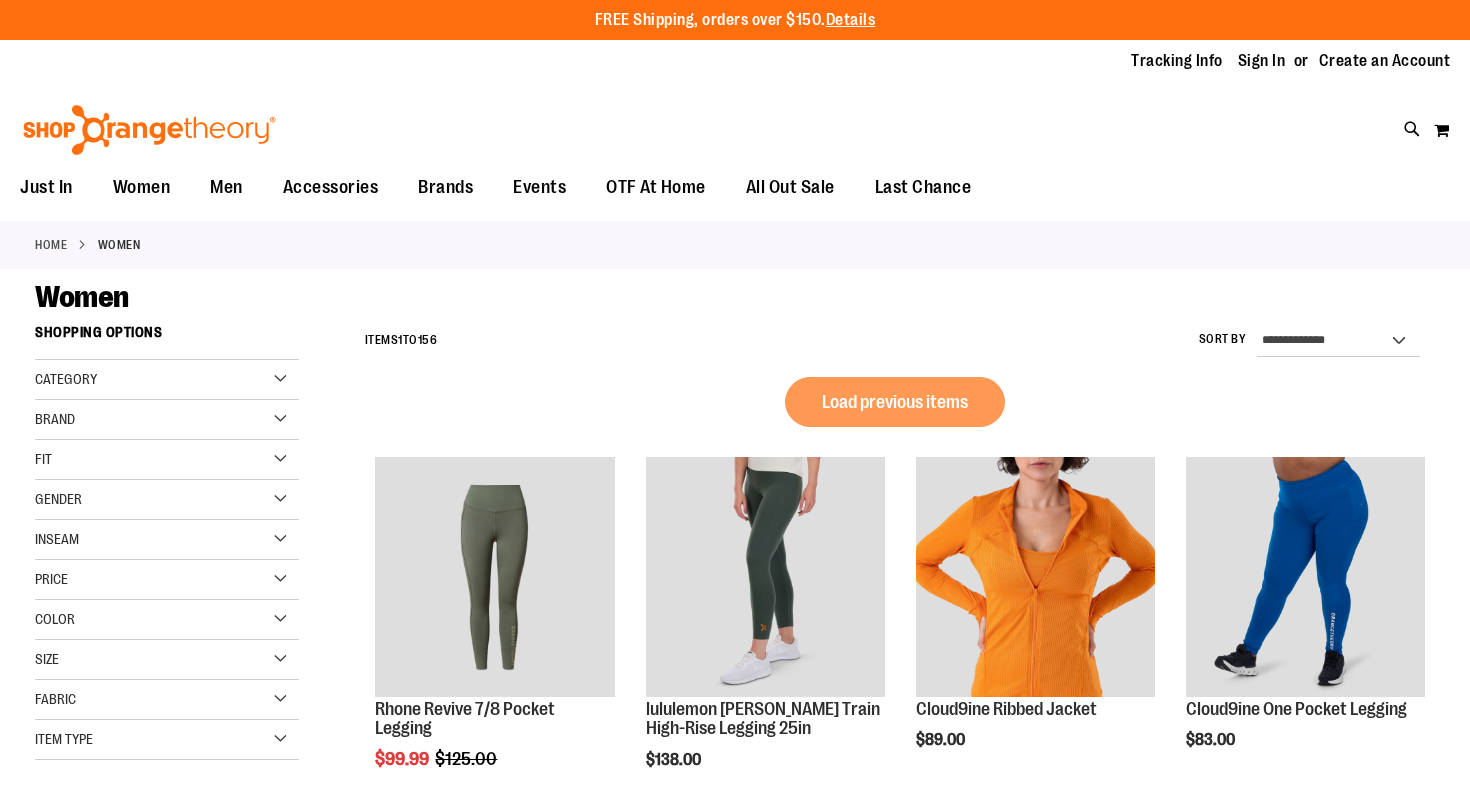scroll, scrollTop: 0, scrollLeft: 0, axis: both 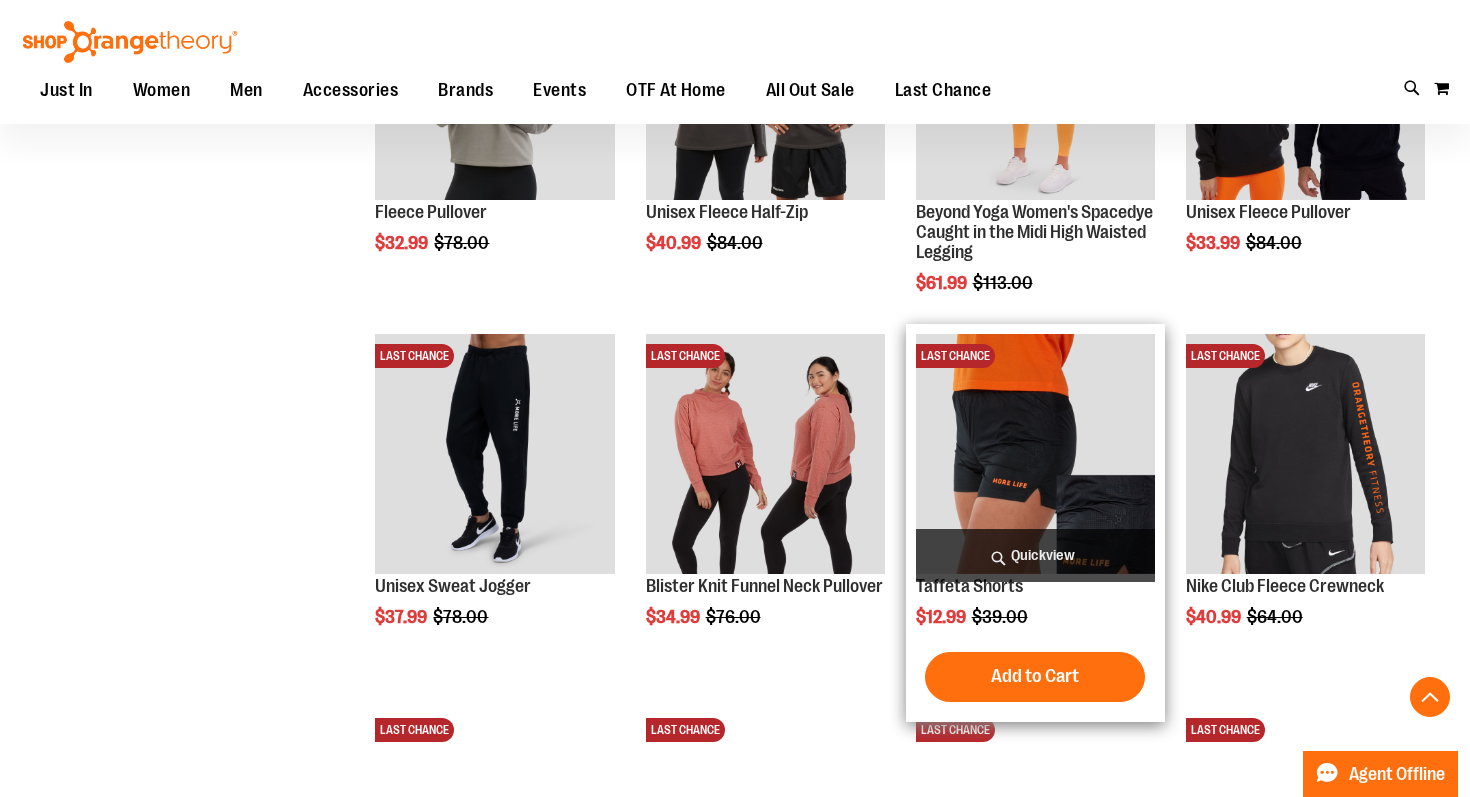 click on "Quickview" at bounding box center (1035, 555) 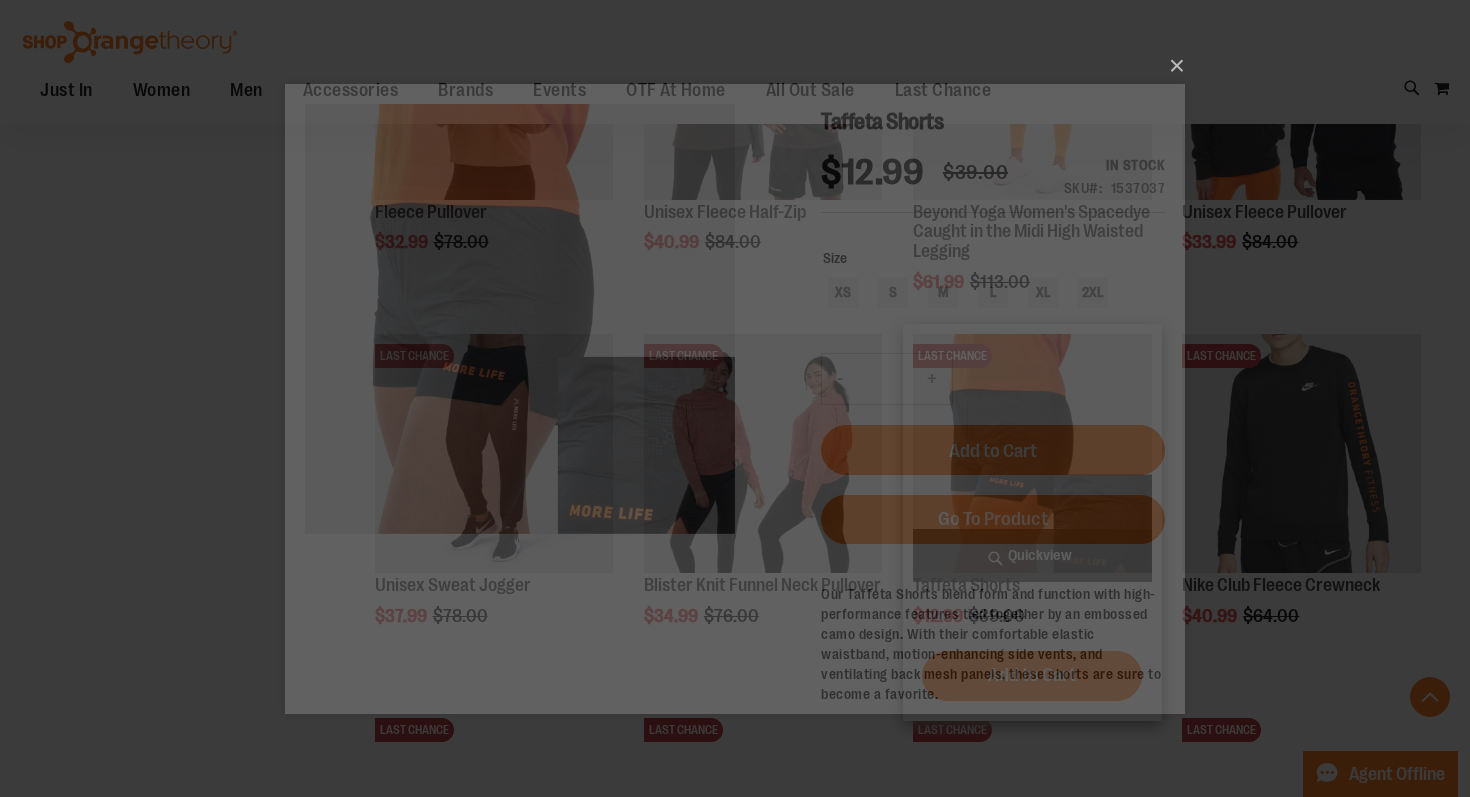 scroll, scrollTop: 0, scrollLeft: 0, axis: both 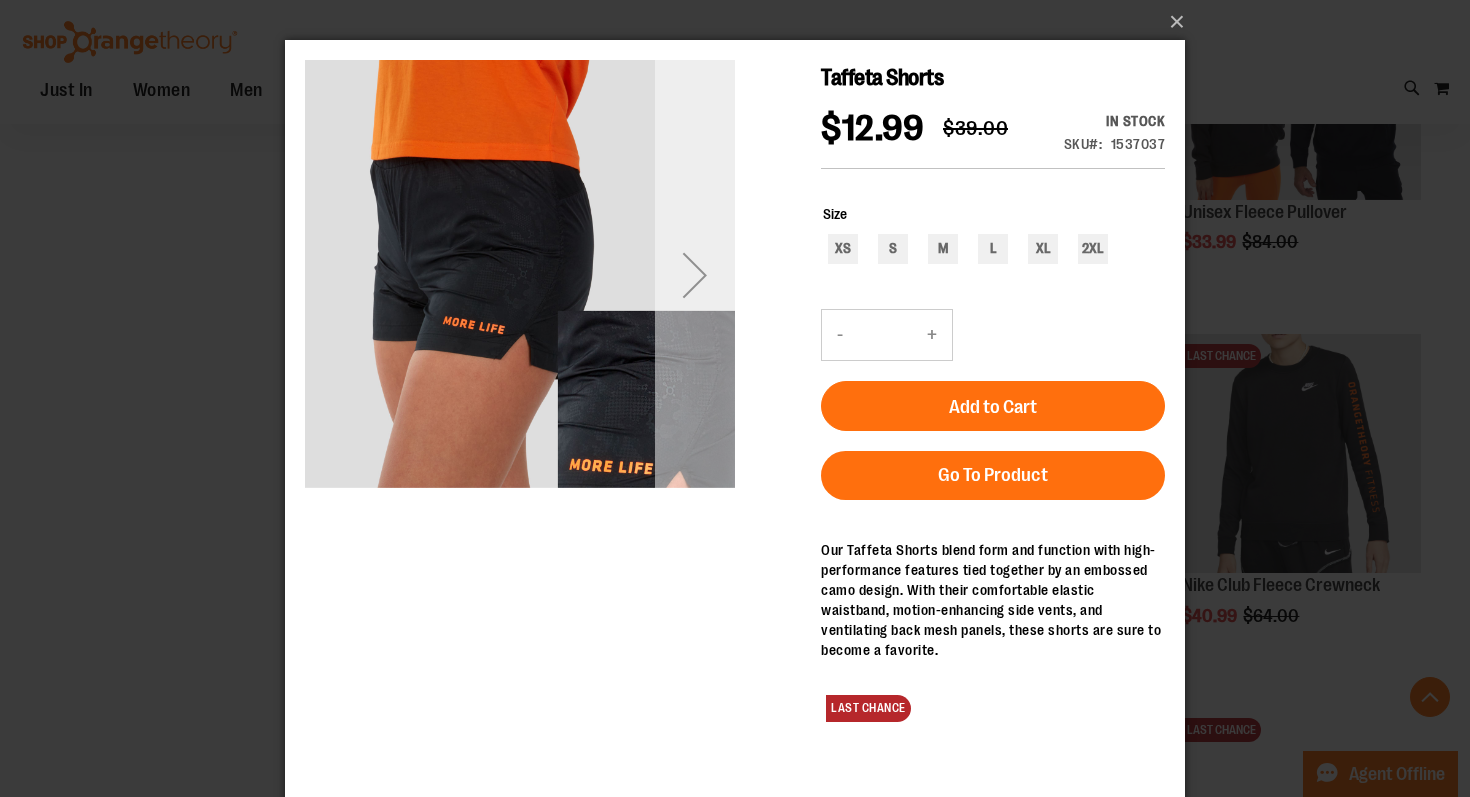 click at bounding box center (695, 275) 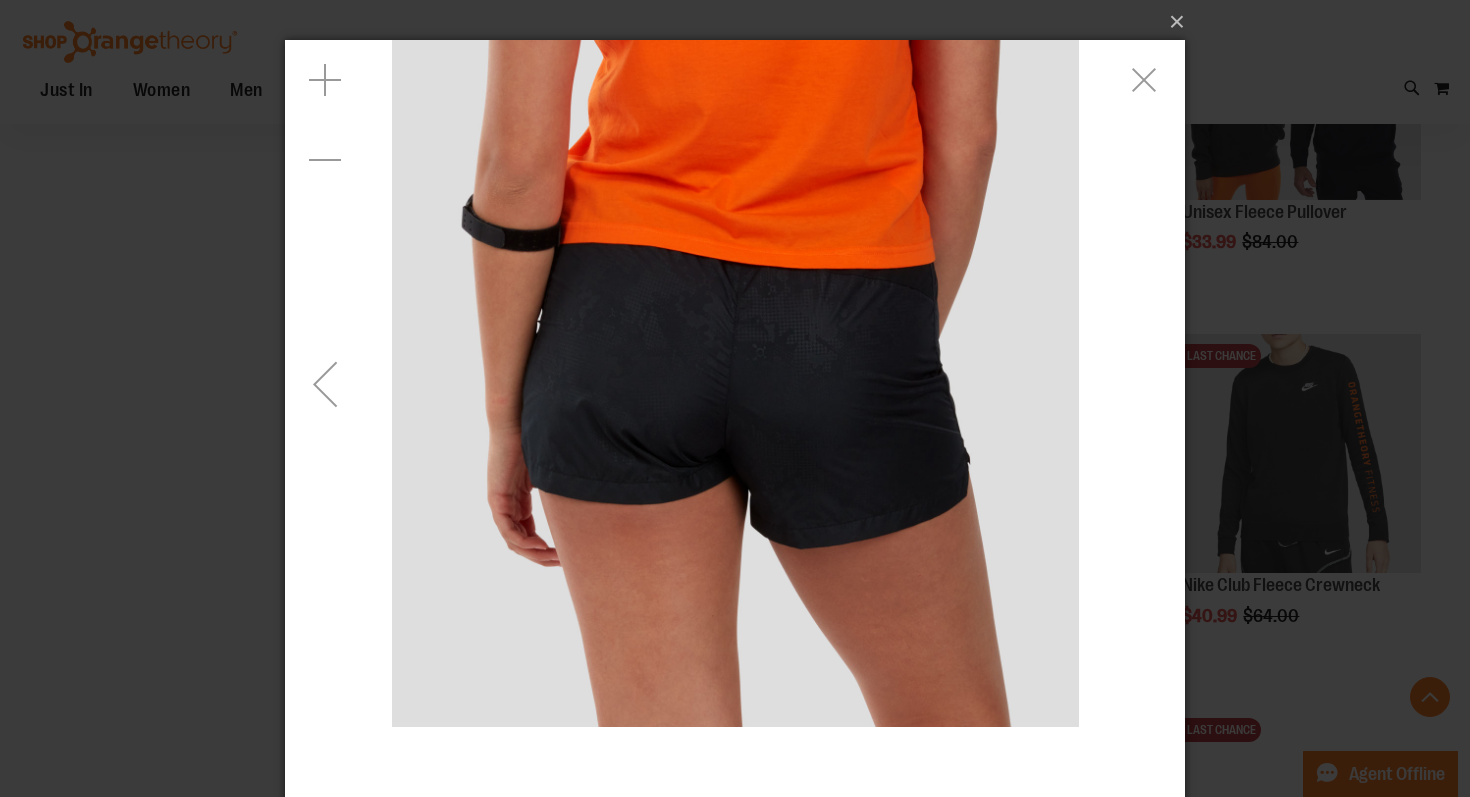 click at bounding box center [325, 384] 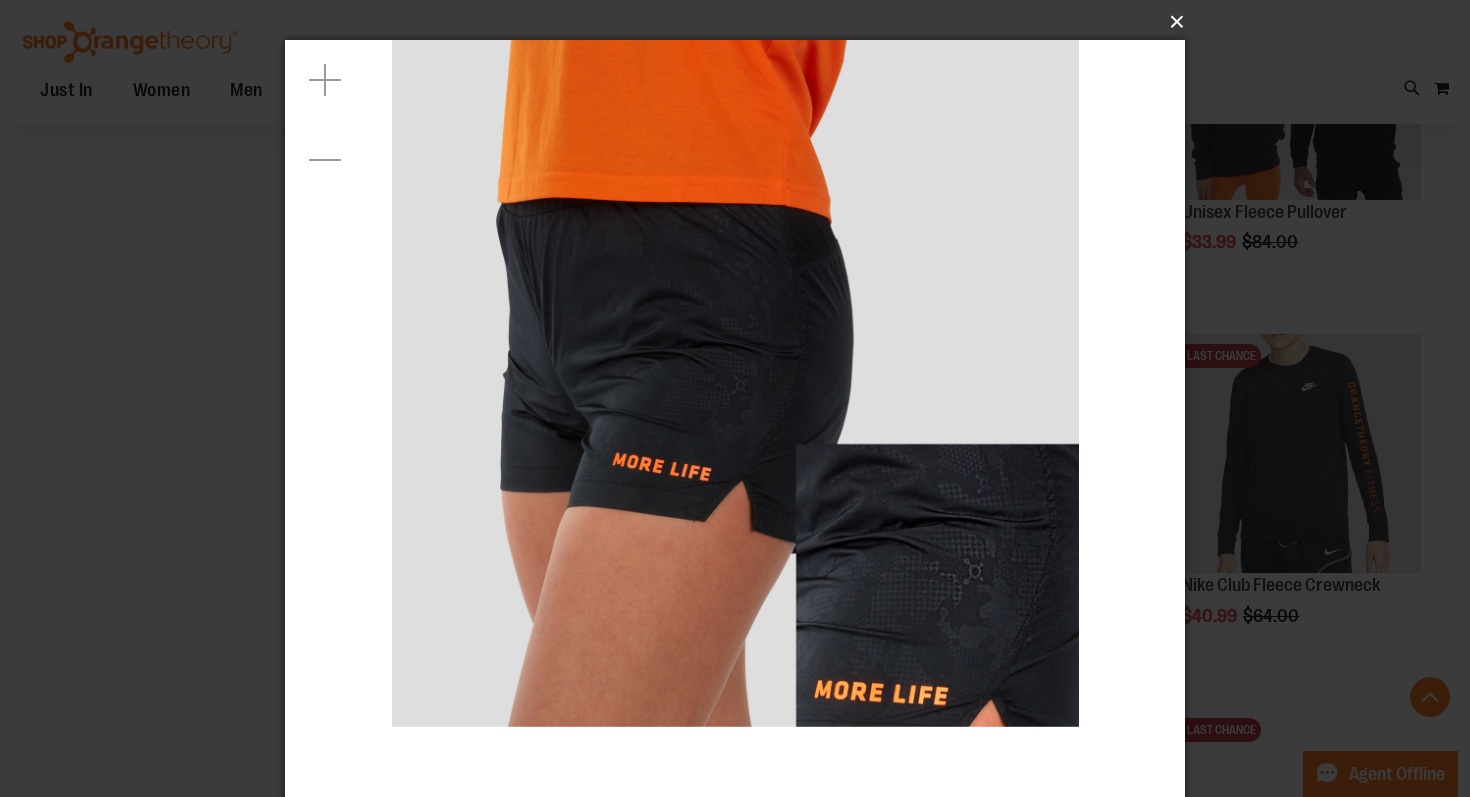 click on "×" at bounding box center (741, 22) 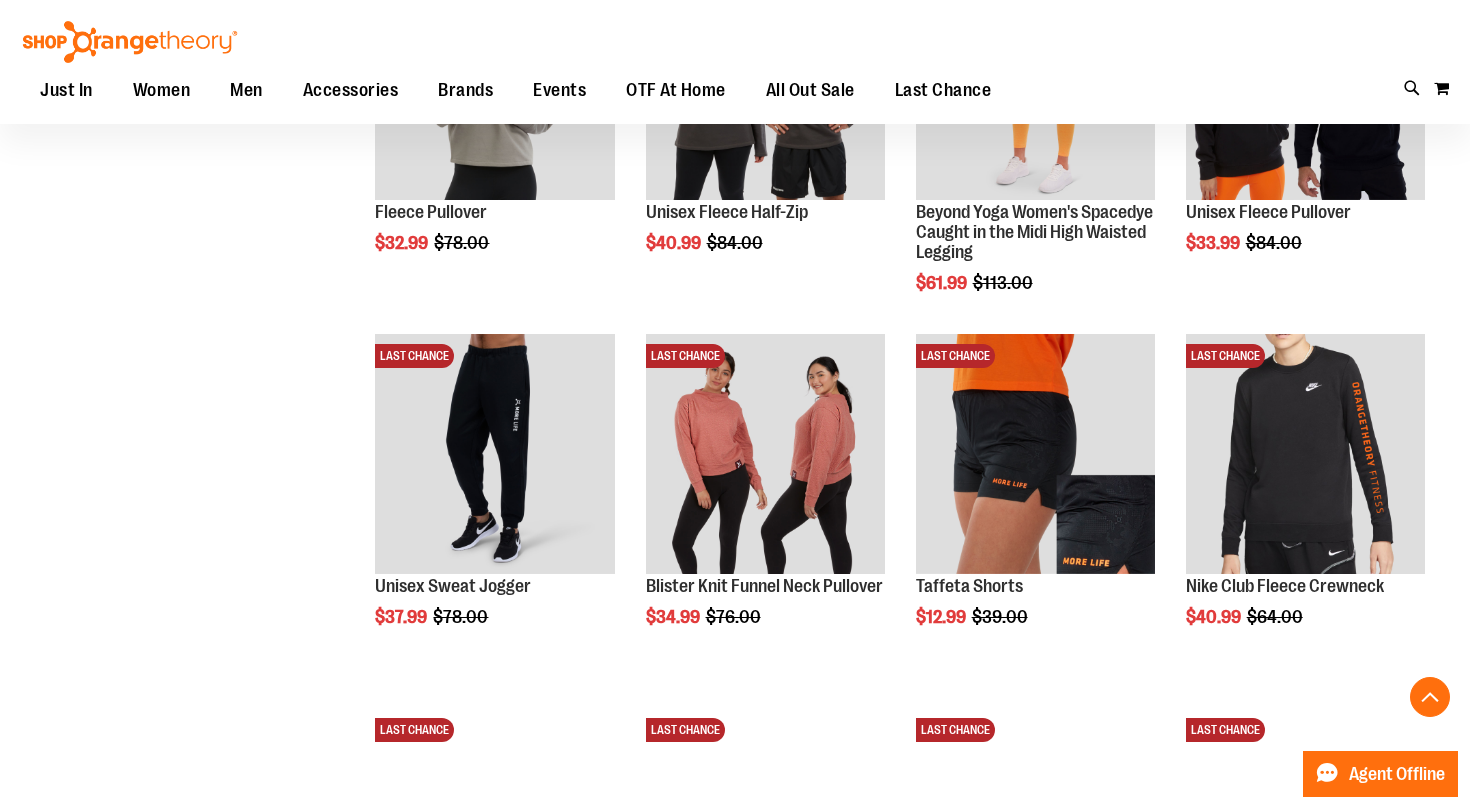 click on "**********" at bounding box center [735, -242] 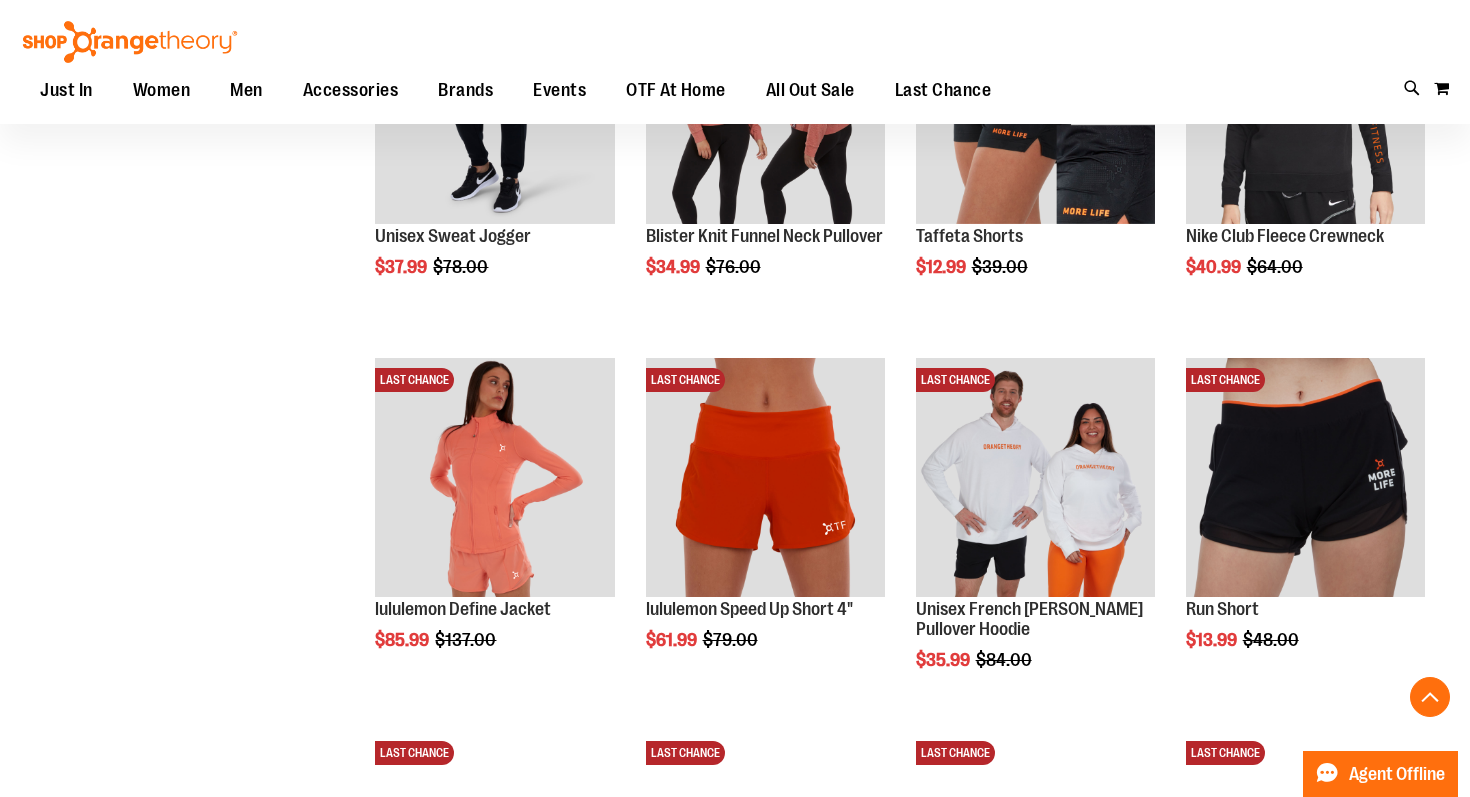 scroll, scrollTop: 2494, scrollLeft: 0, axis: vertical 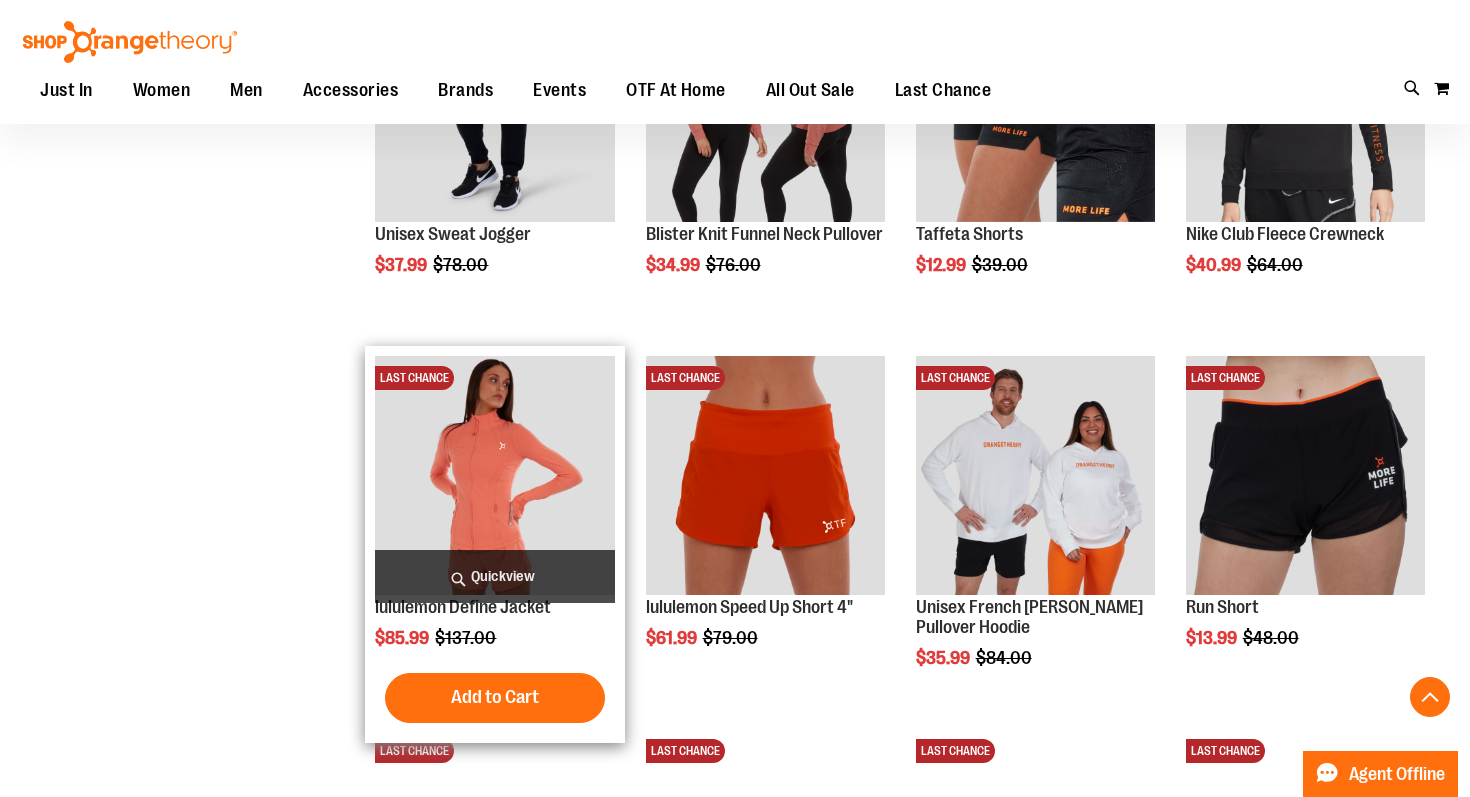click on "Quickview" at bounding box center (494, 576) 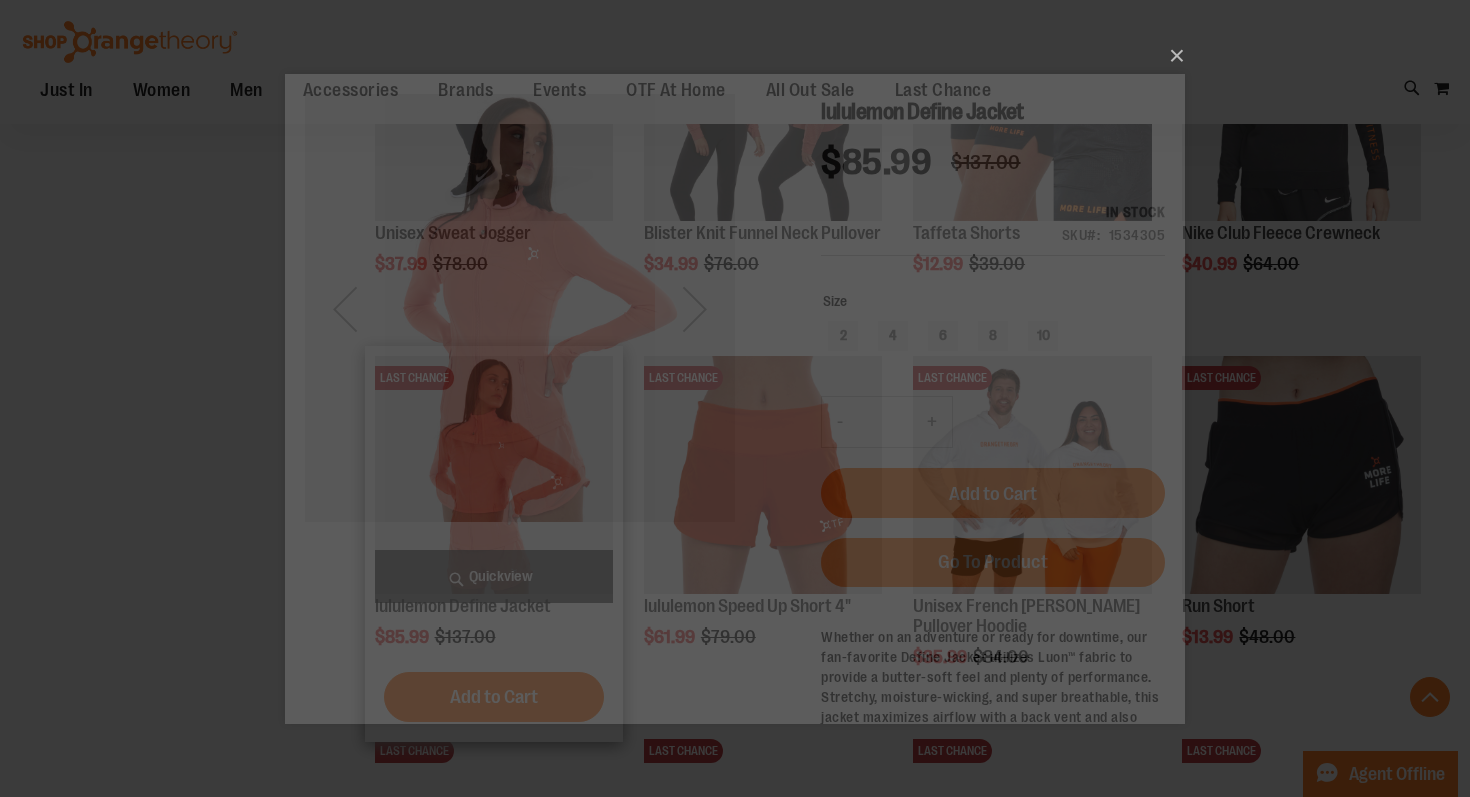 scroll, scrollTop: 0, scrollLeft: 0, axis: both 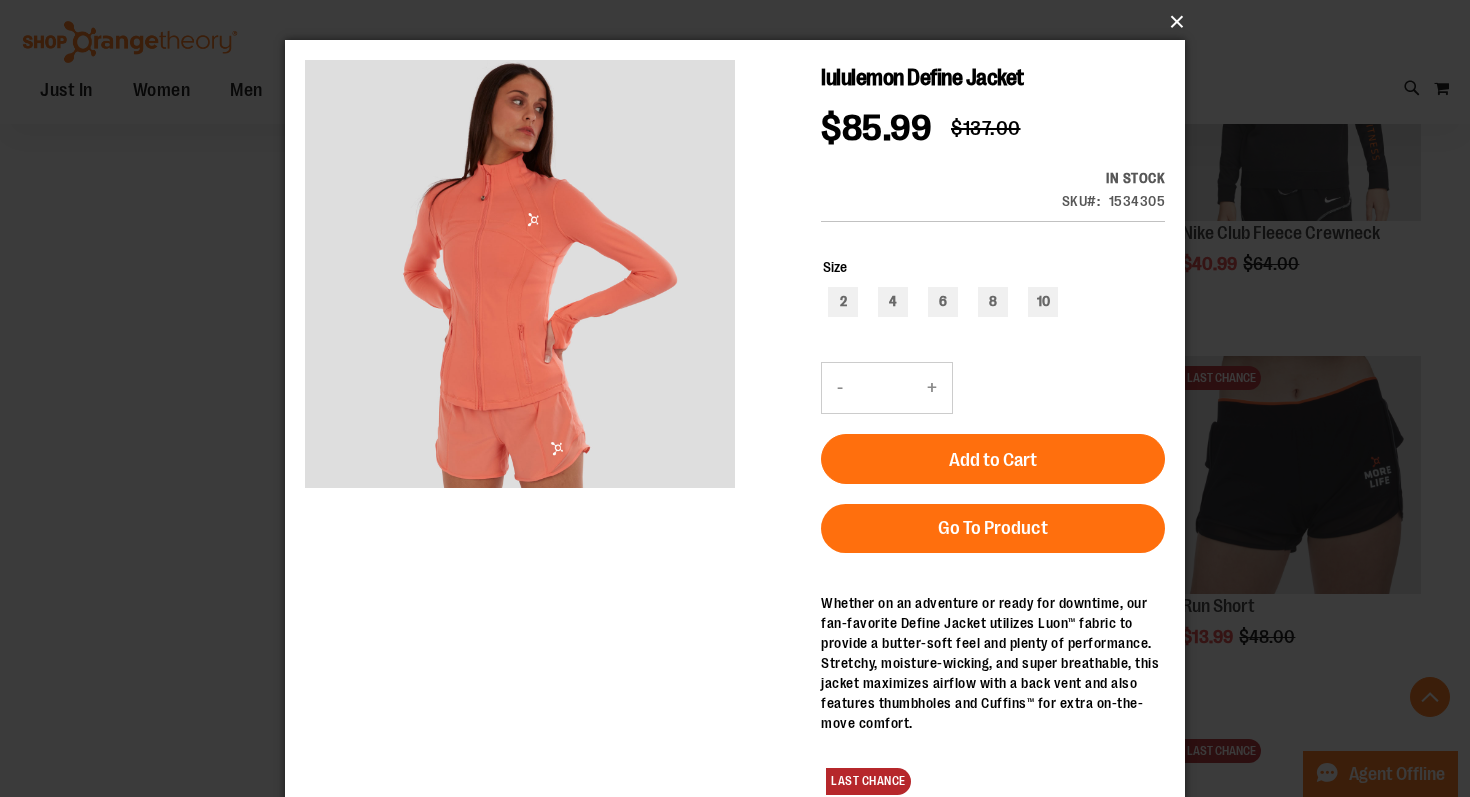 click on "×" at bounding box center (741, 22) 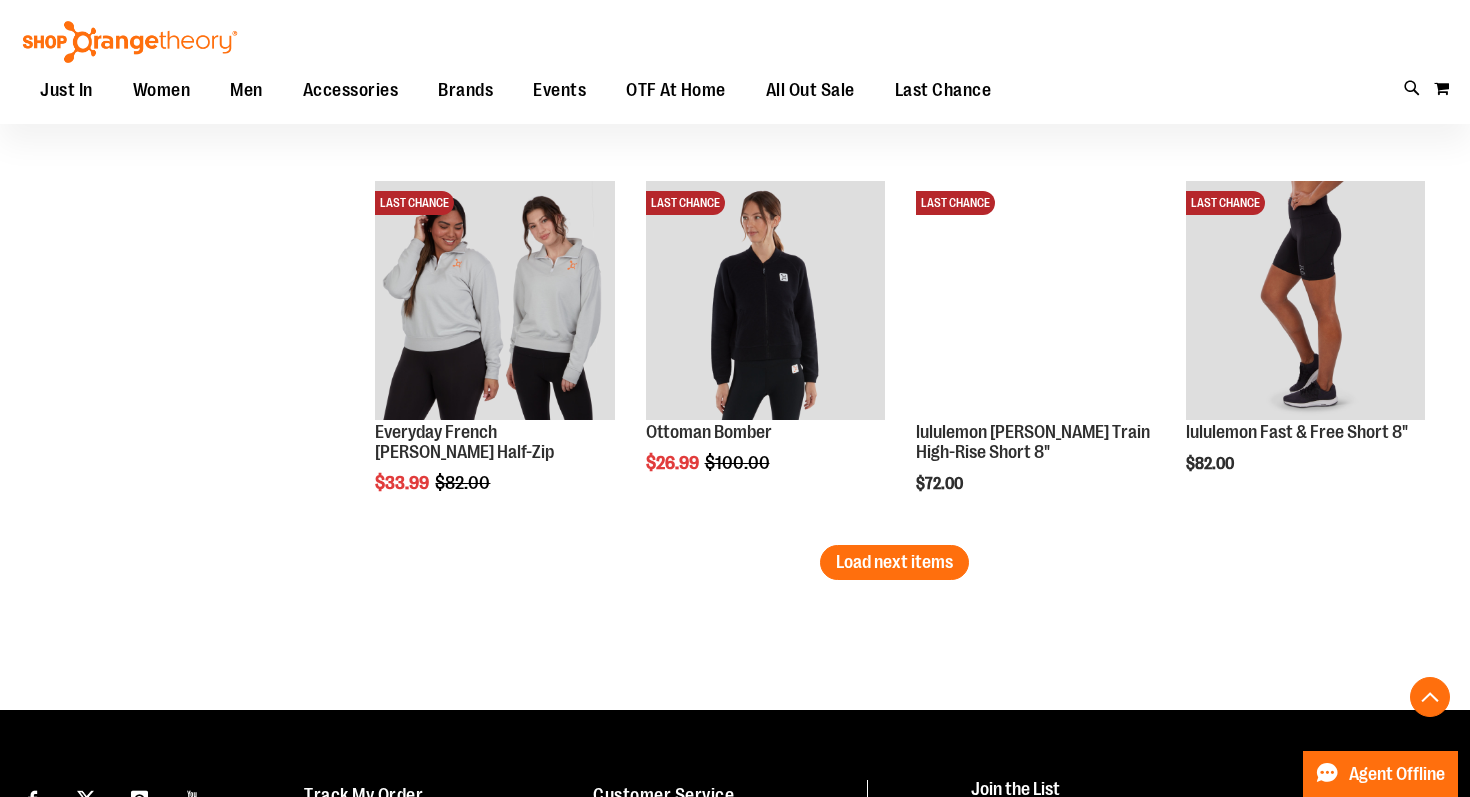 scroll, scrollTop: 3049, scrollLeft: 0, axis: vertical 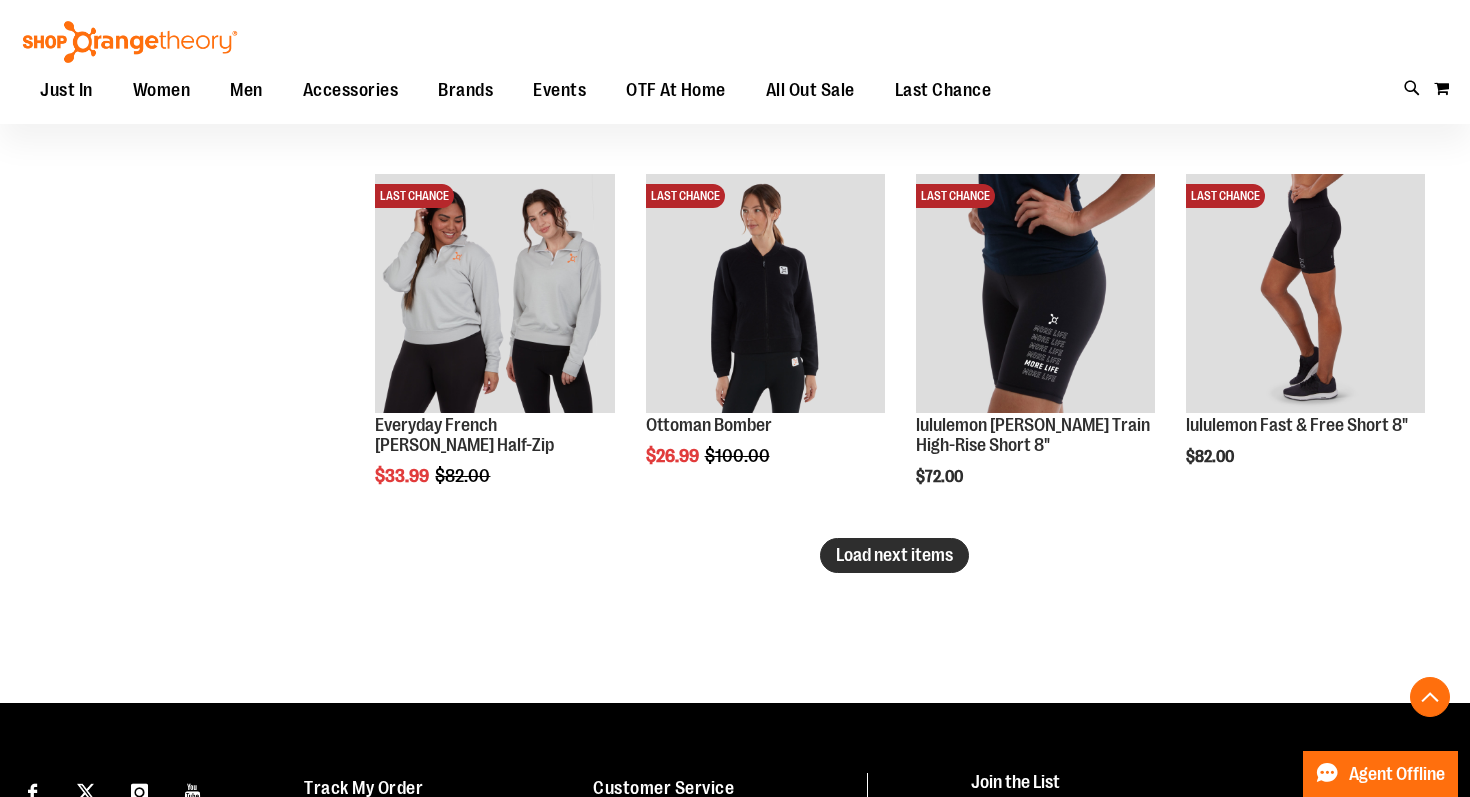 click on "Load next items" at bounding box center [894, 555] 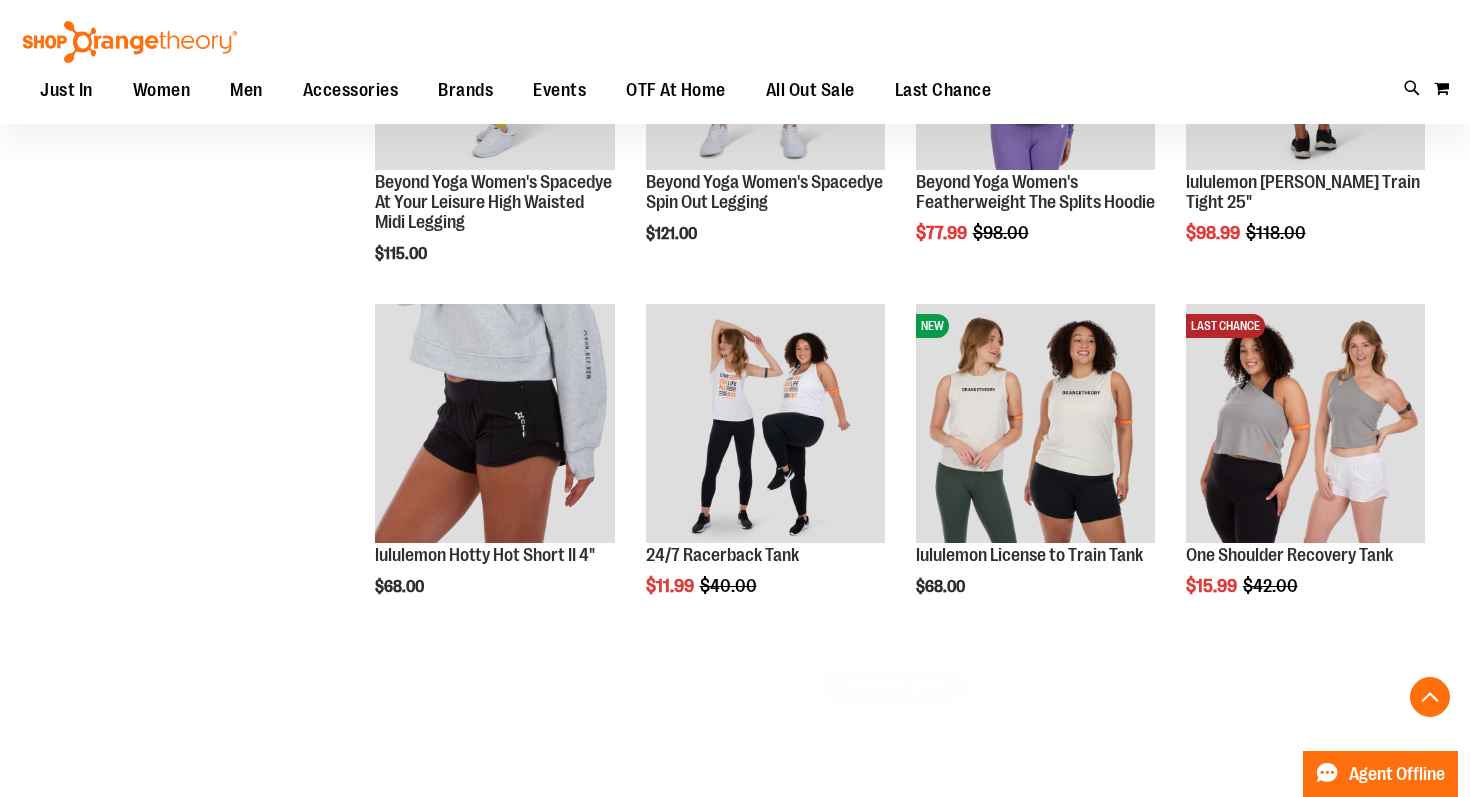 scroll, scrollTop: 4035, scrollLeft: 0, axis: vertical 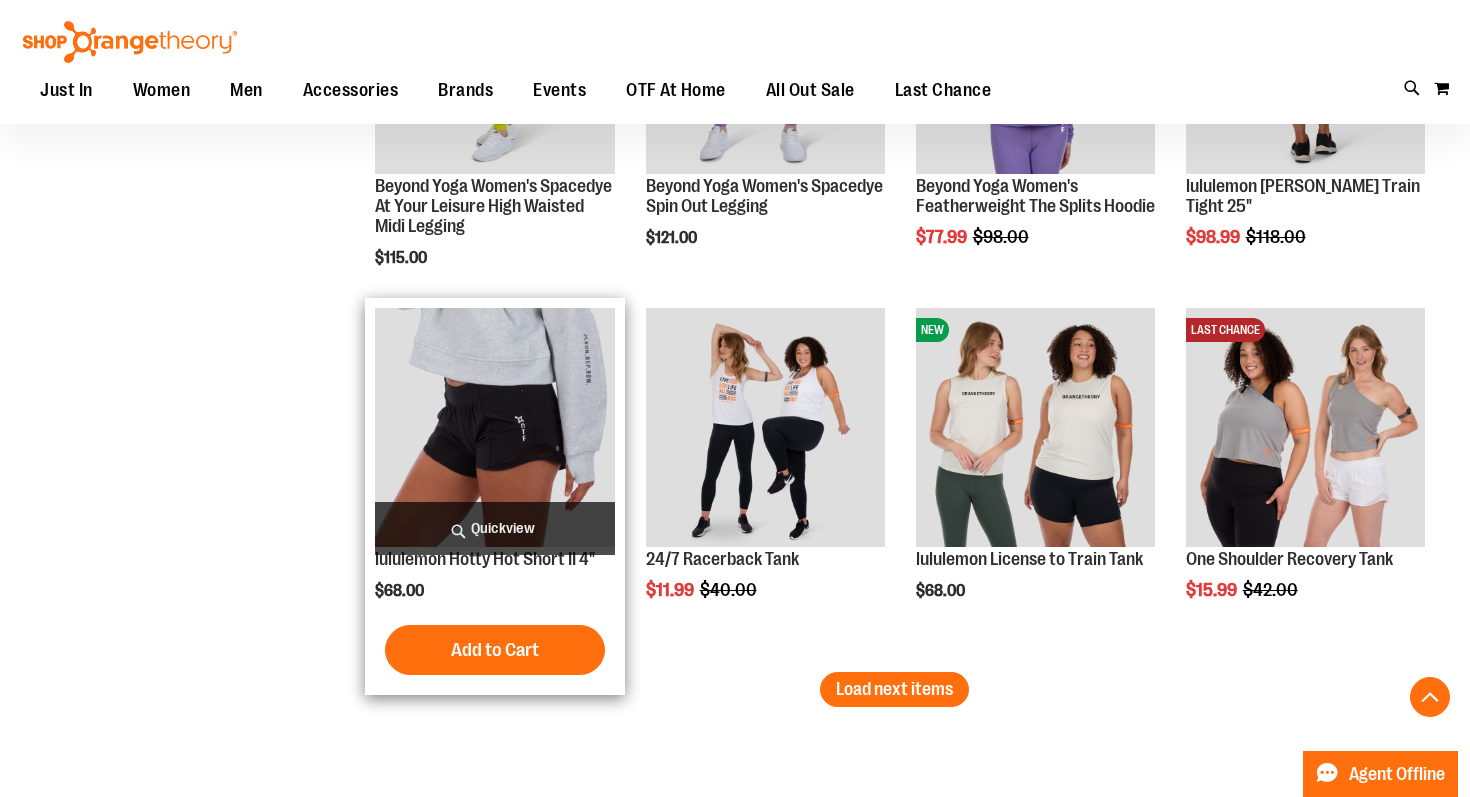 click on "Quickview" at bounding box center (494, 528) 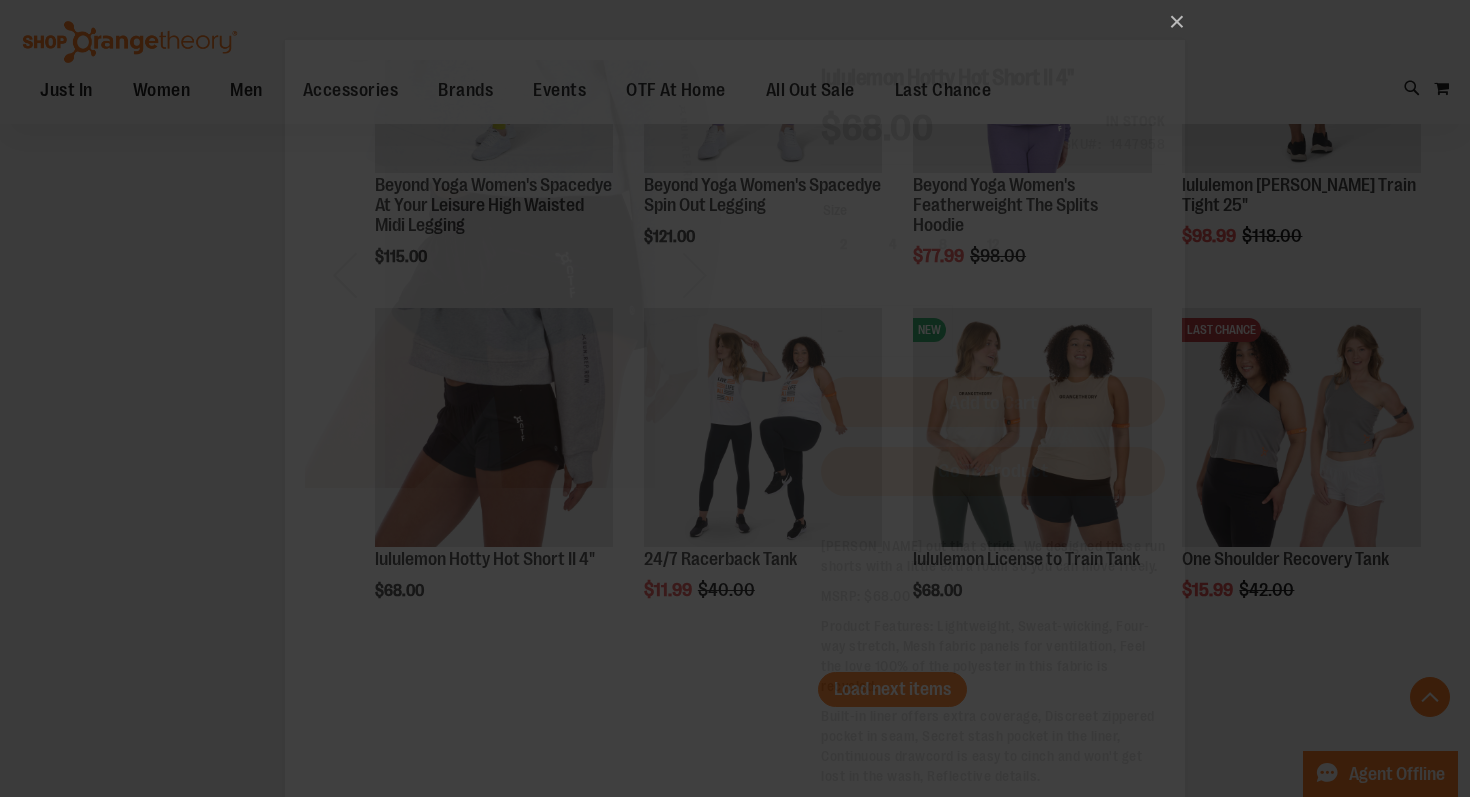 scroll, scrollTop: 0, scrollLeft: 0, axis: both 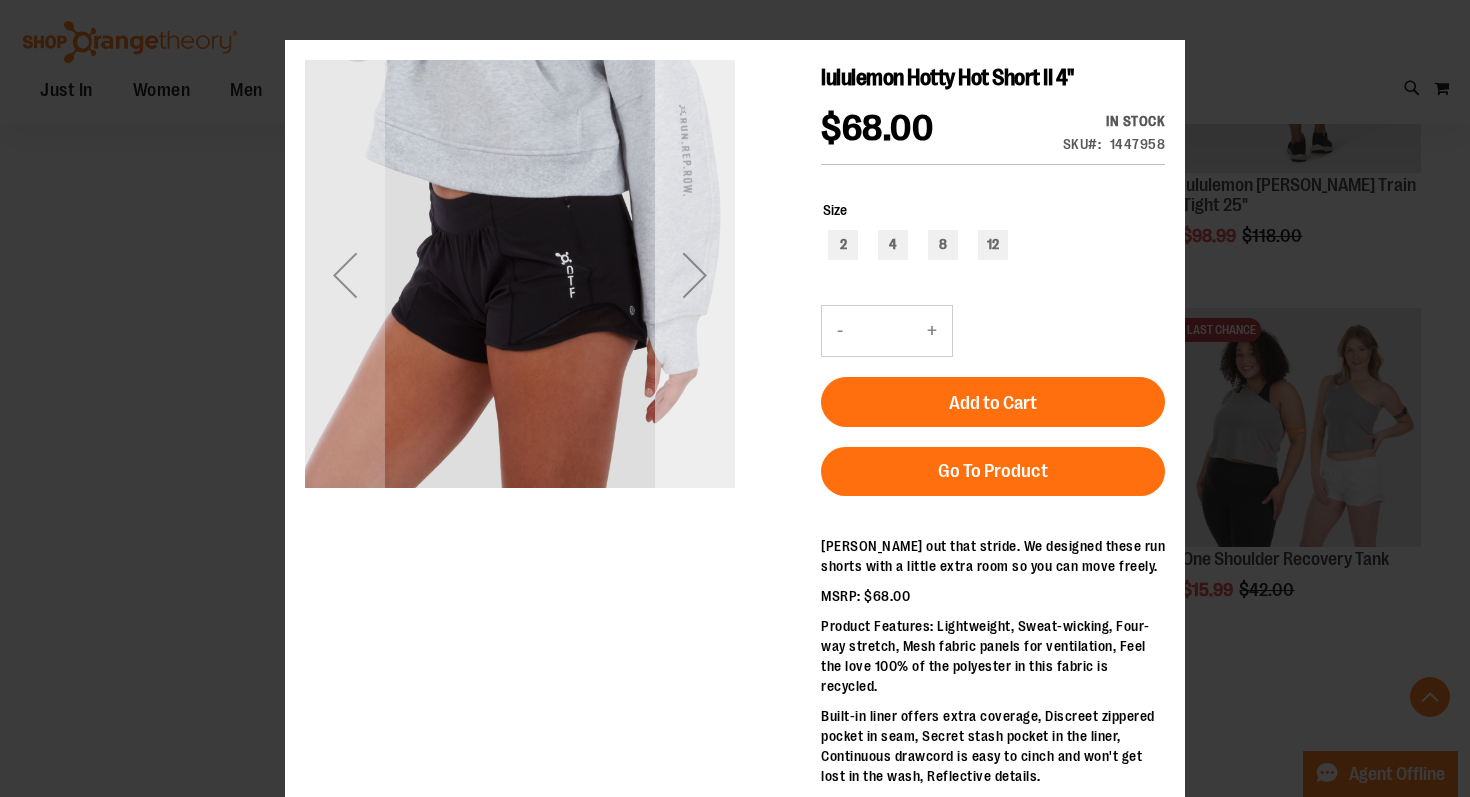click at bounding box center [695, 275] 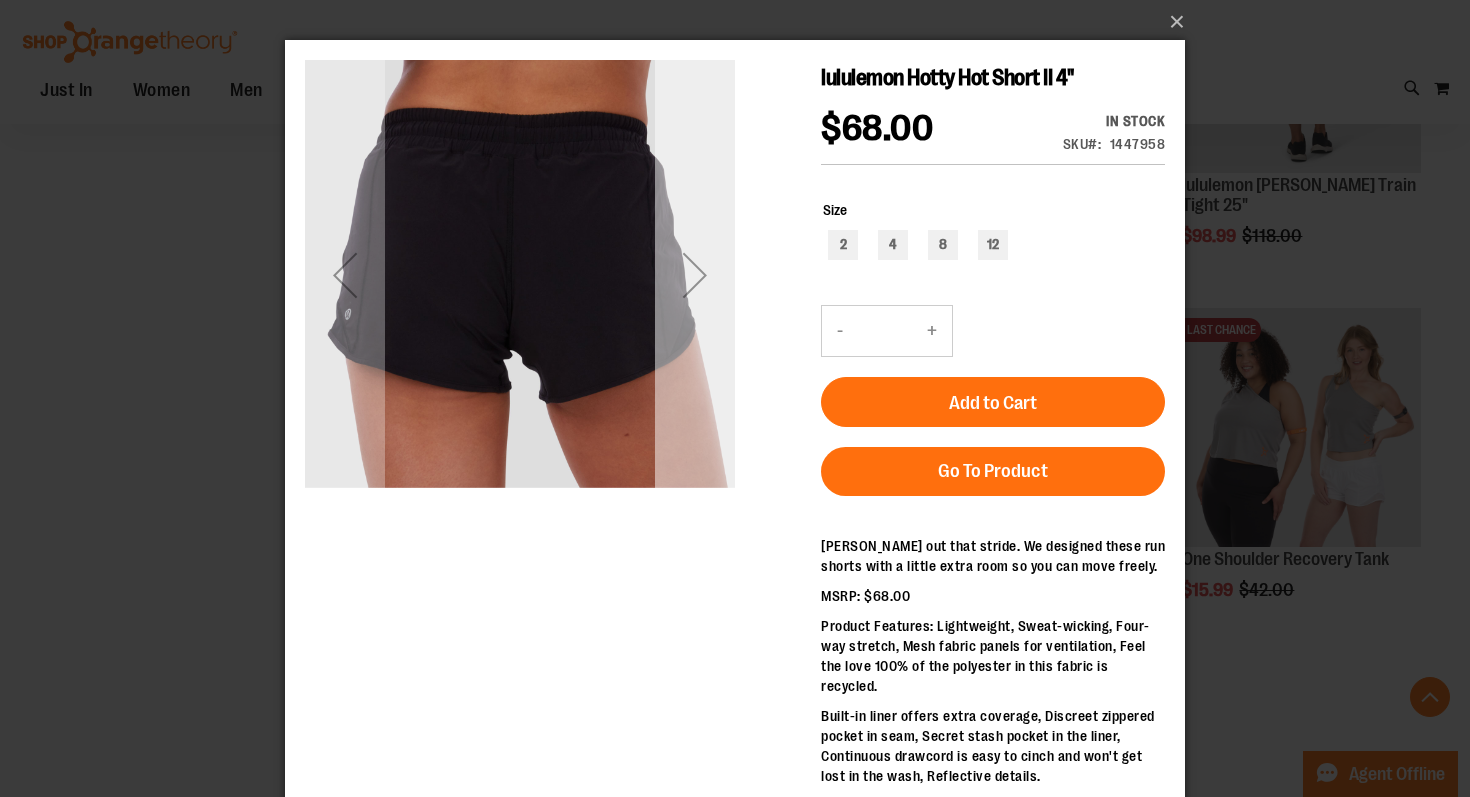 click at bounding box center [695, 275] 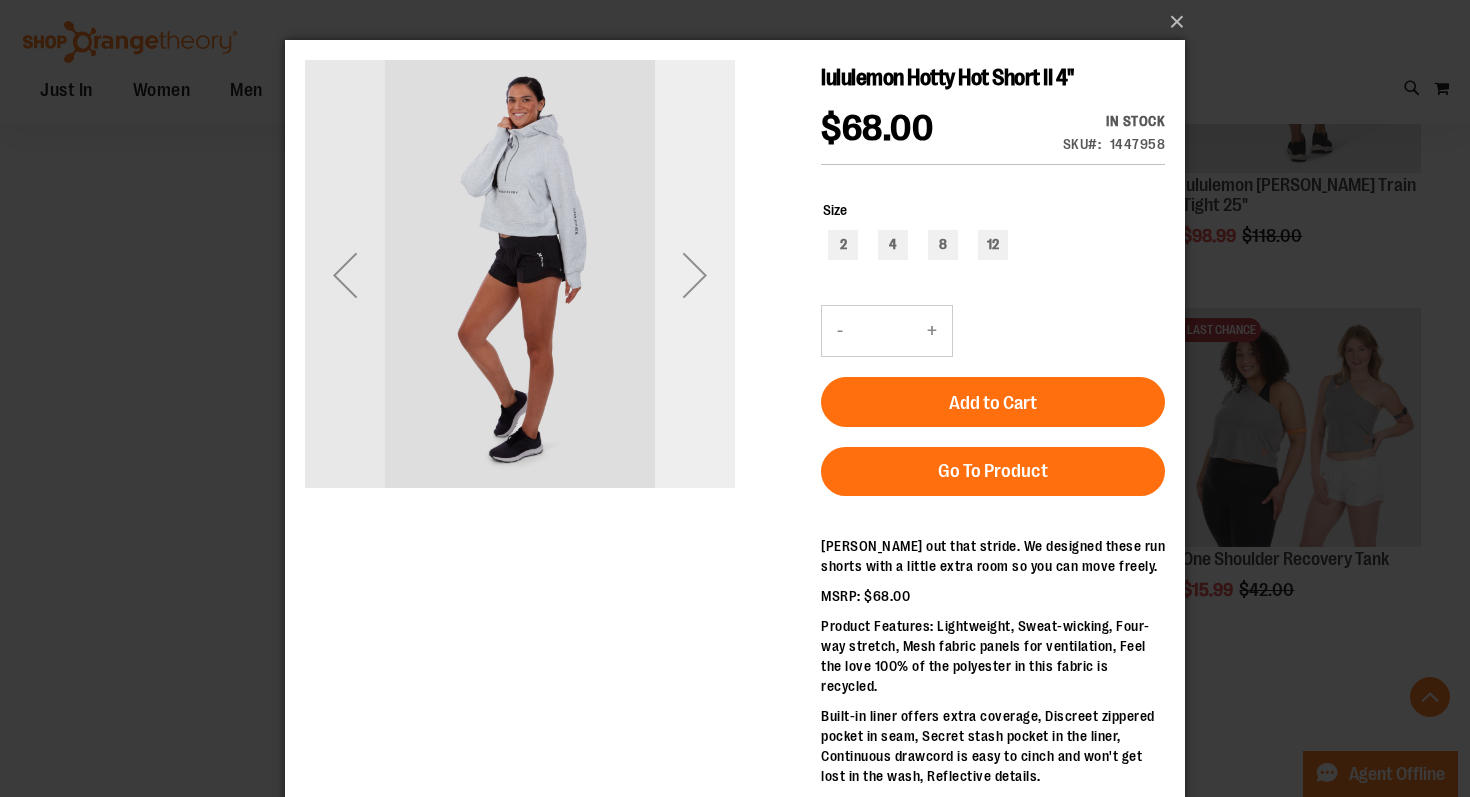click at bounding box center [695, 275] 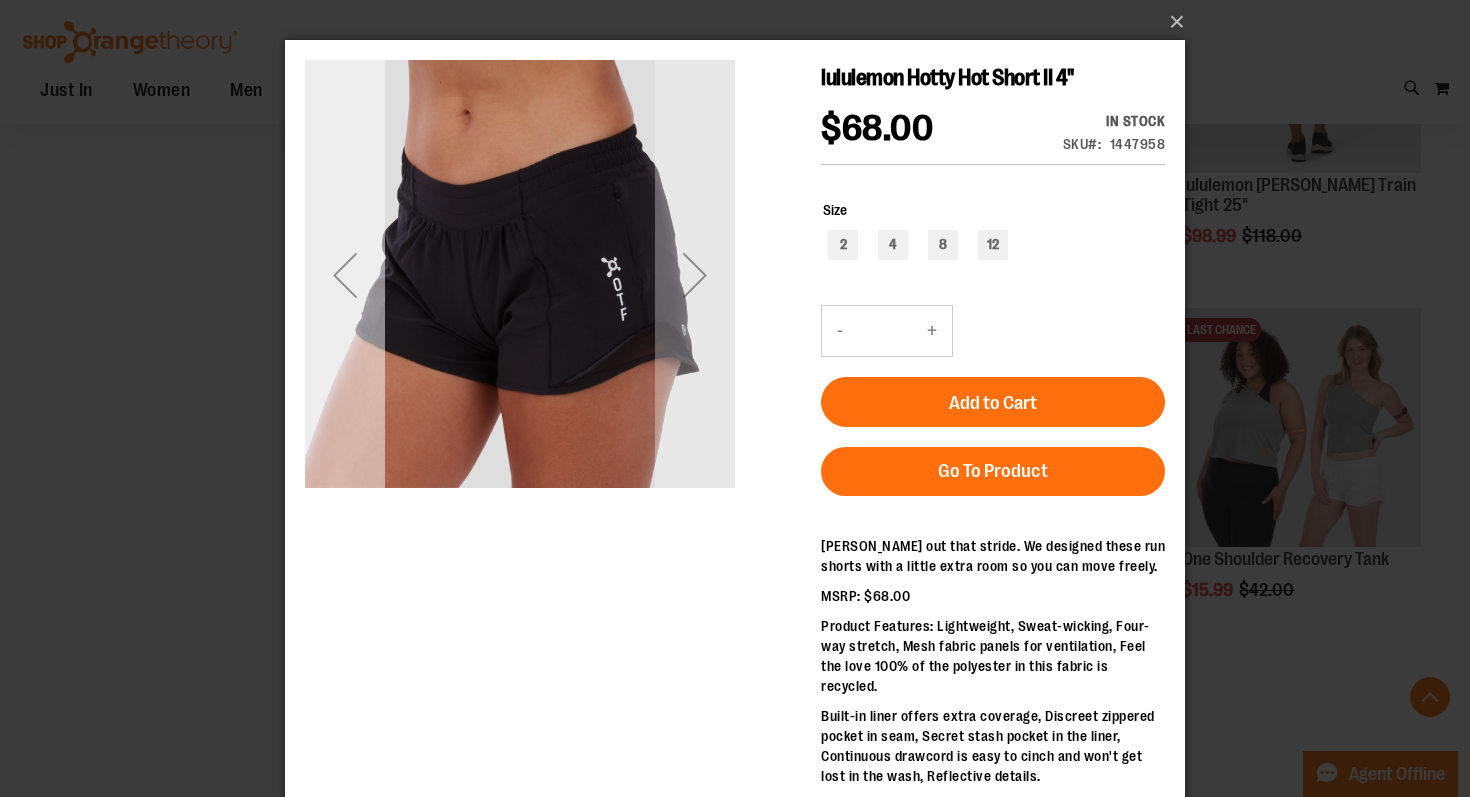 click at bounding box center (345, 275) 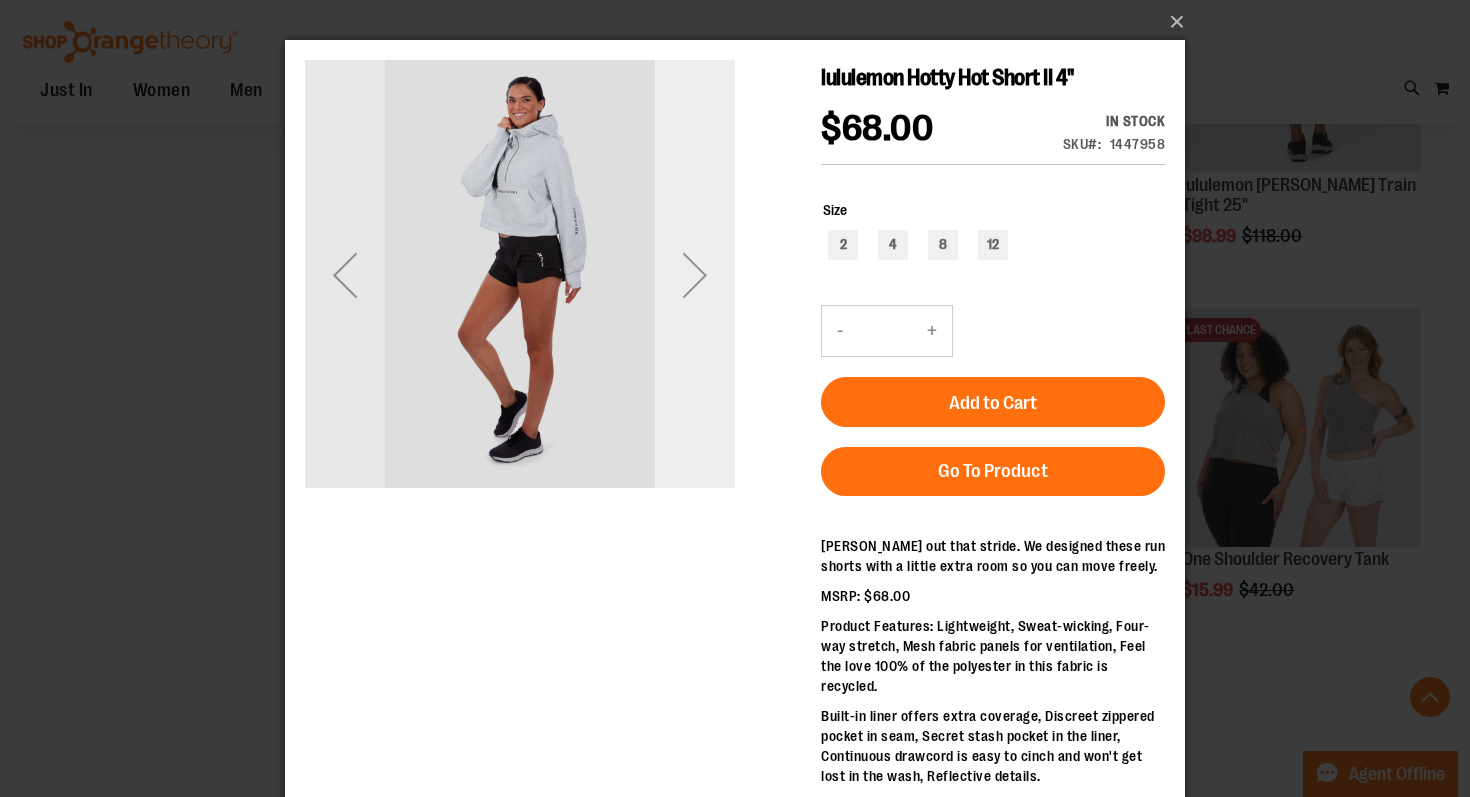 click at bounding box center [695, 275] 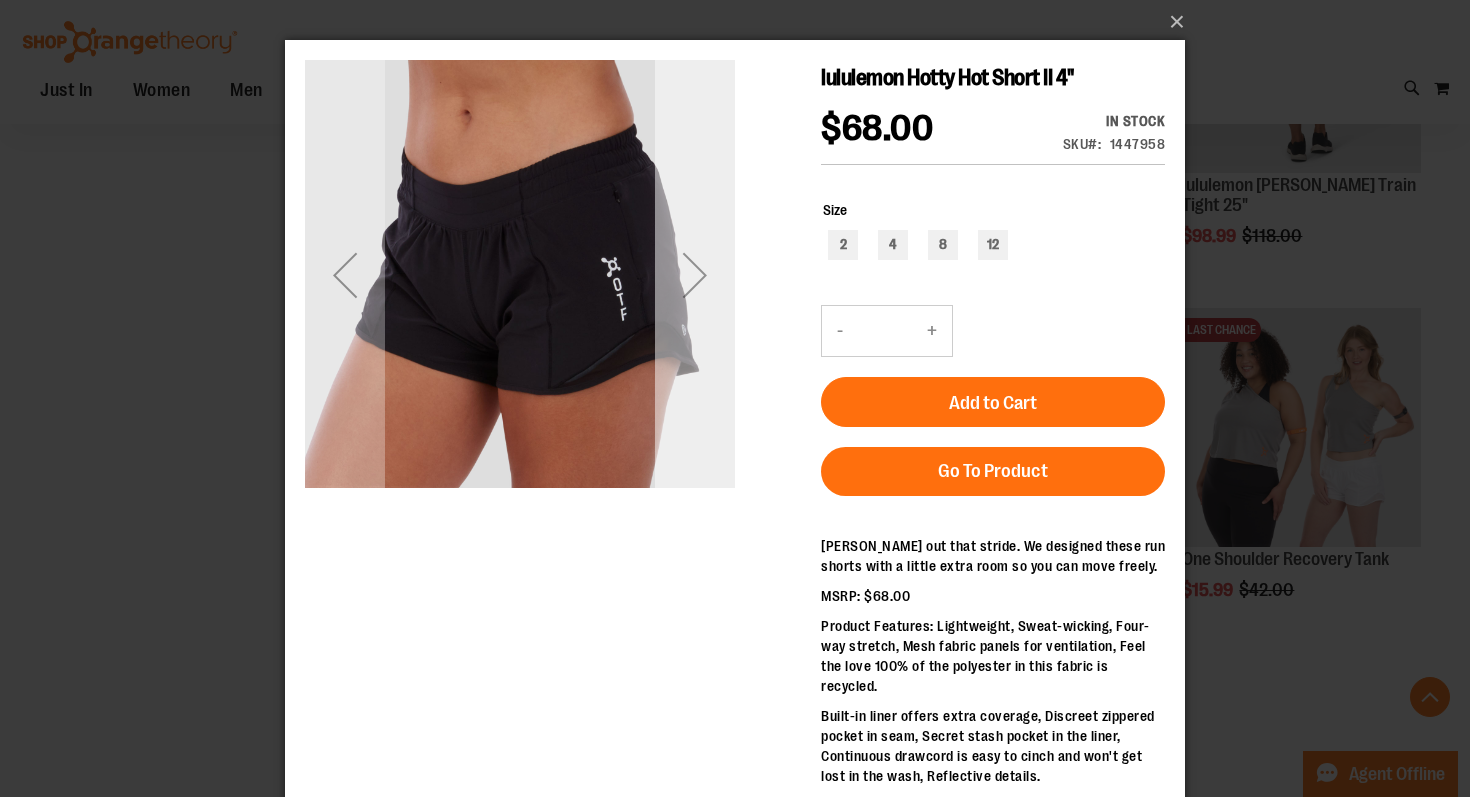 click at bounding box center (695, 275) 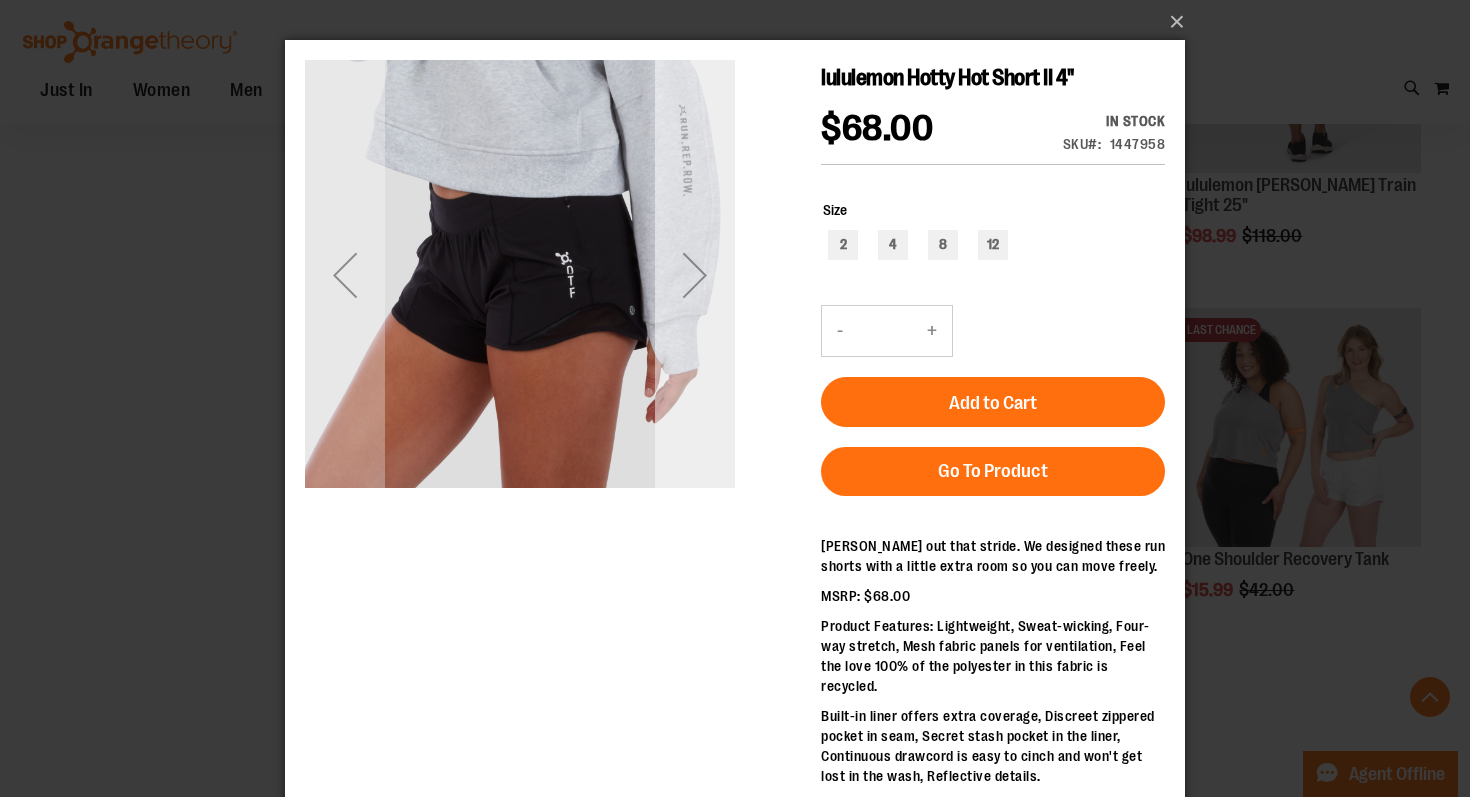 click at bounding box center [695, 275] 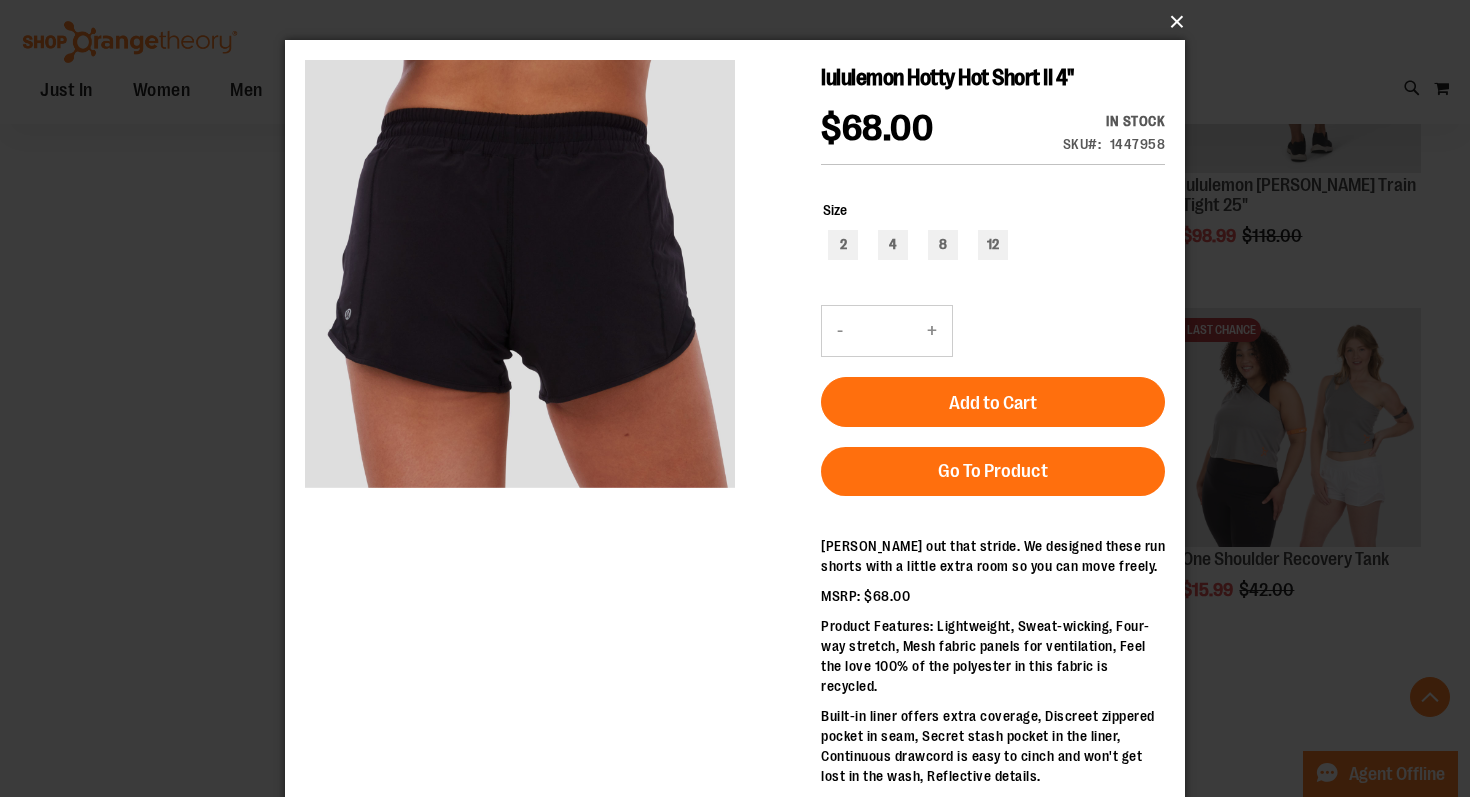 click on "×" at bounding box center (741, 22) 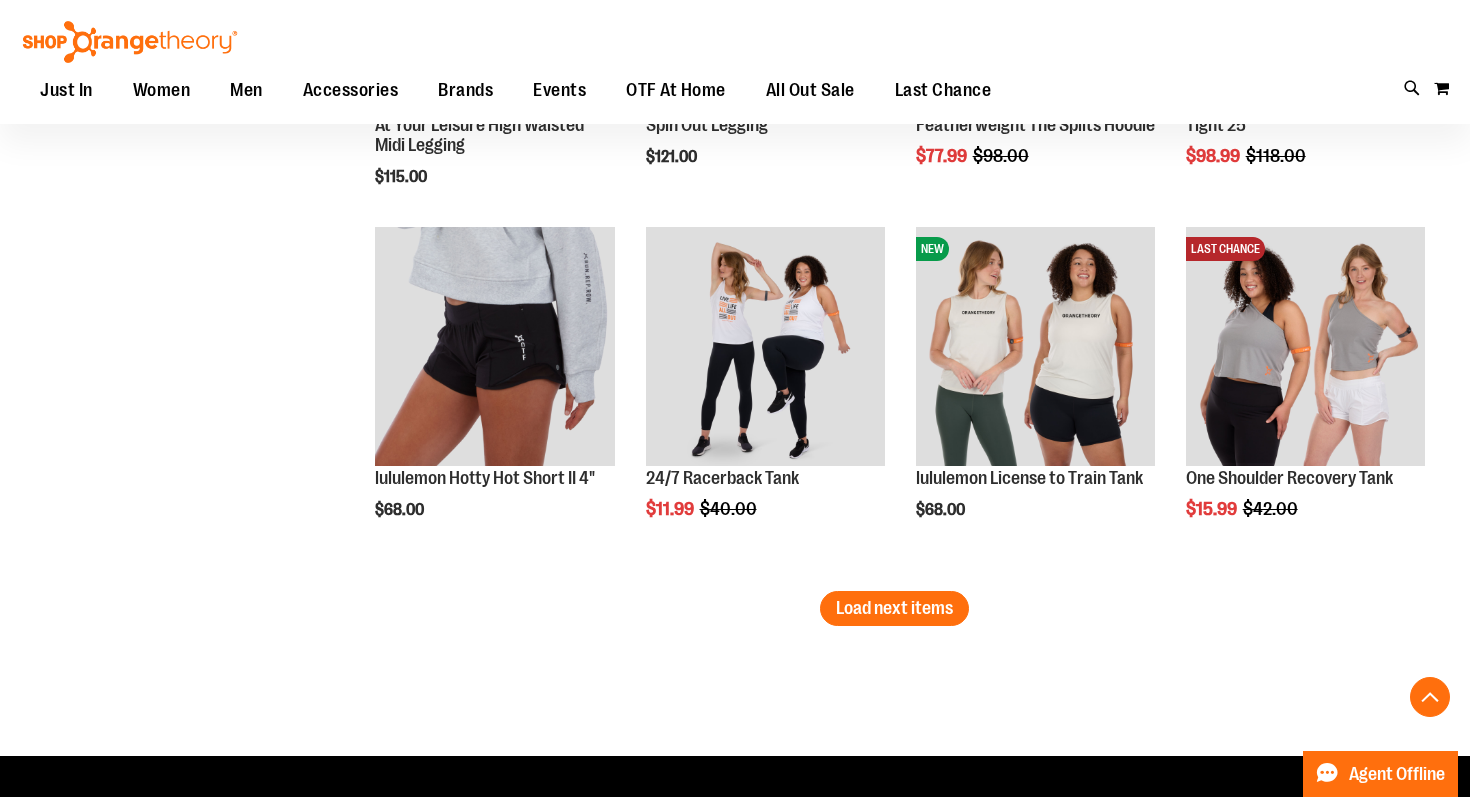 scroll, scrollTop: 4168, scrollLeft: 0, axis: vertical 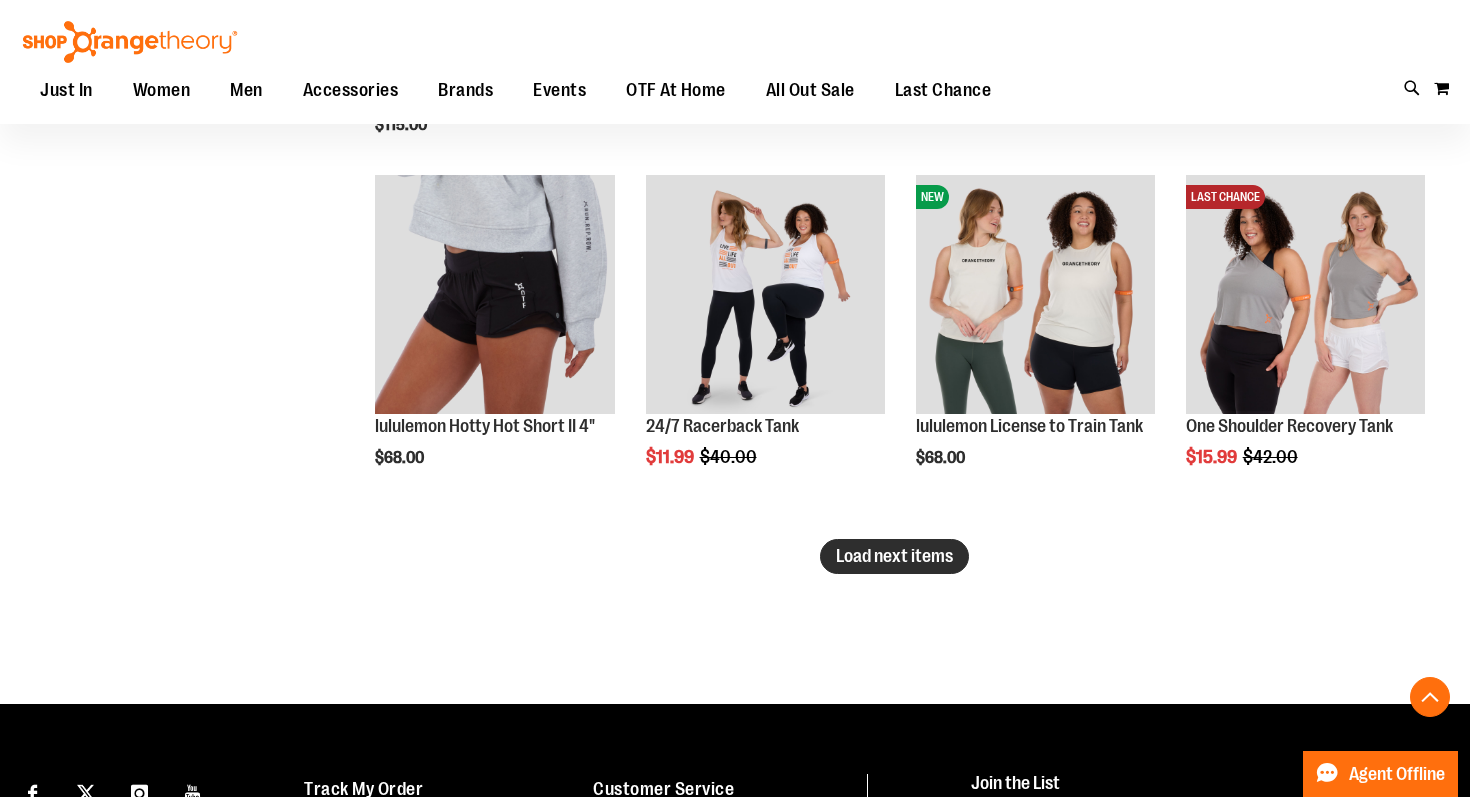 click on "Load next items" at bounding box center (894, 556) 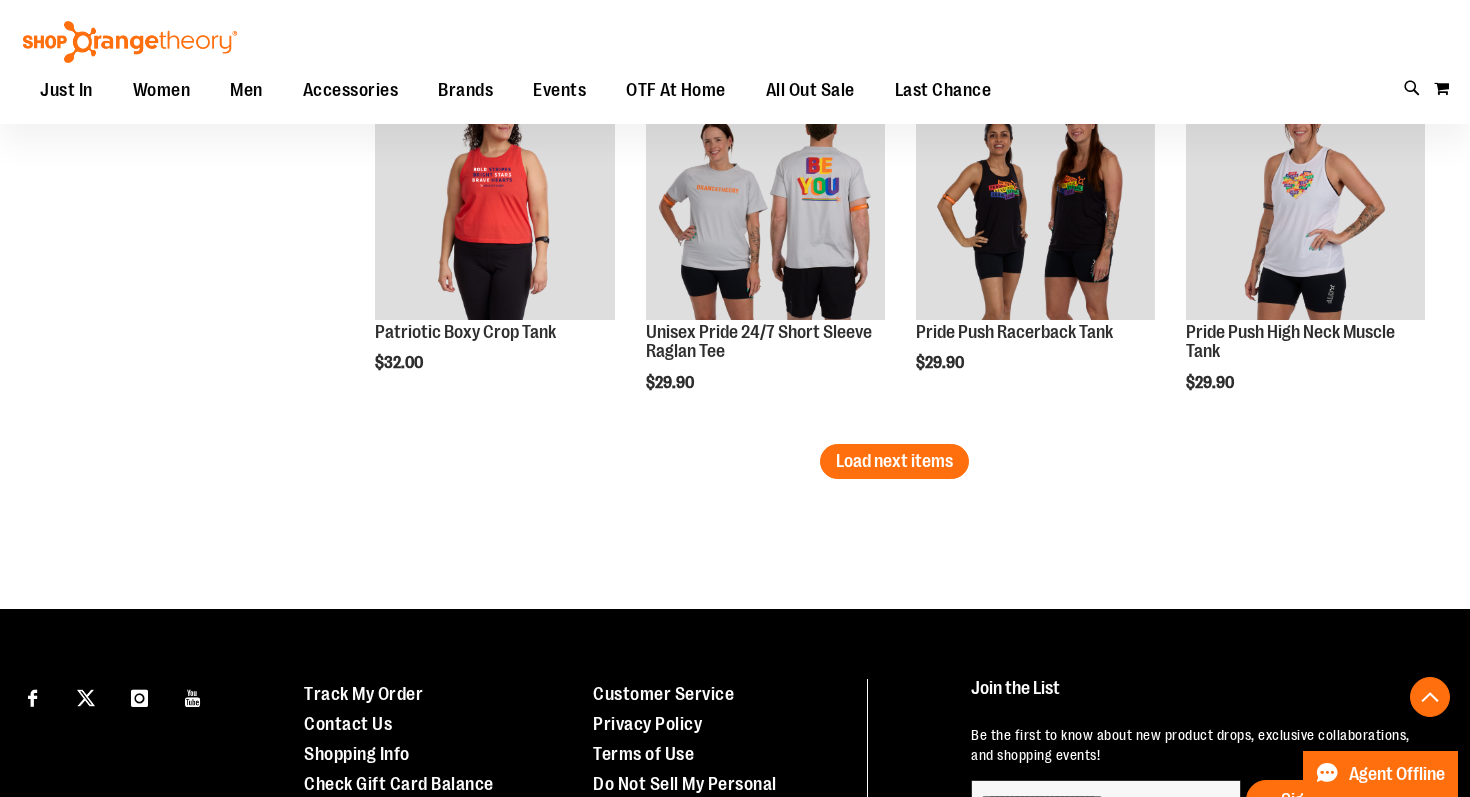 scroll, scrollTop: 5387, scrollLeft: 0, axis: vertical 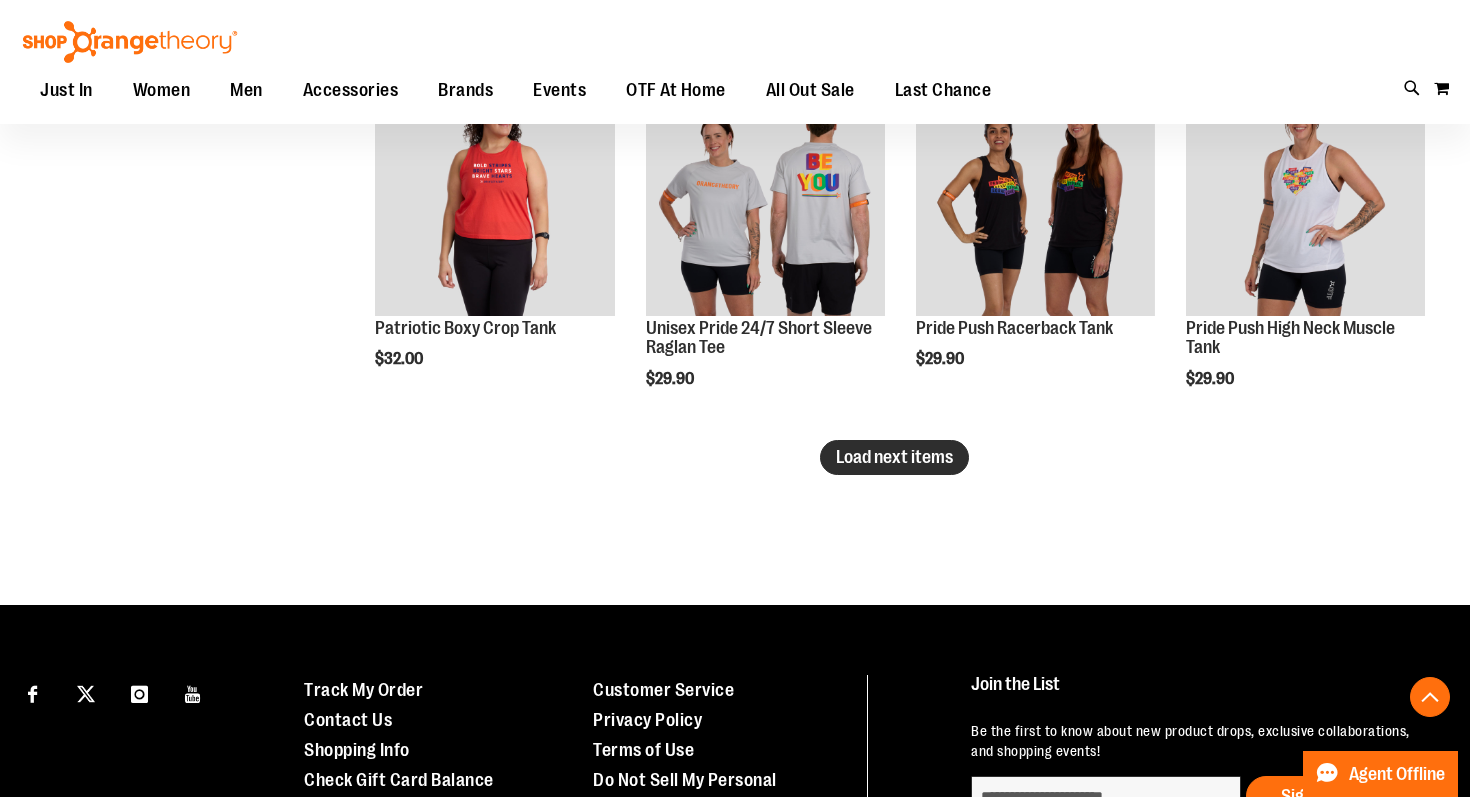 click on "Load next items" at bounding box center [894, 457] 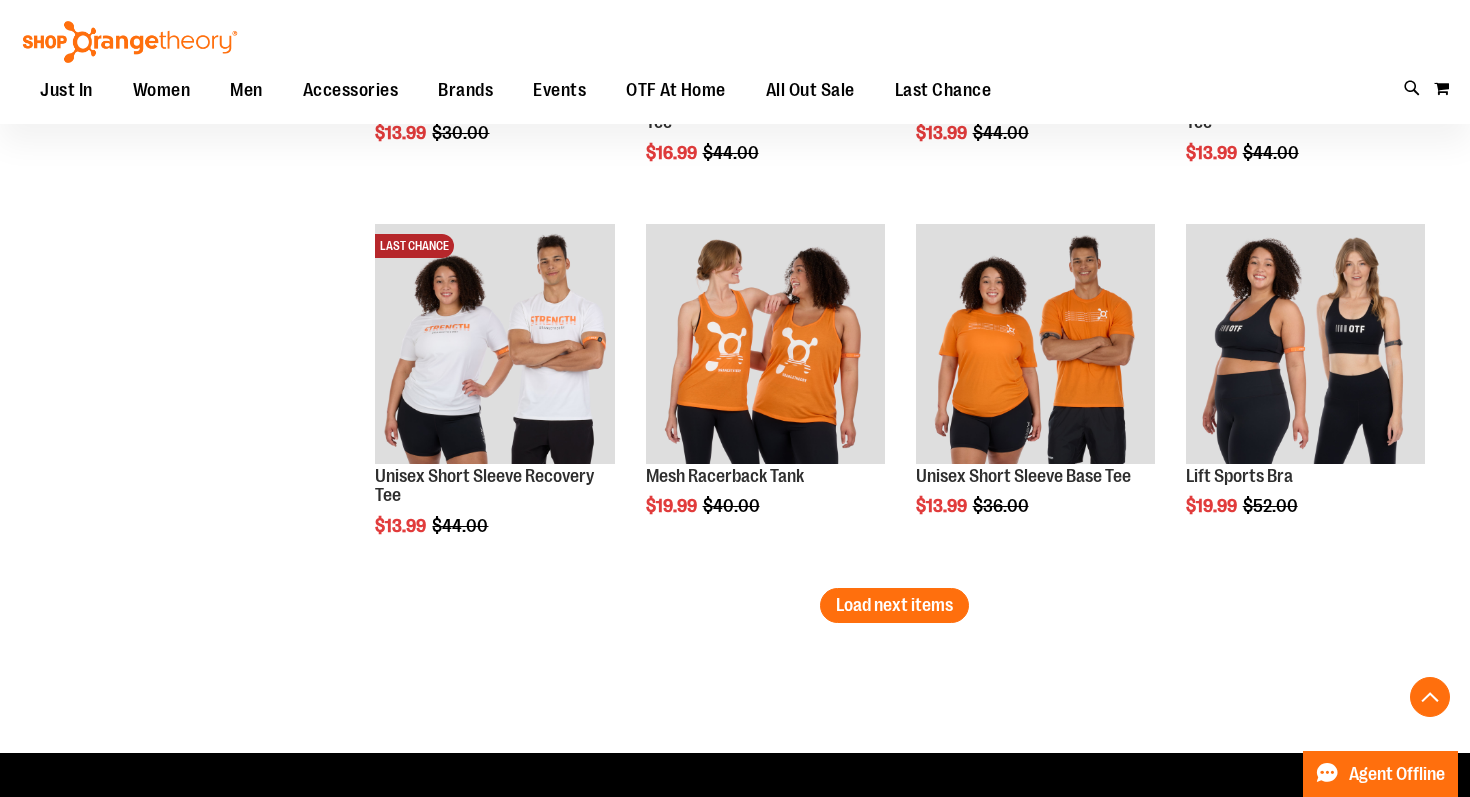 scroll, scrollTop: 6365, scrollLeft: 0, axis: vertical 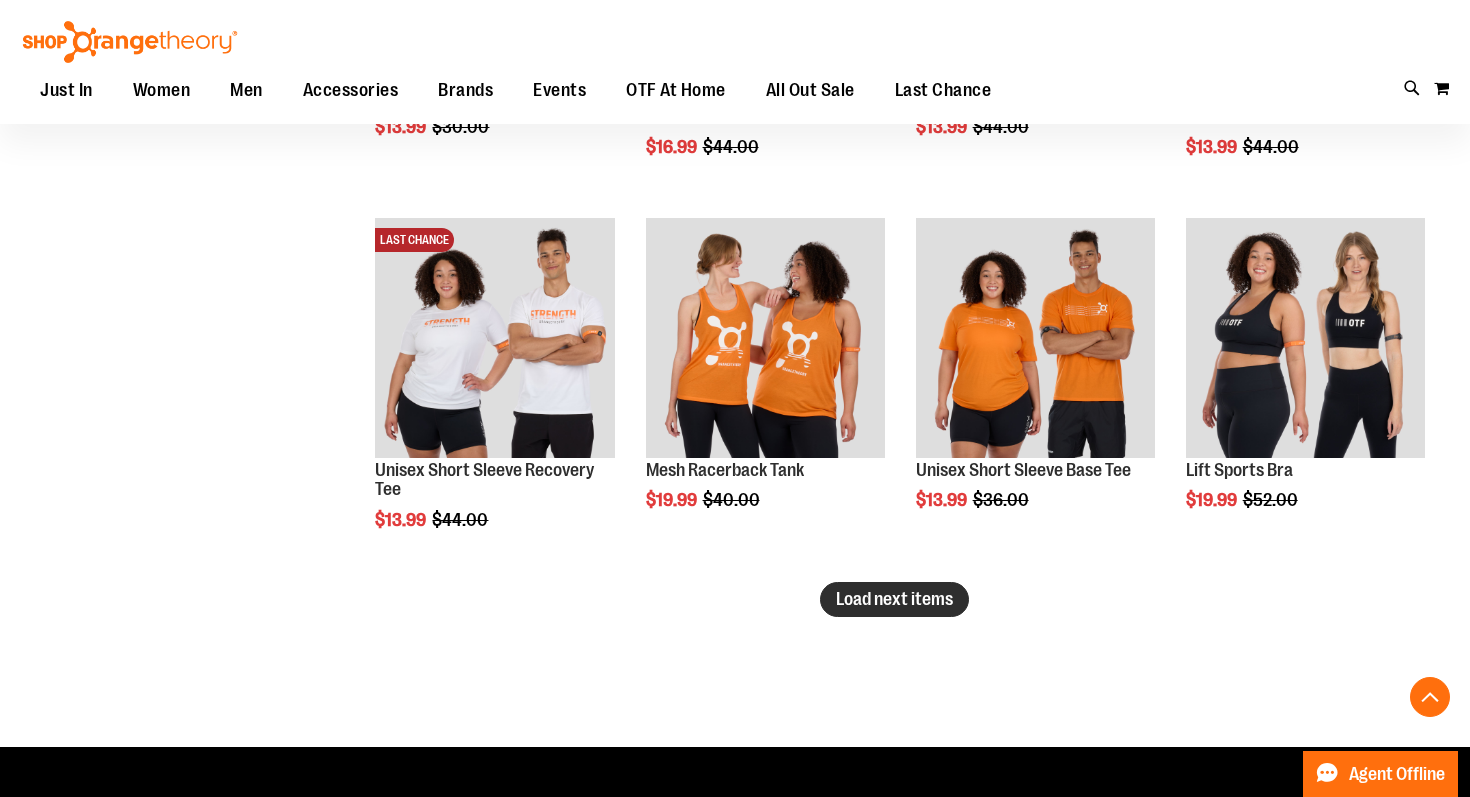 click on "Load next items" at bounding box center [894, 599] 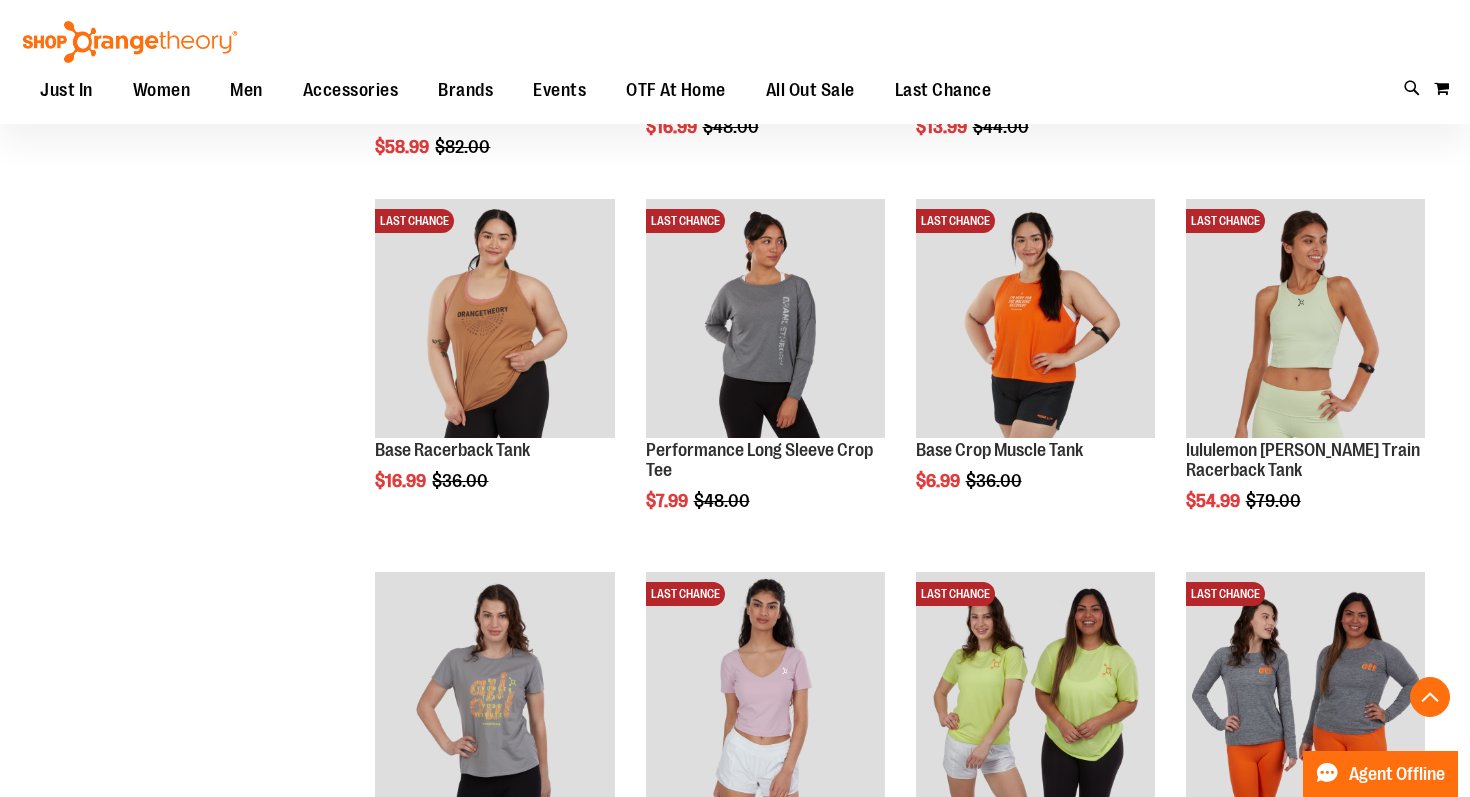 scroll, scrollTop: 7133, scrollLeft: 0, axis: vertical 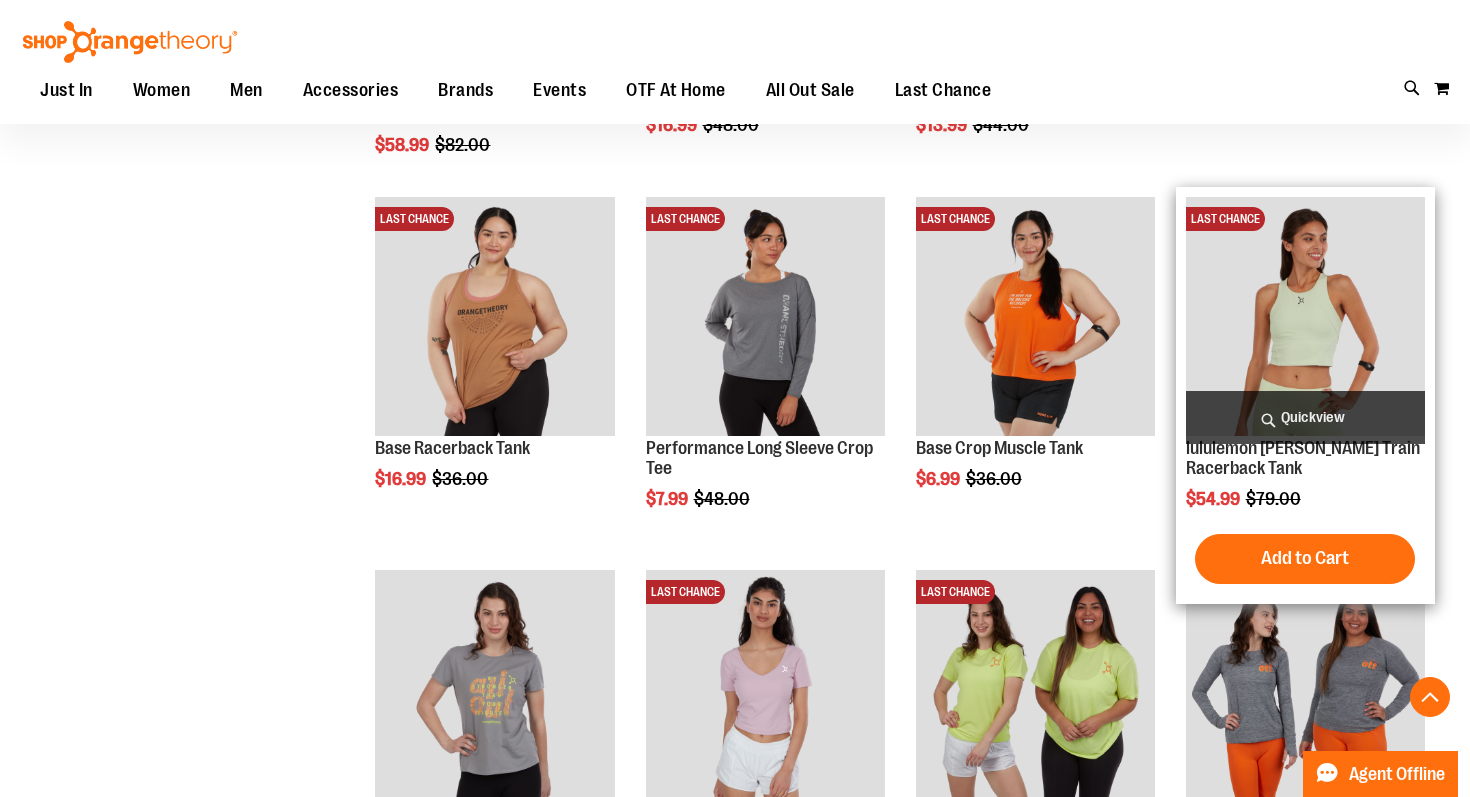 click on "Quickview" at bounding box center [1305, 417] 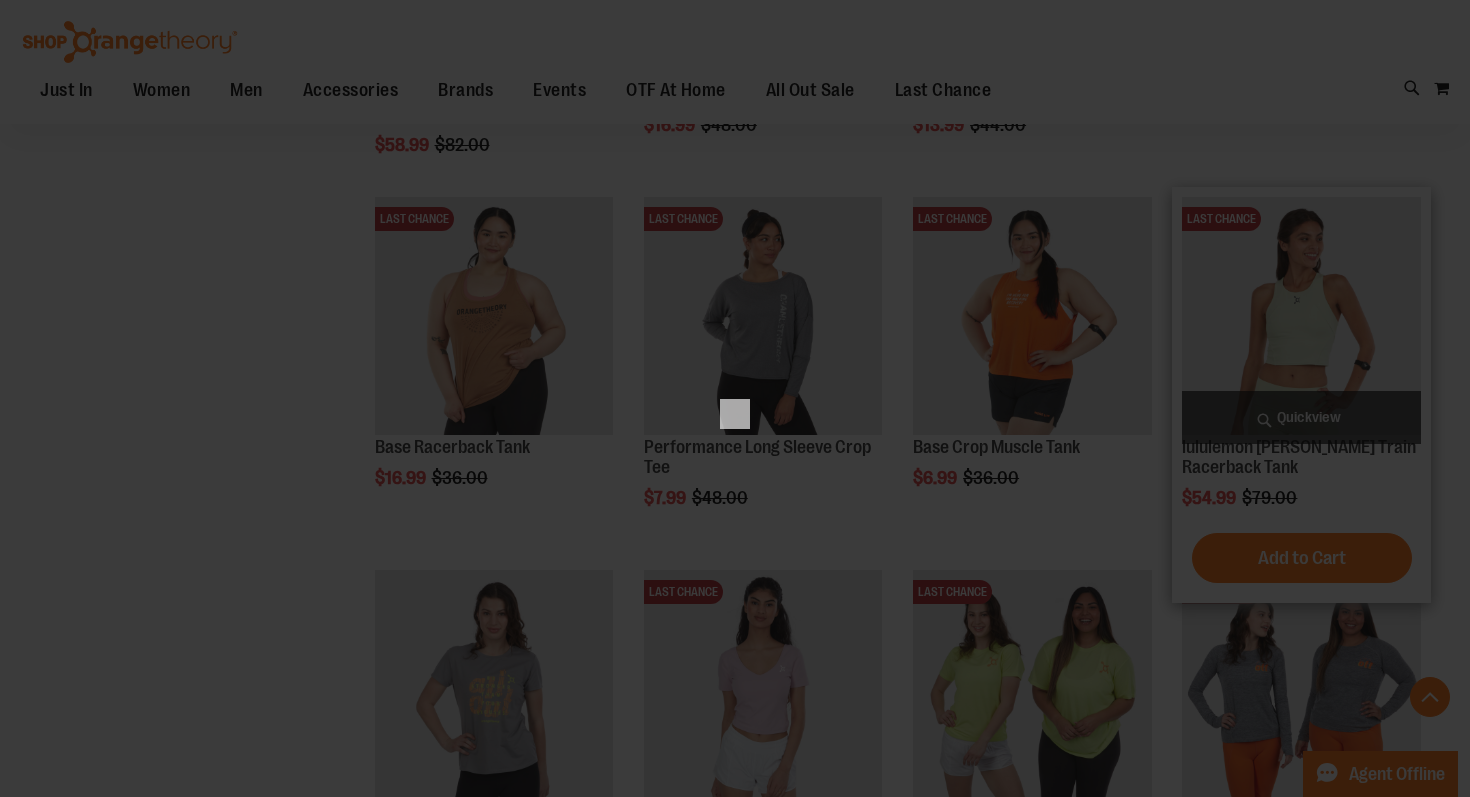scroll, scrollTop: 0, scrollLeft: 0, axis: both 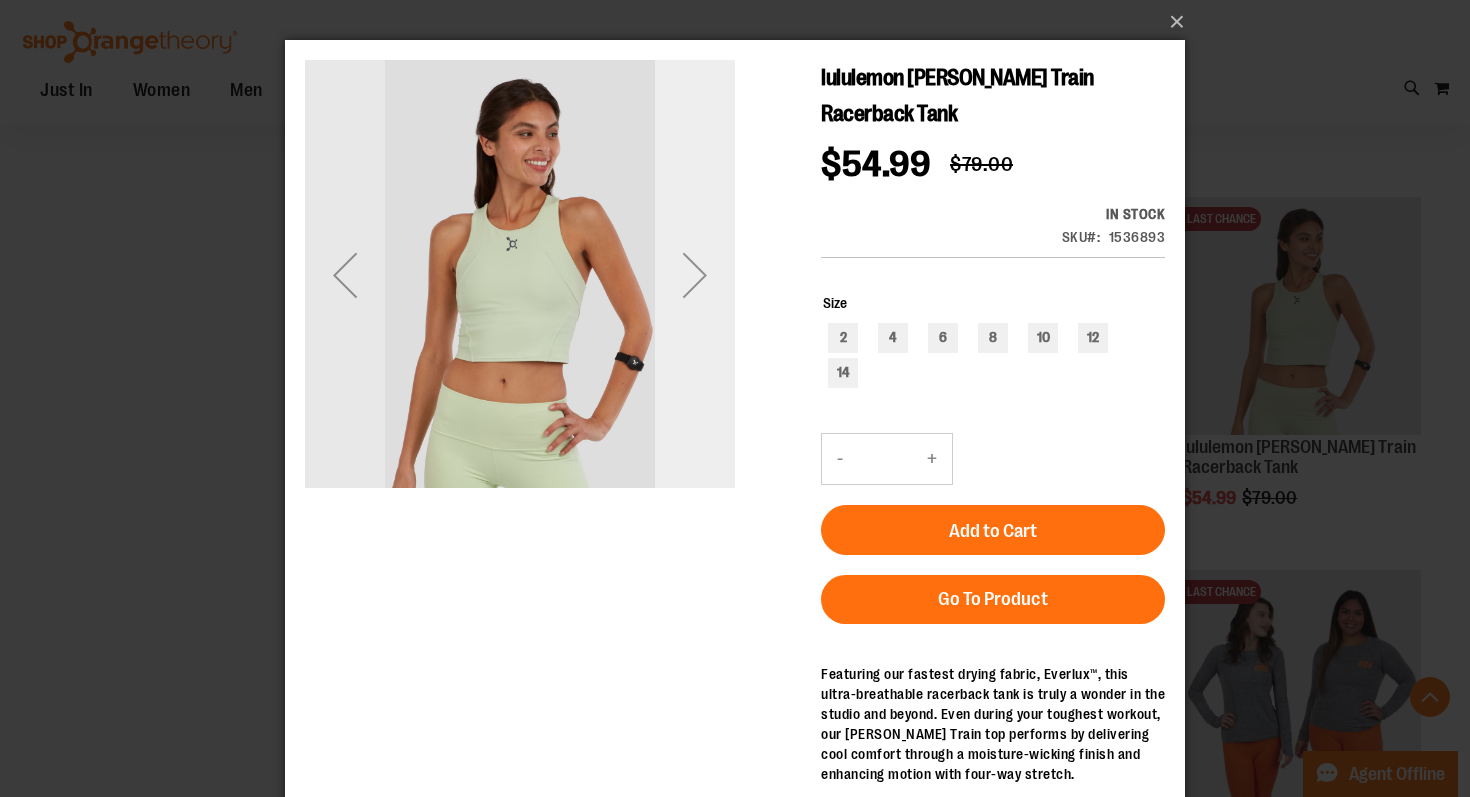 click at bounding box center [695, 275] 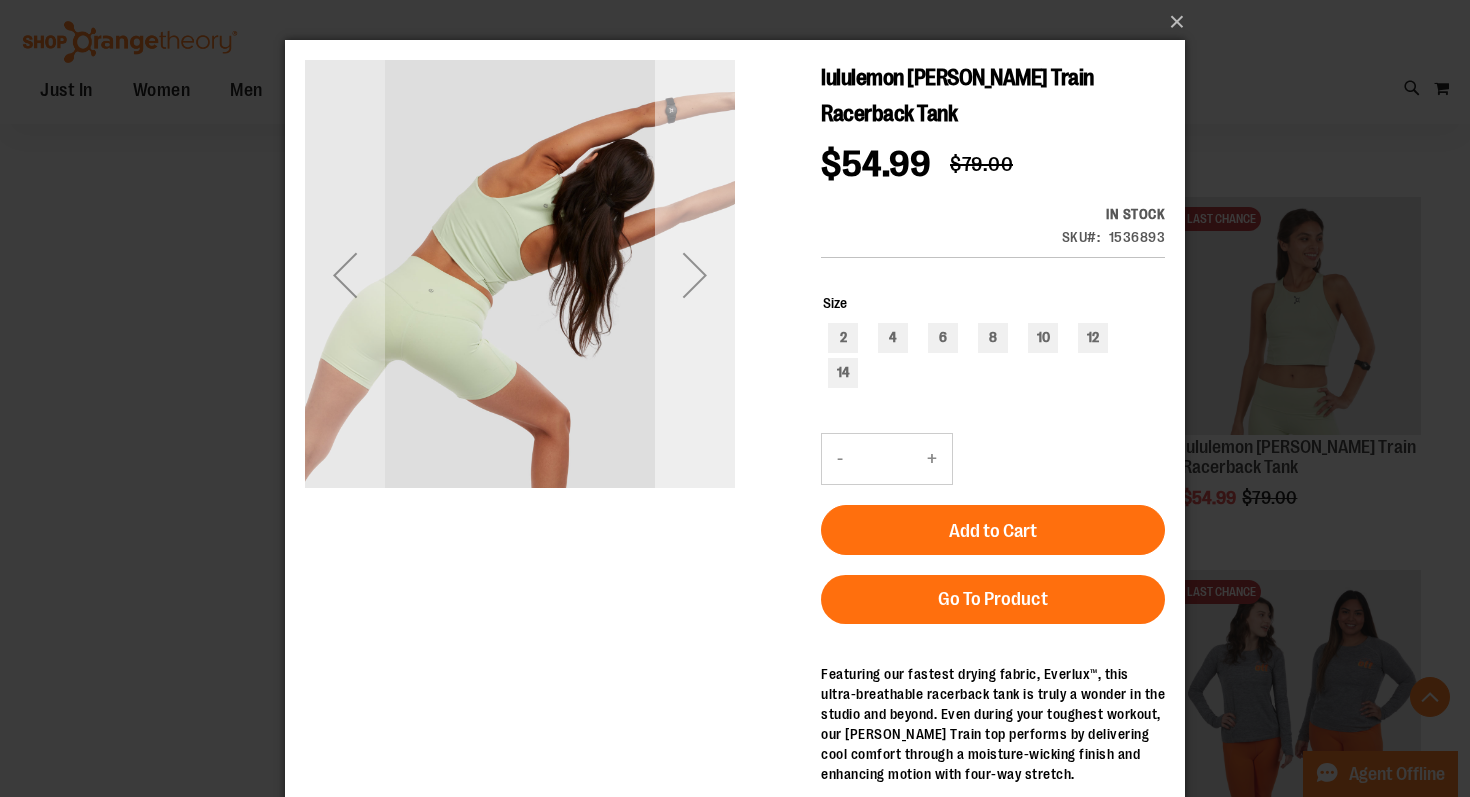 click at bounding box center (695, 275) 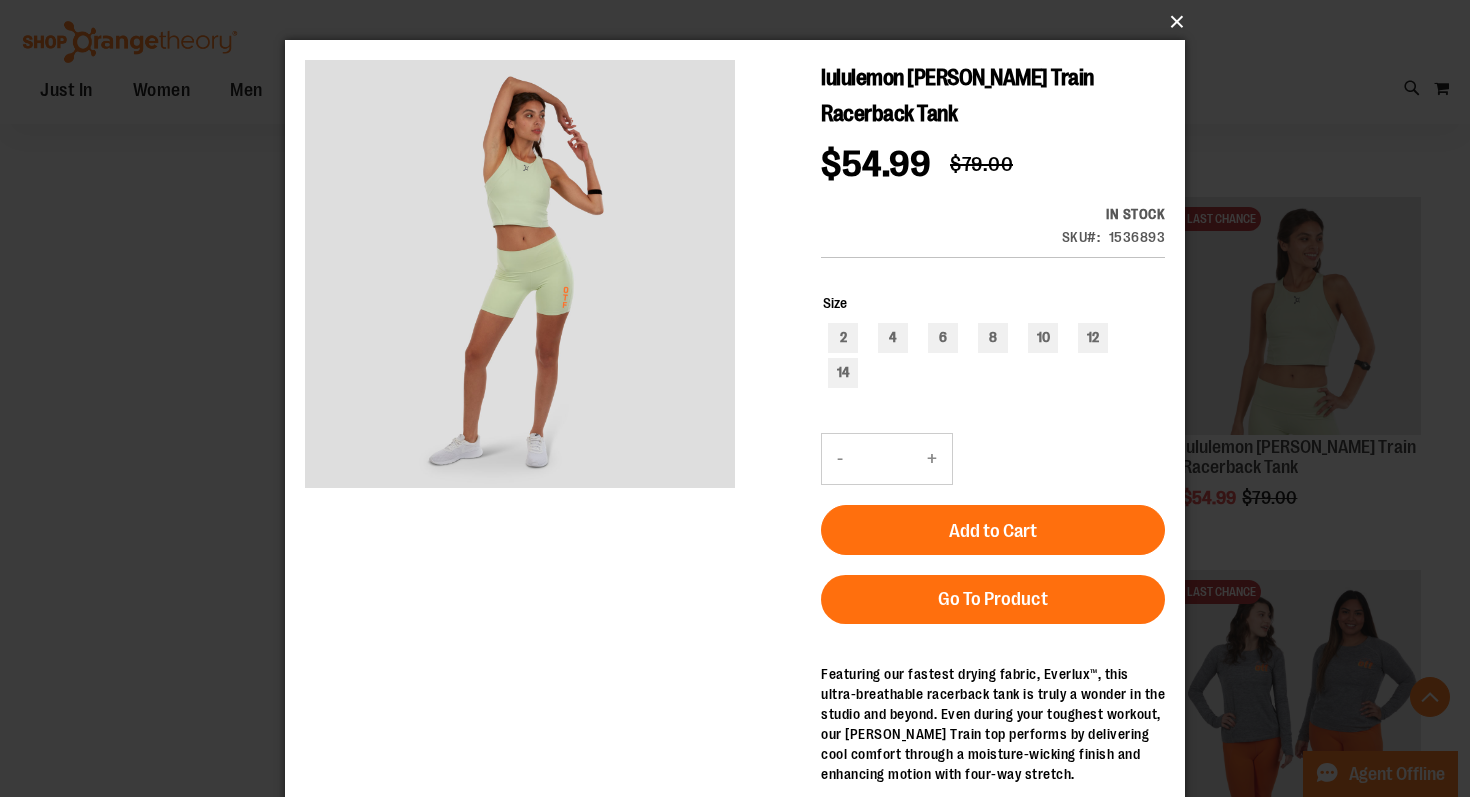 click on "×" at bounding box center [741, 22] 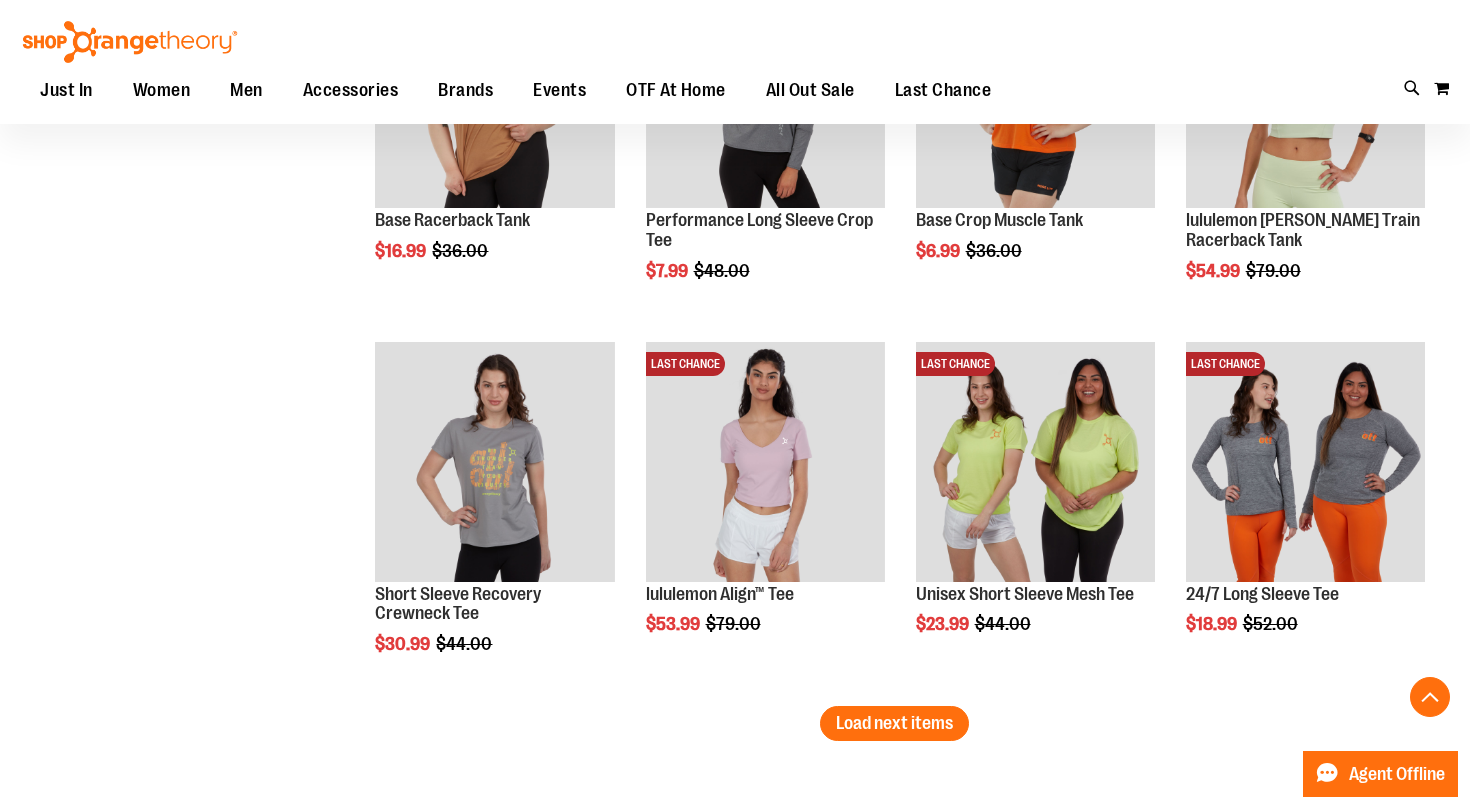 scroll, scrollTop: 7424, scrollLeft: 0, axis: vertical 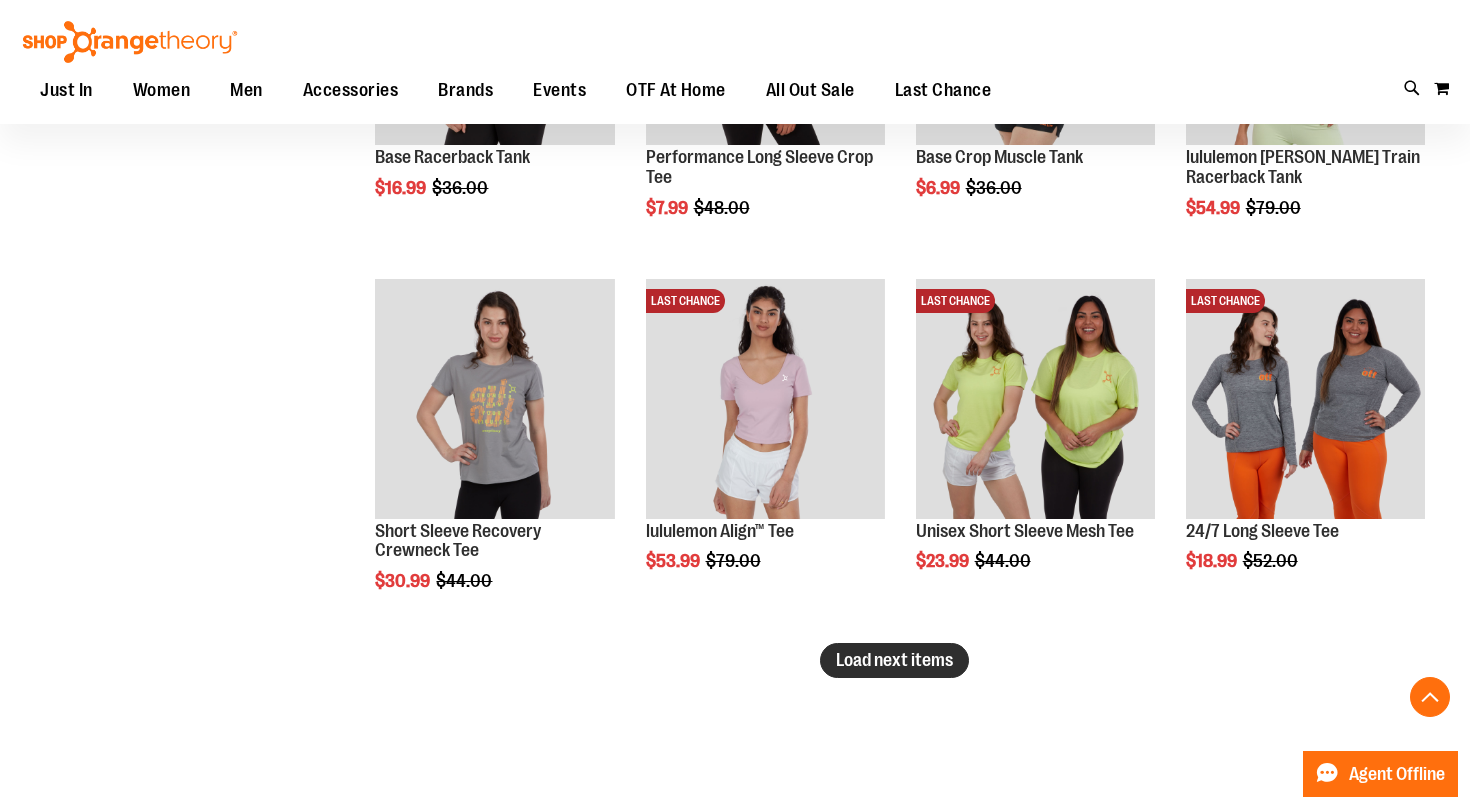 click on "Load next items" at bounding box center (894, 660) 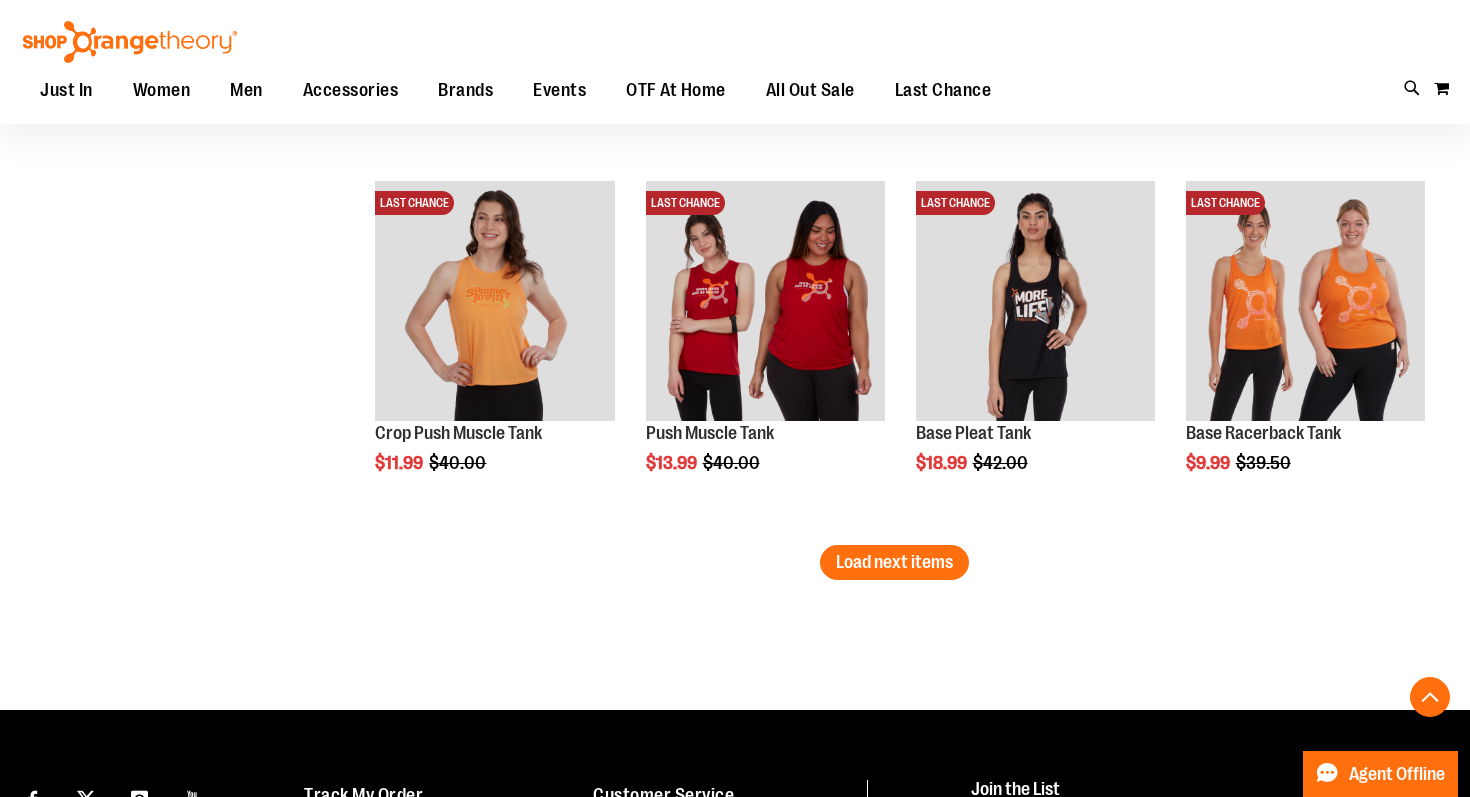 scroll, scrollTop: 8659, scrollLeft: 0, axis: vertical 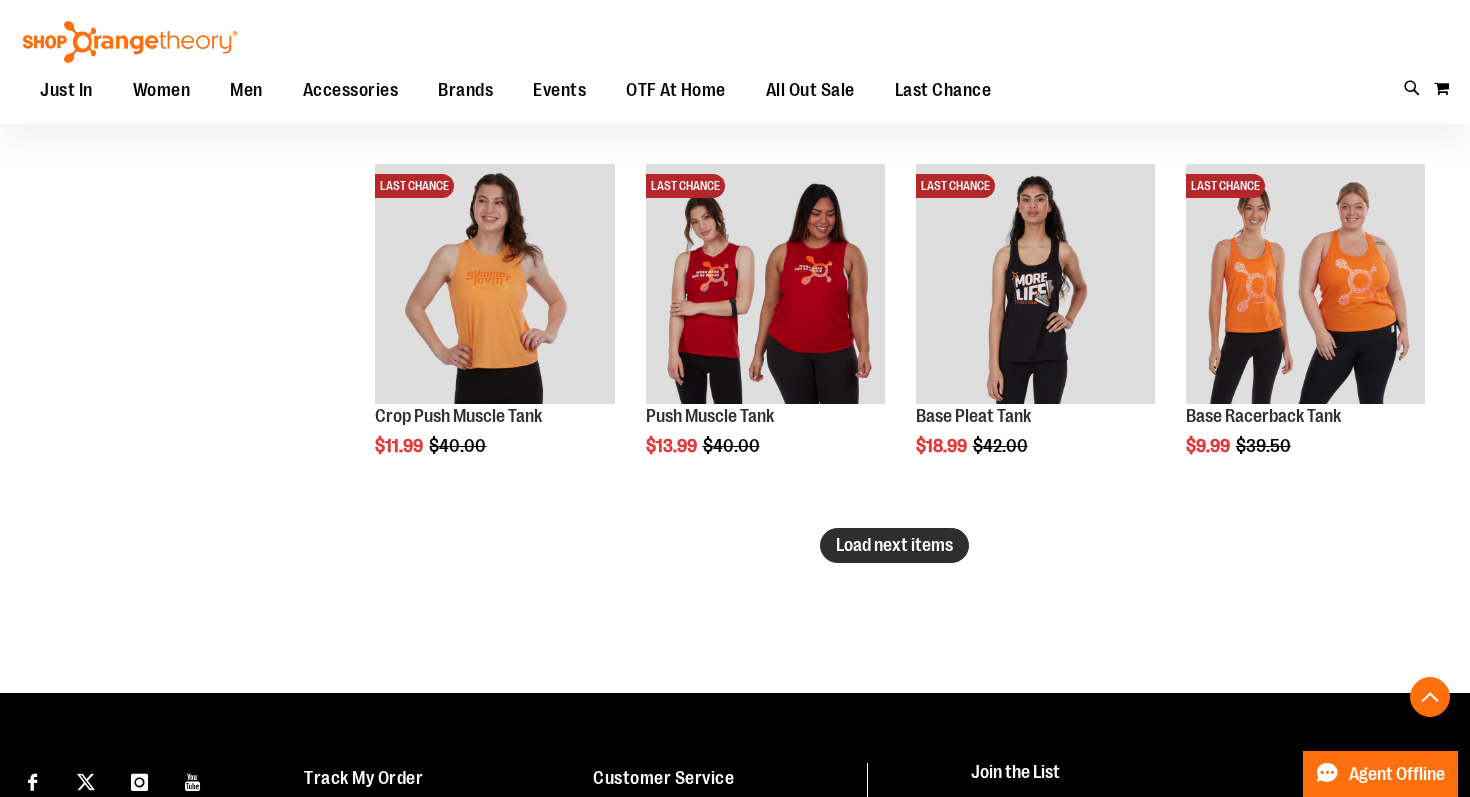 click on "Load next items" at bounding box center [894, 545] 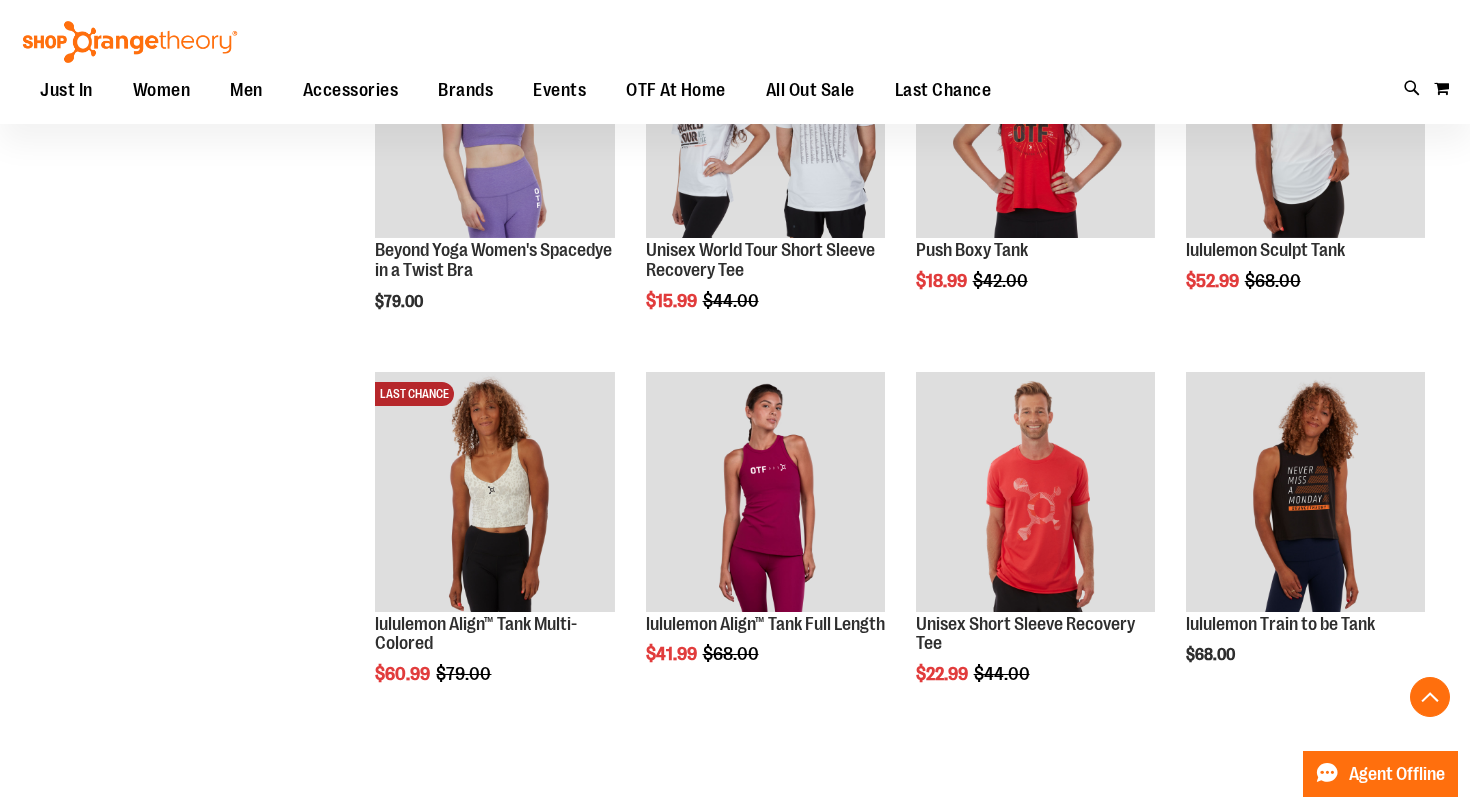 scroll, scrollTop: 9572, scrollLeft: 0, axis: vertical 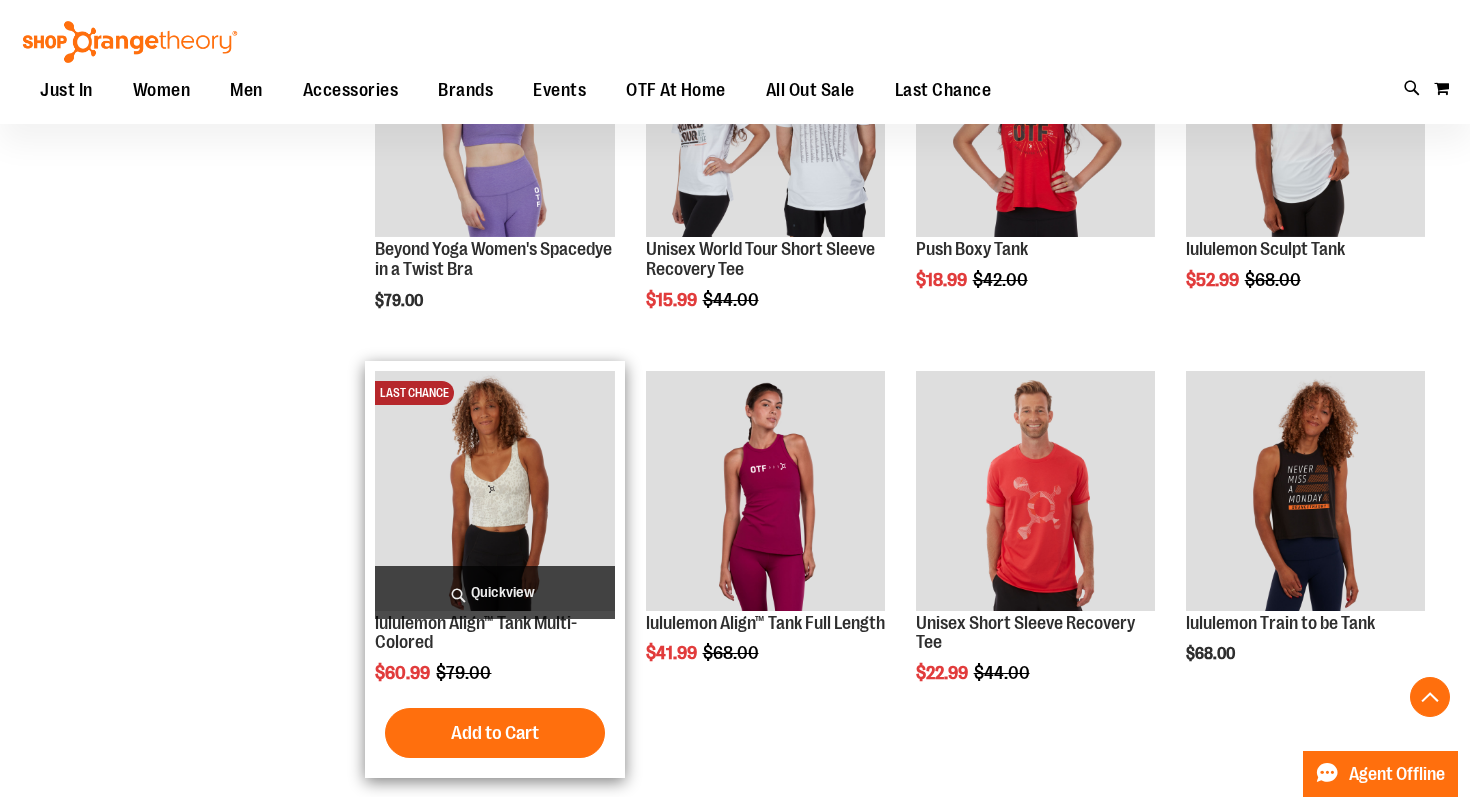 click on "Quickview" at bounding box center [494, 592] 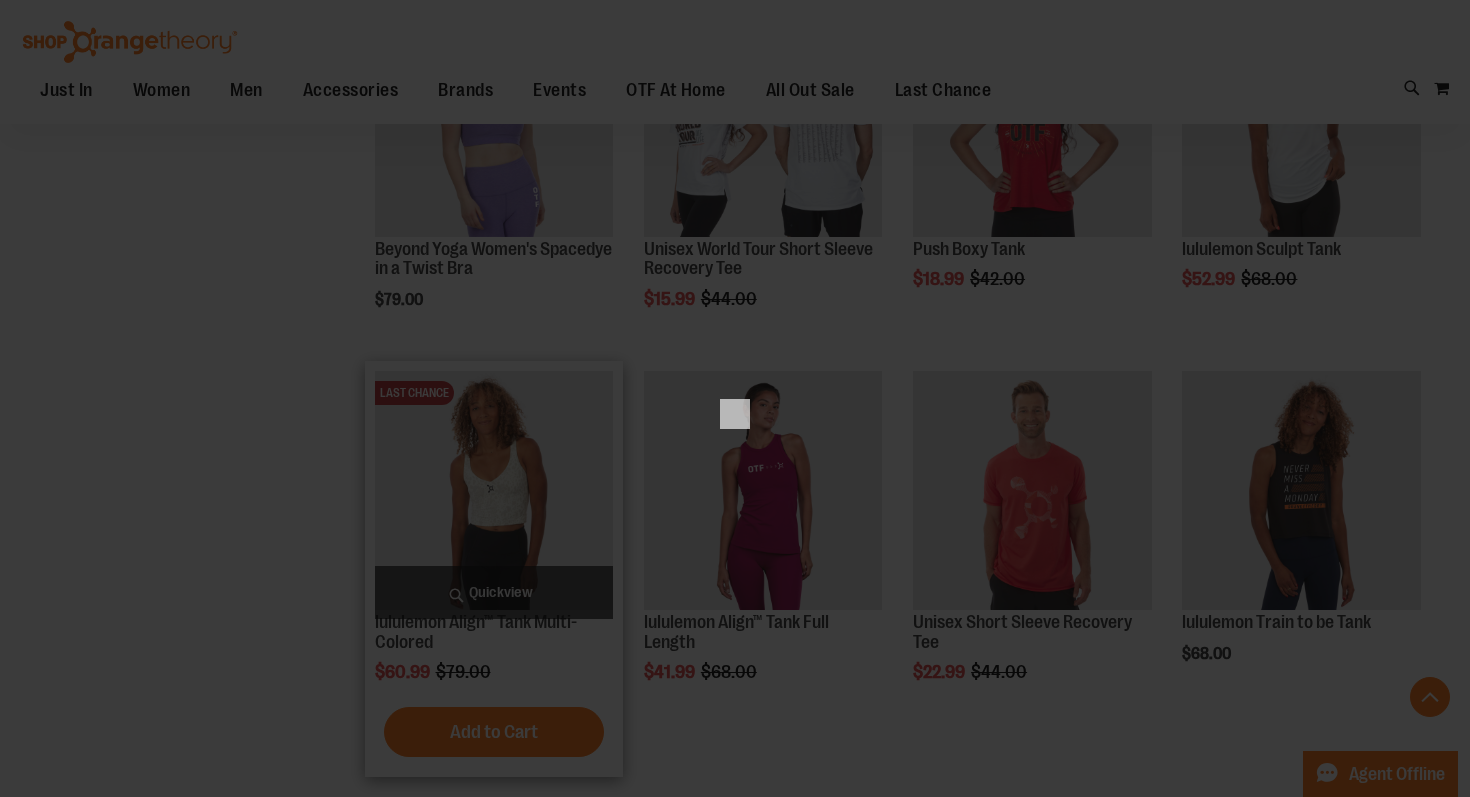 scroll, scrollTop: 0, scrollLeft: 0, axis: both 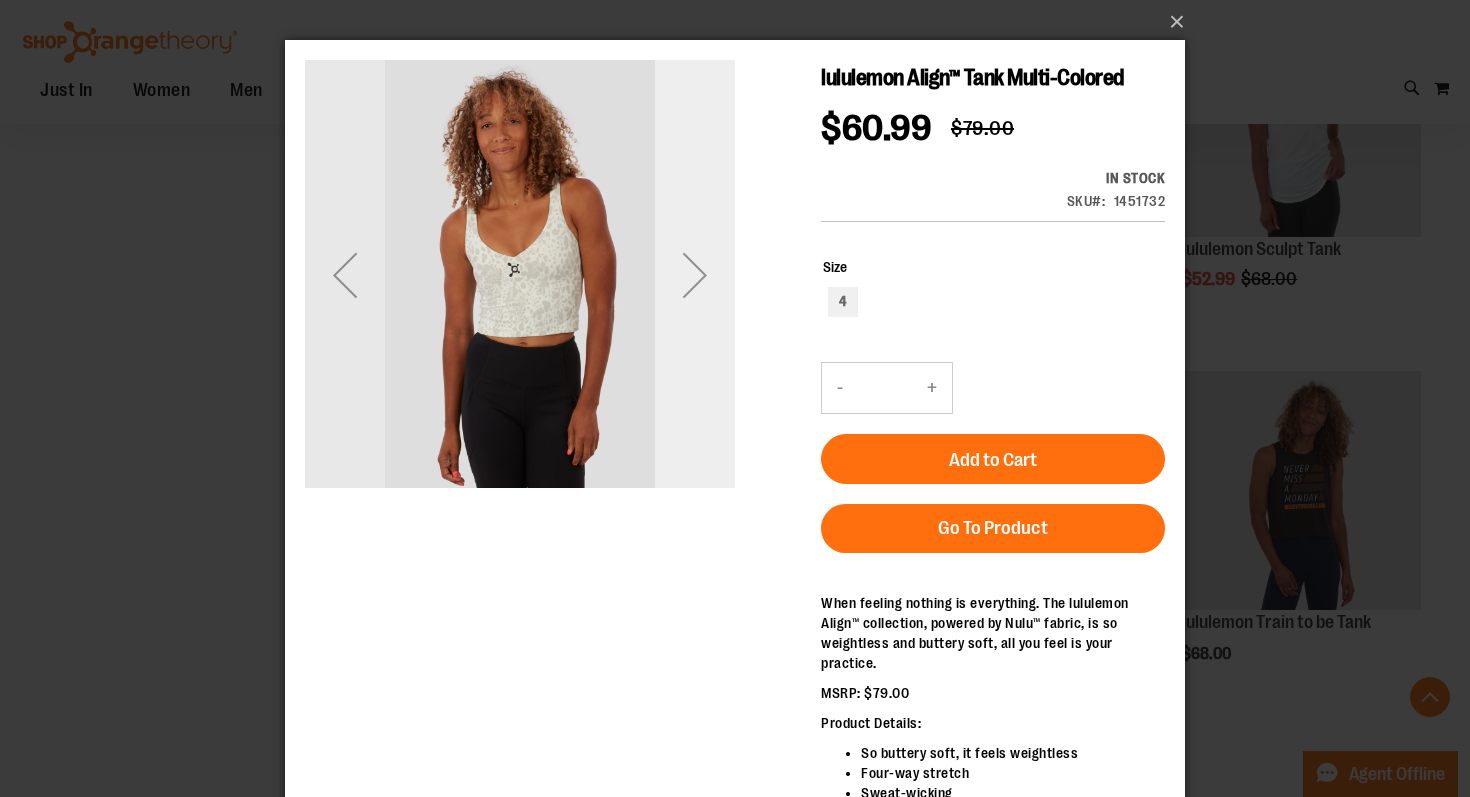 click at bounding box center (695, 275) 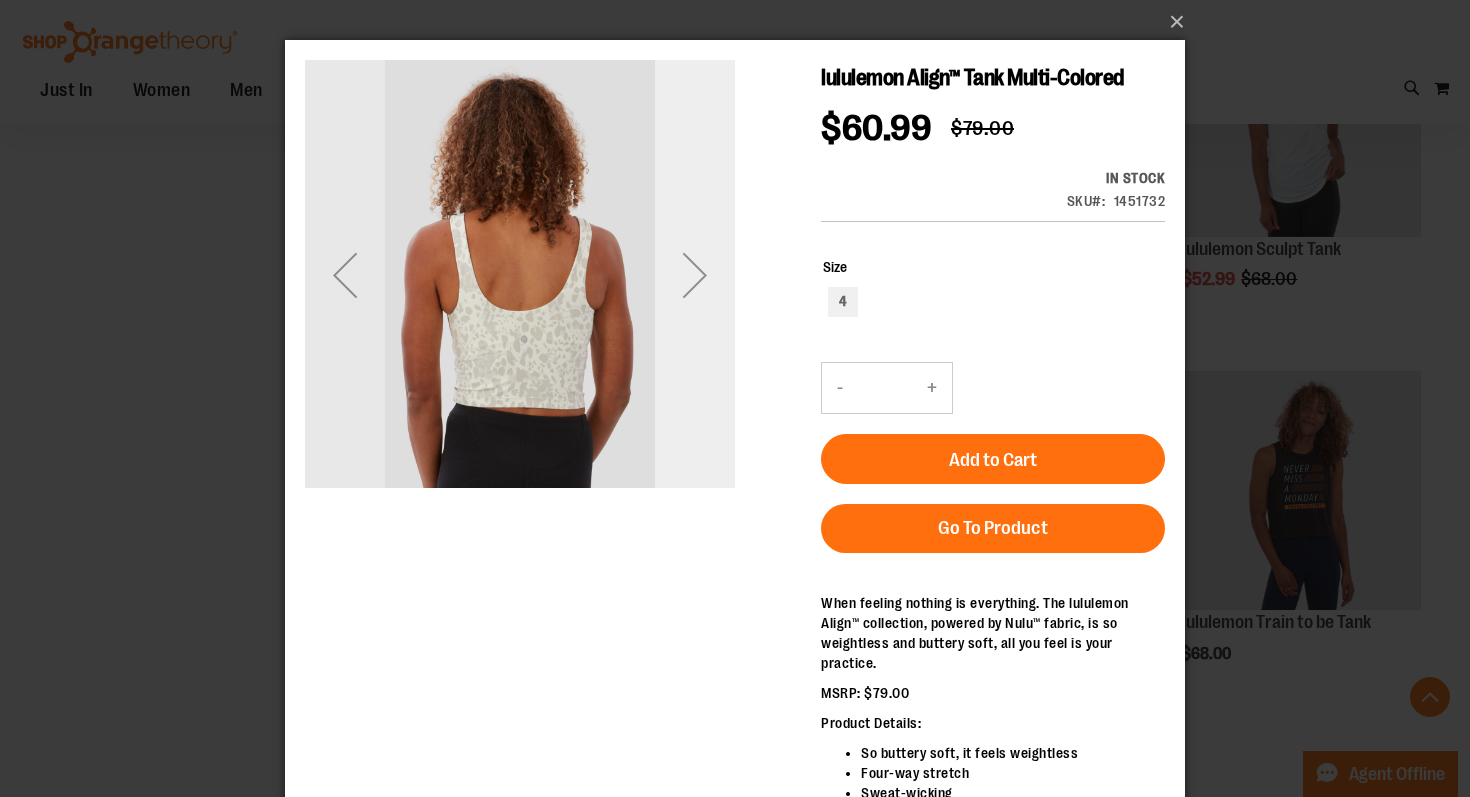 click at bounding box center (695, 275) 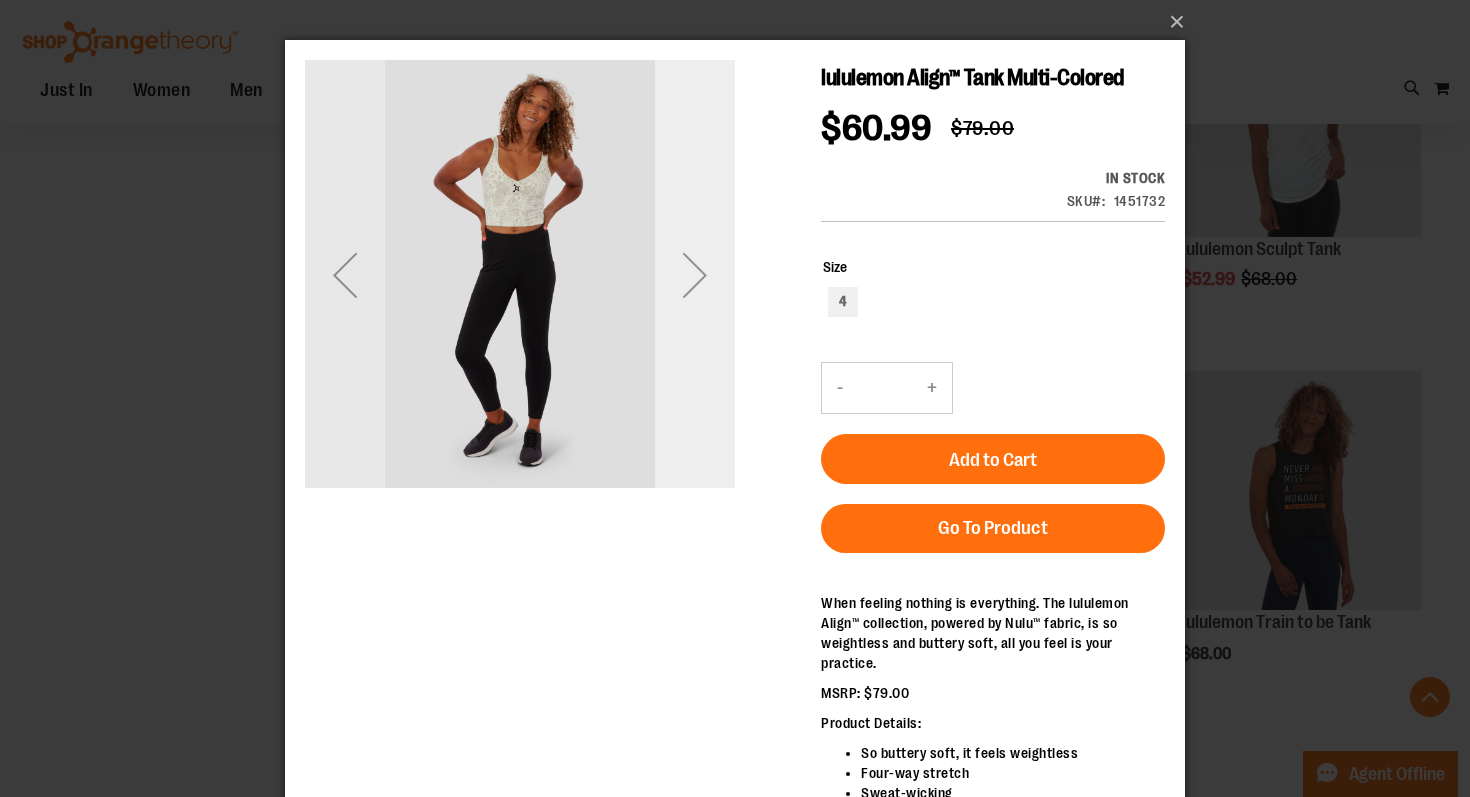 click at bounding box center [695, 275] 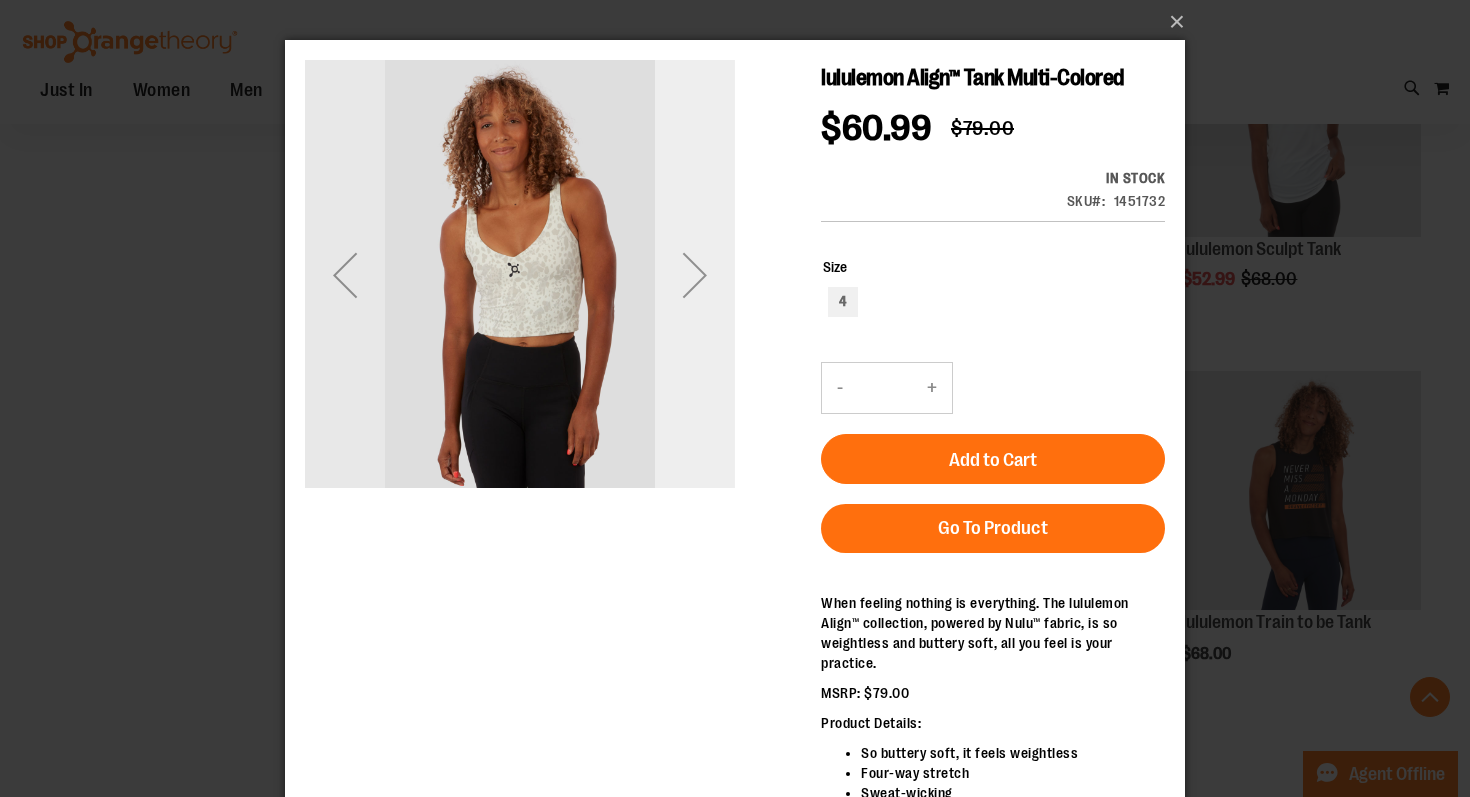 click at bounding box center [695, 275] 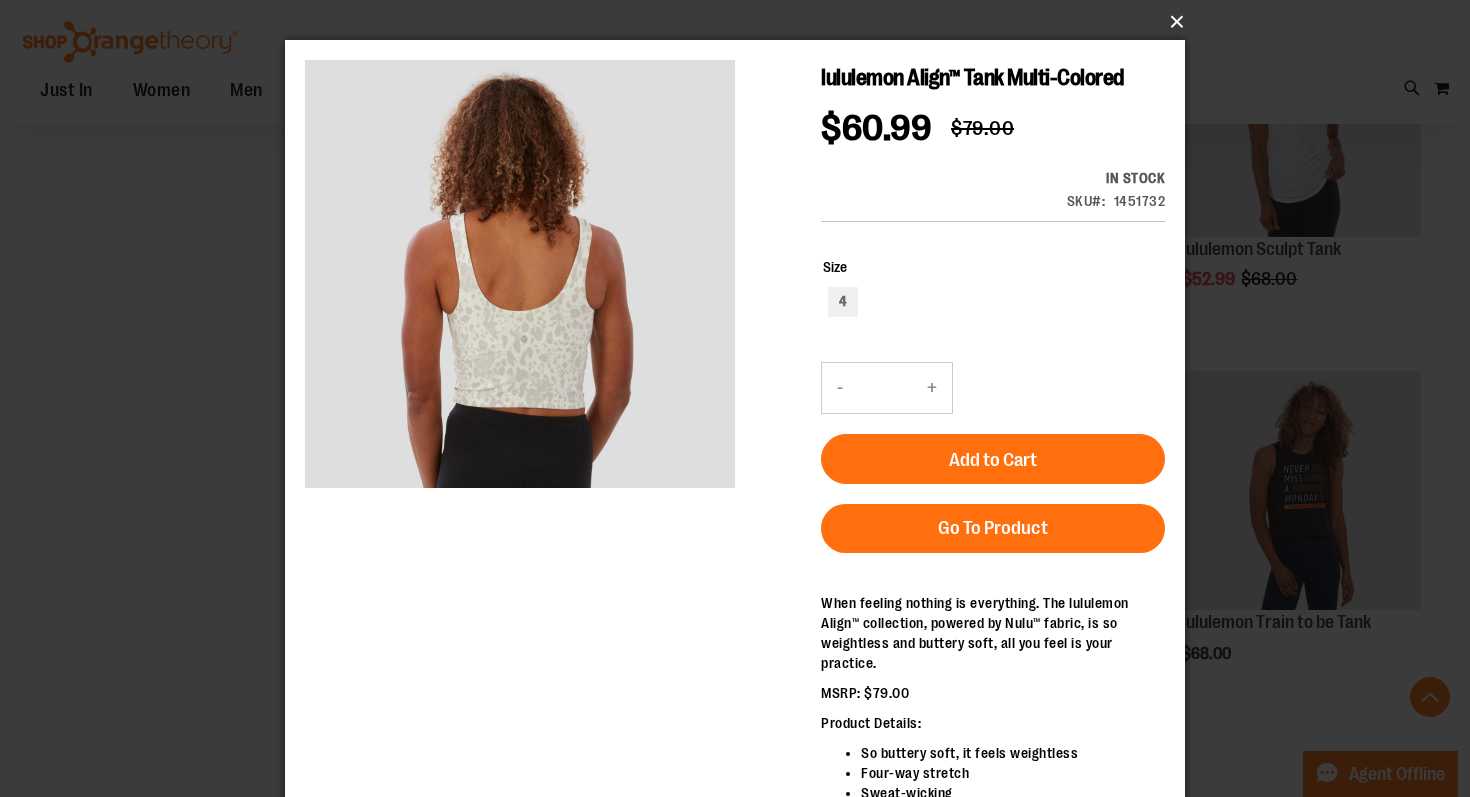 click on "×" at bounding box center [741, 22] 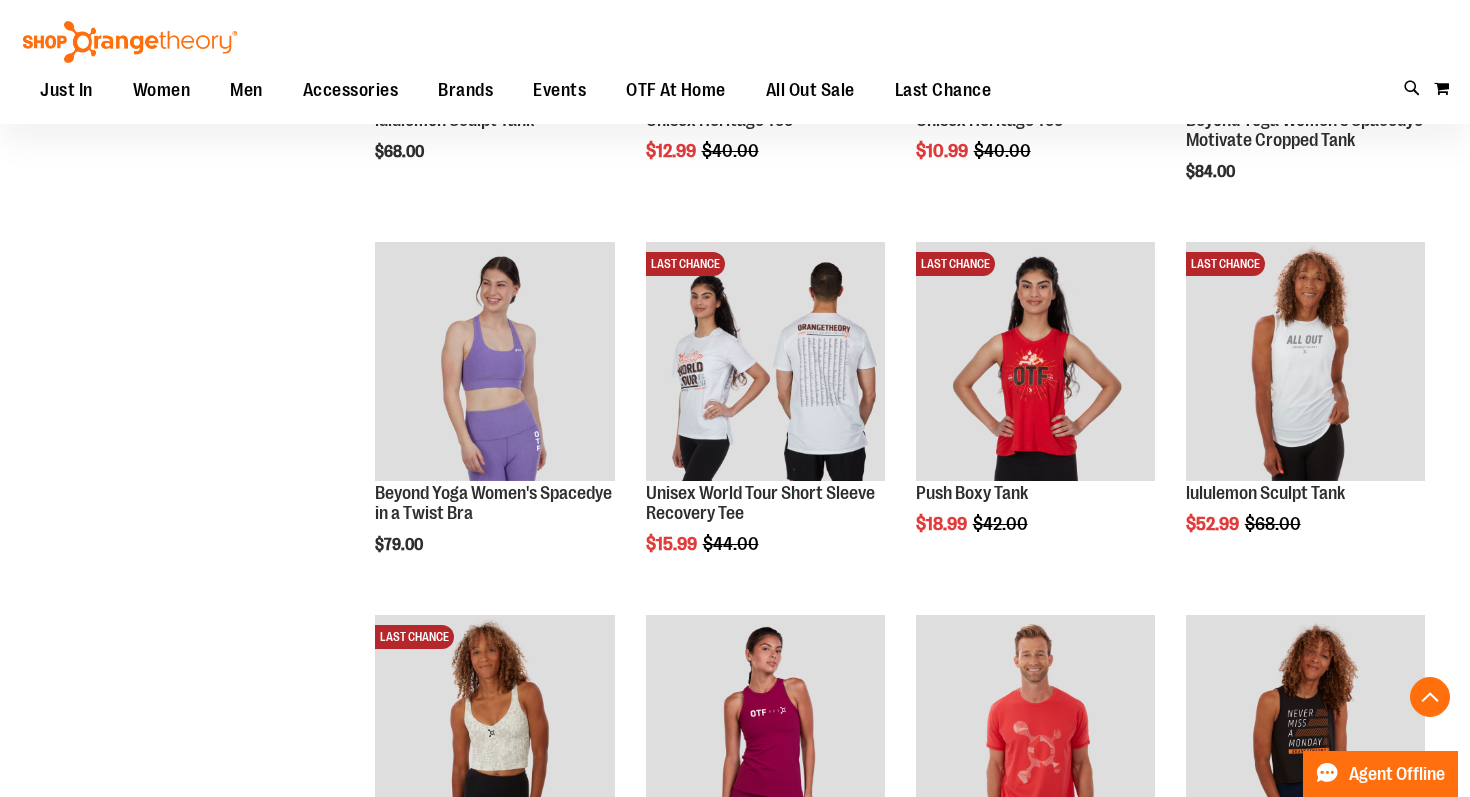 scroll, scrollTop: 9287, scrollLeft: 0, axis: vertical 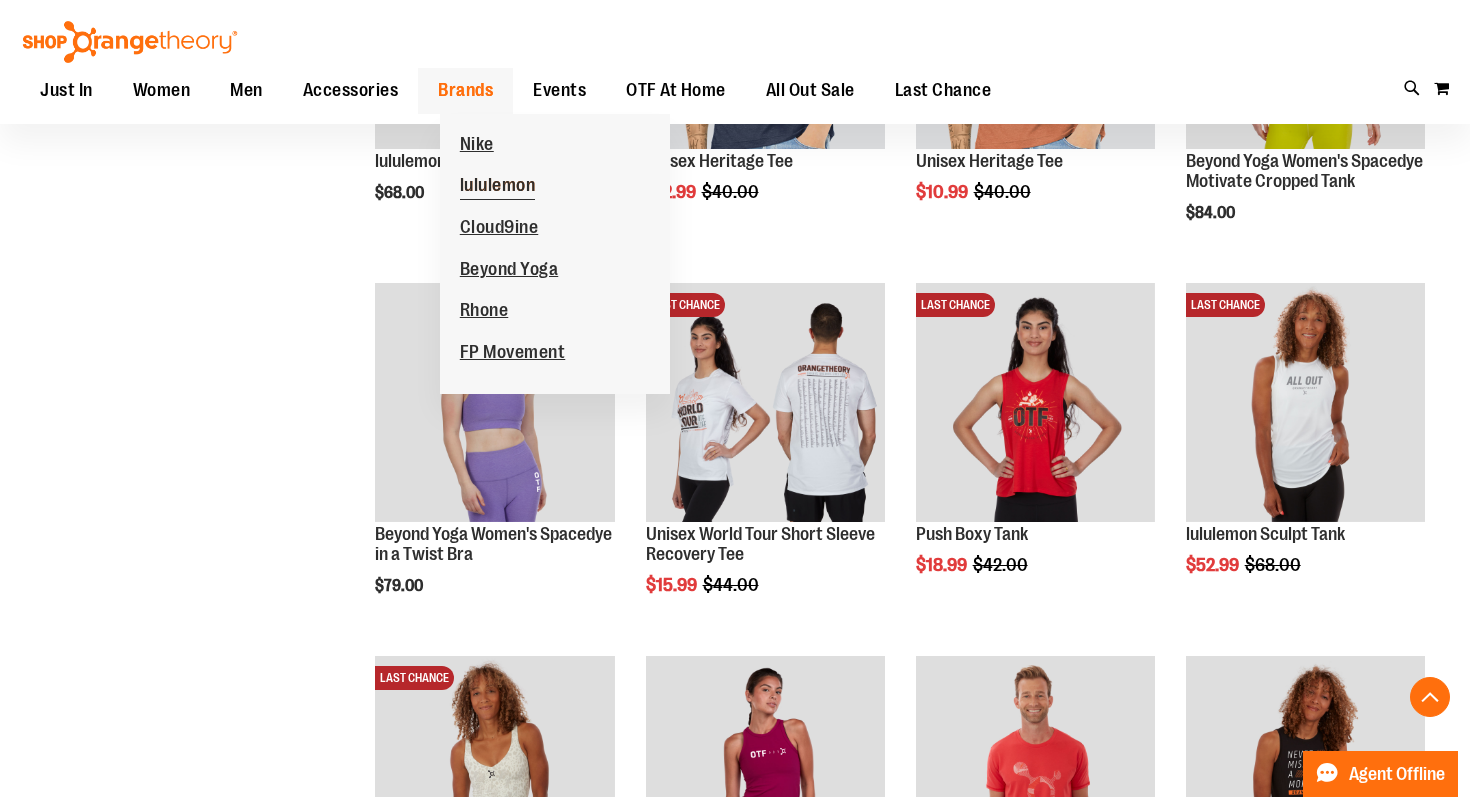 click on "lululemon" at bounding box center [498, 187] 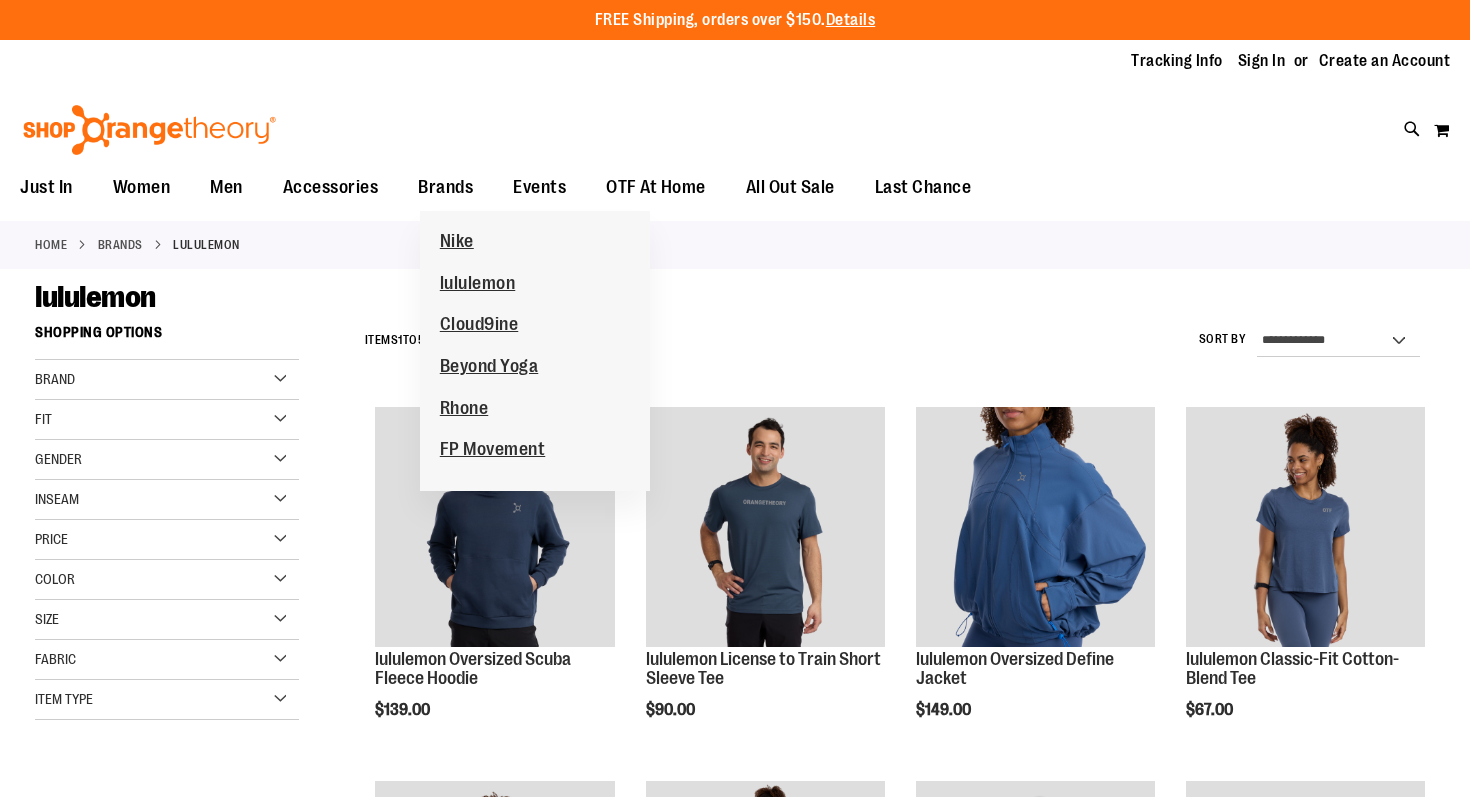 scroll, scrollTop: 0, scrollLeft: 0, axis: both 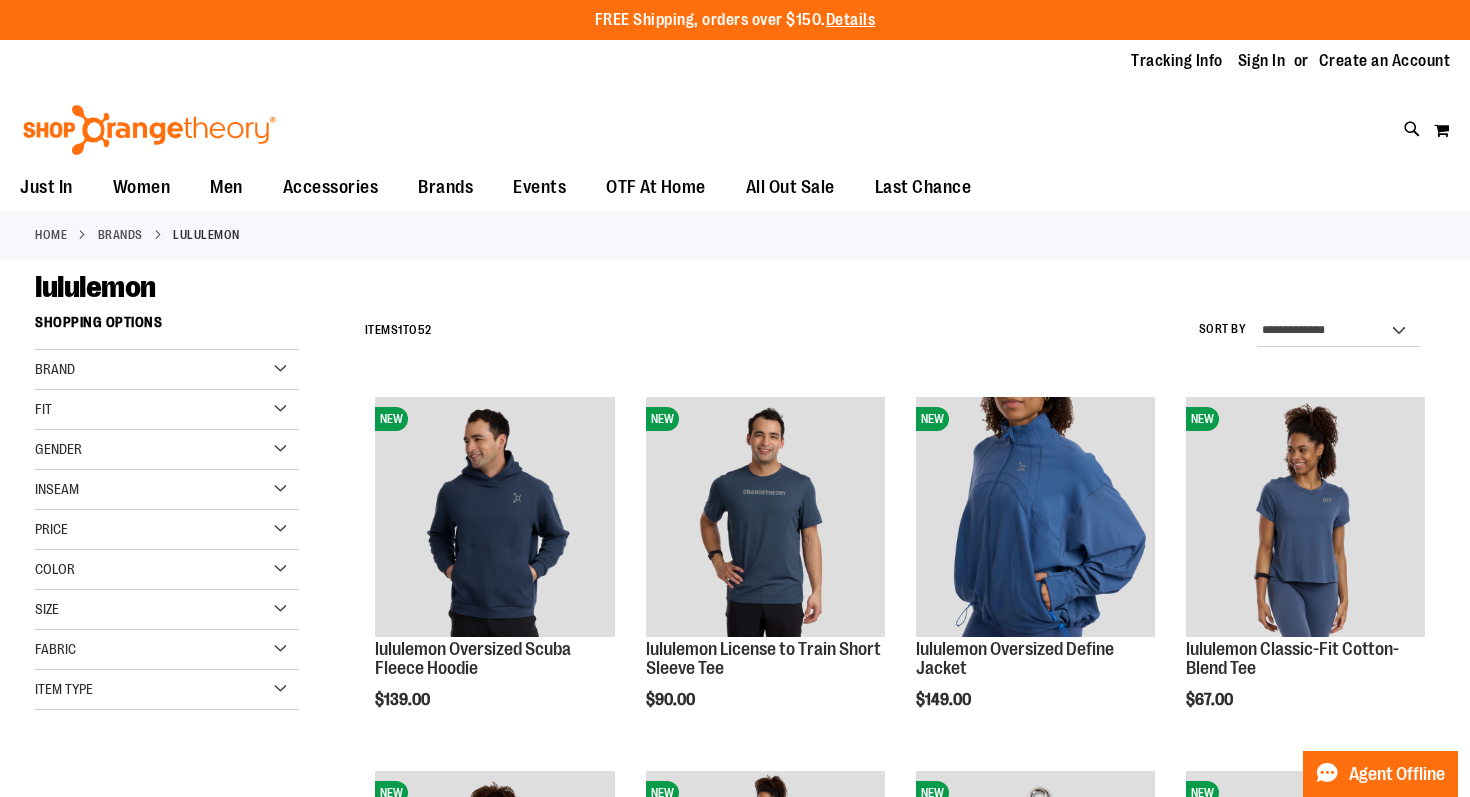 click on "Gender" at bounding box center [167, 450] 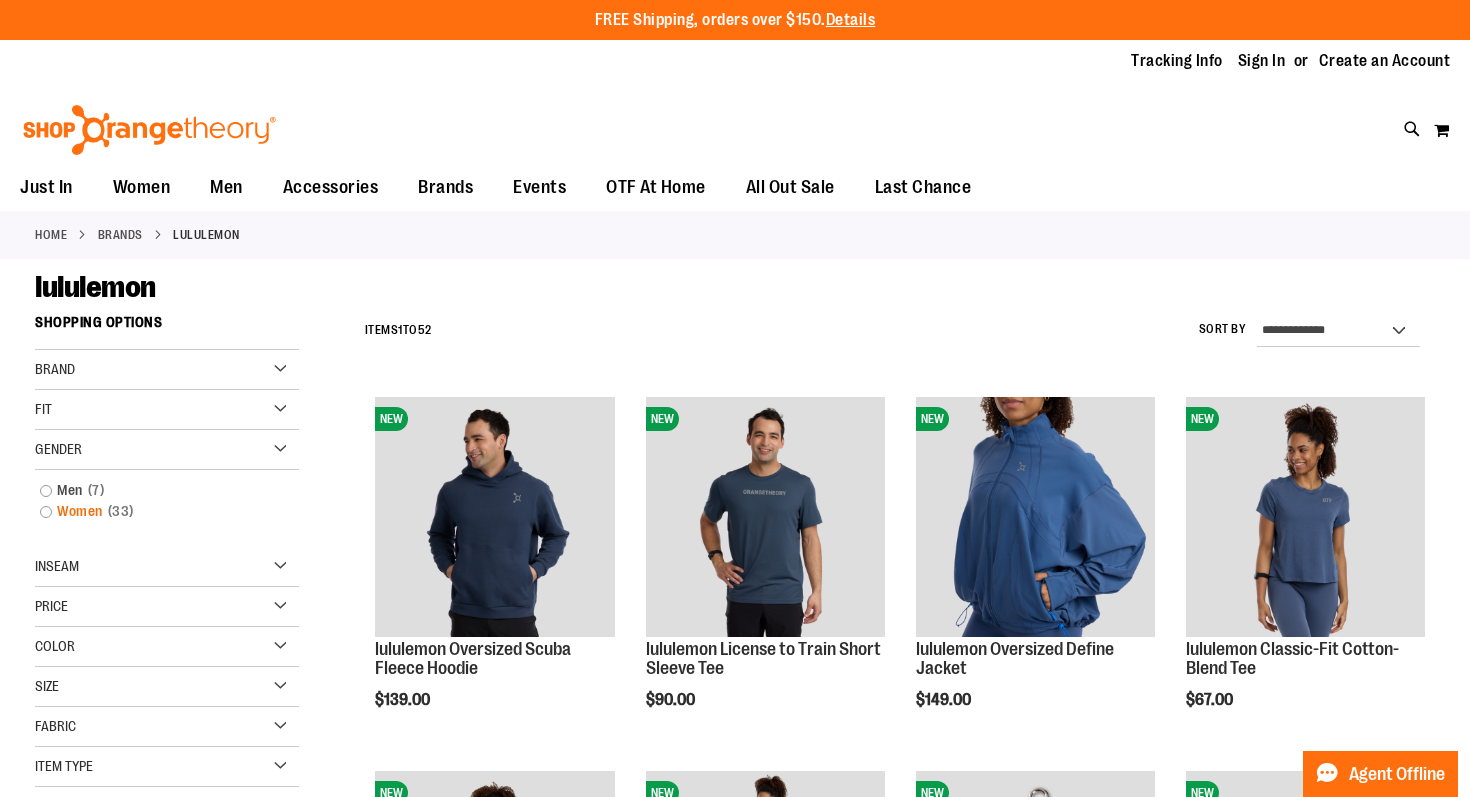 click on "Women                                             33
items" at bounding box center (156, 511) 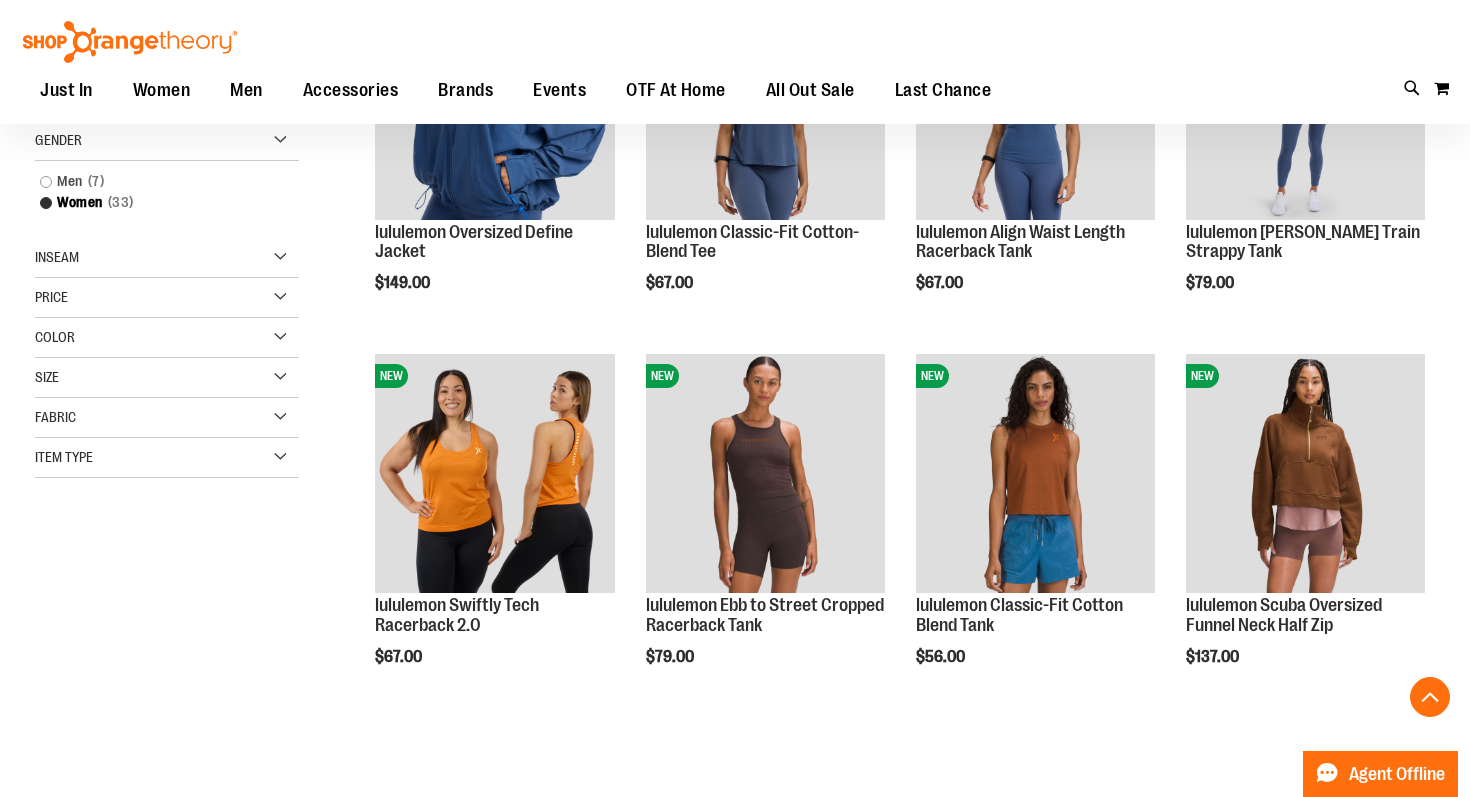 scroll, scrollTop: 450, scrollLeft: 0, axis: vertical 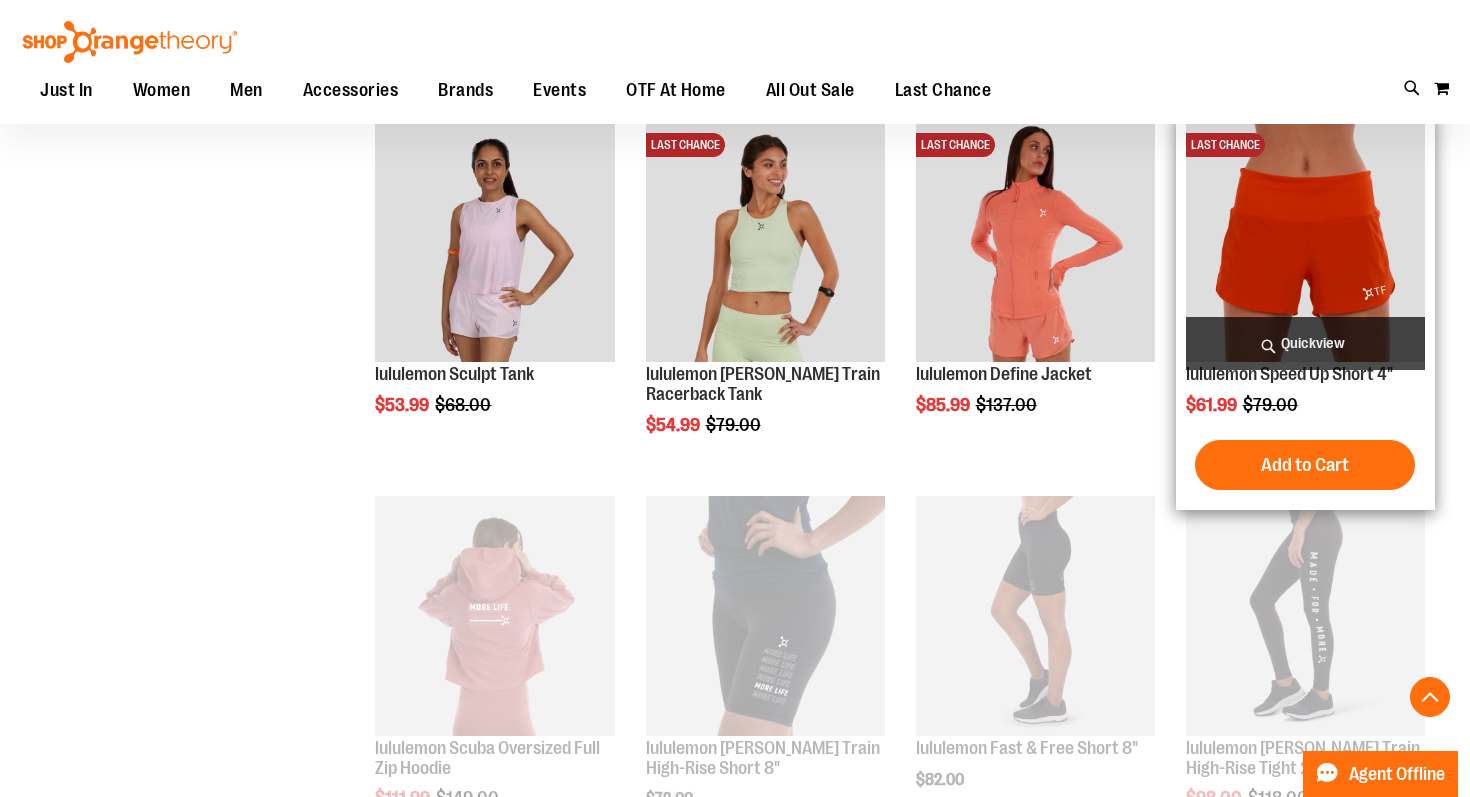 click on "Quickview" at bounding box center (1305, 343) 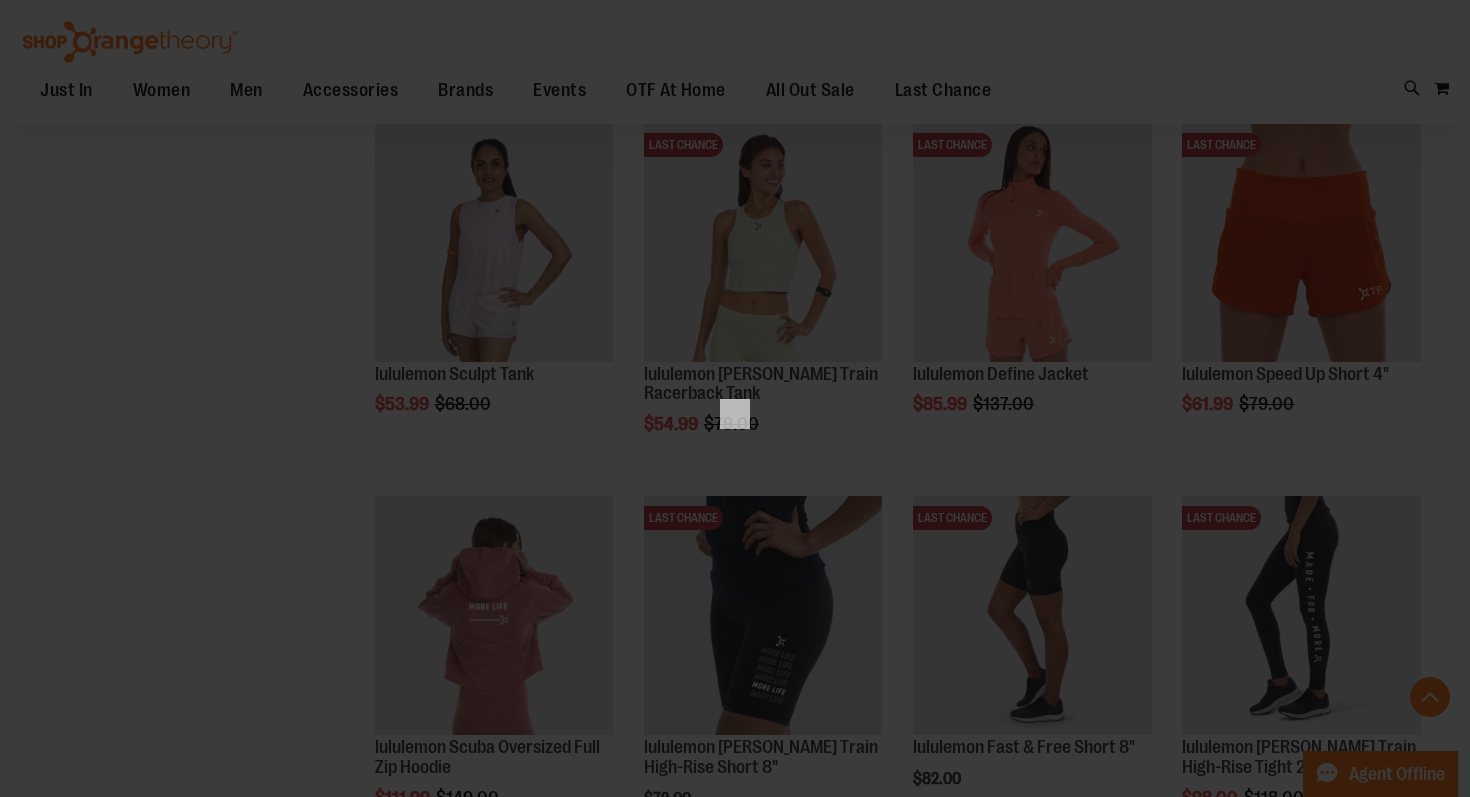 scroll, scrollTop: 0, scrollLeft: 0, axis: both 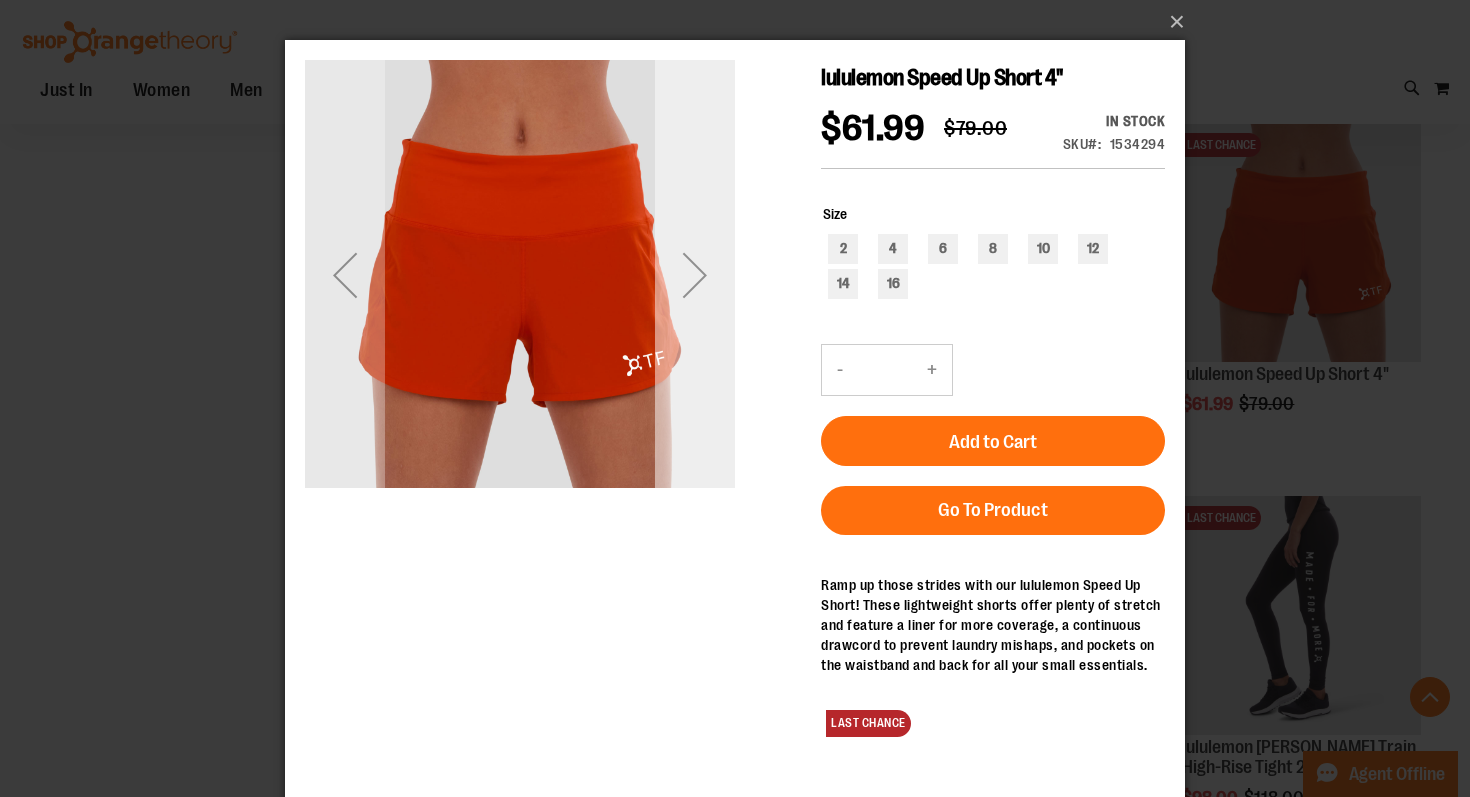 click at bounding box center [695, 275] 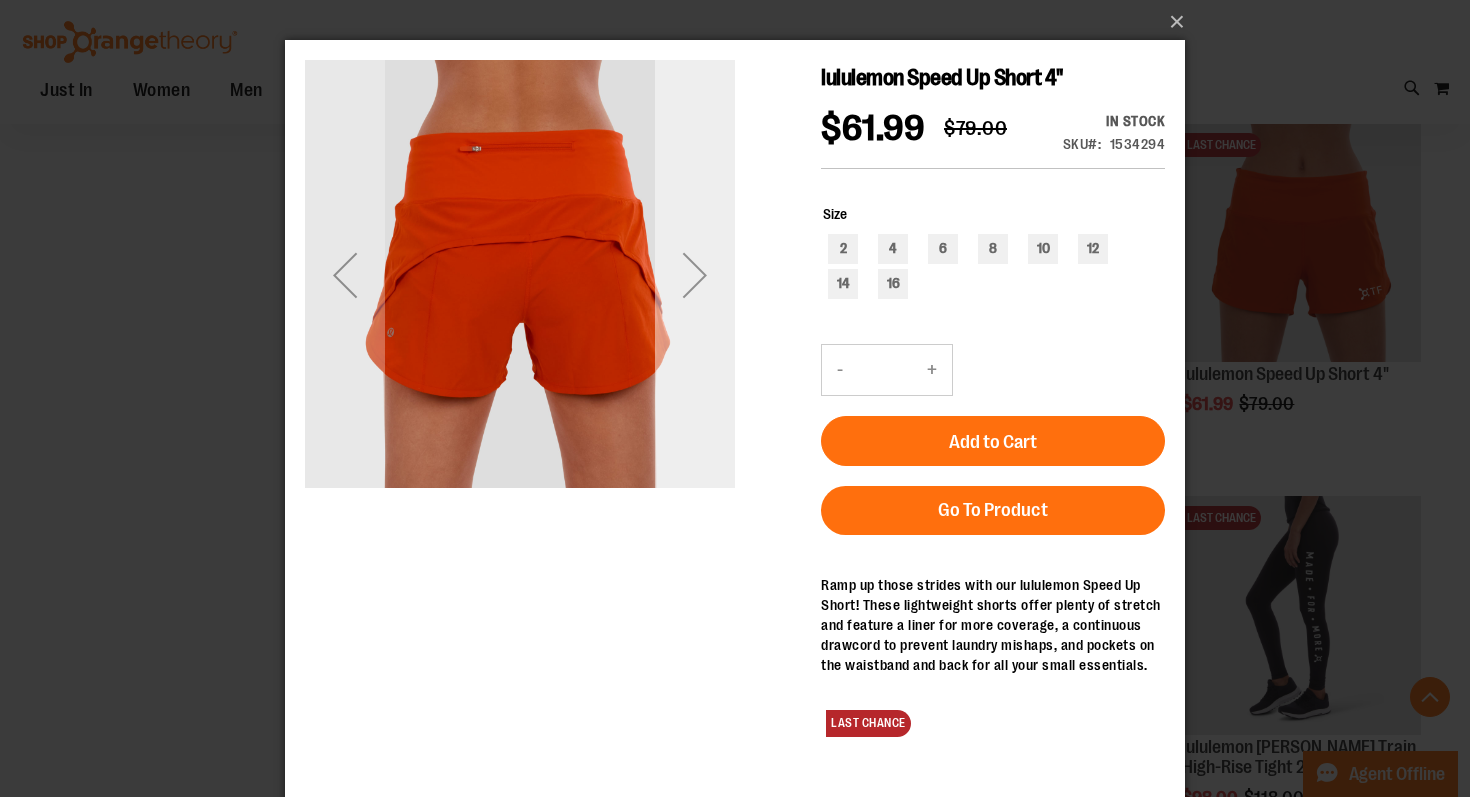click at bounding box center [695, 275] 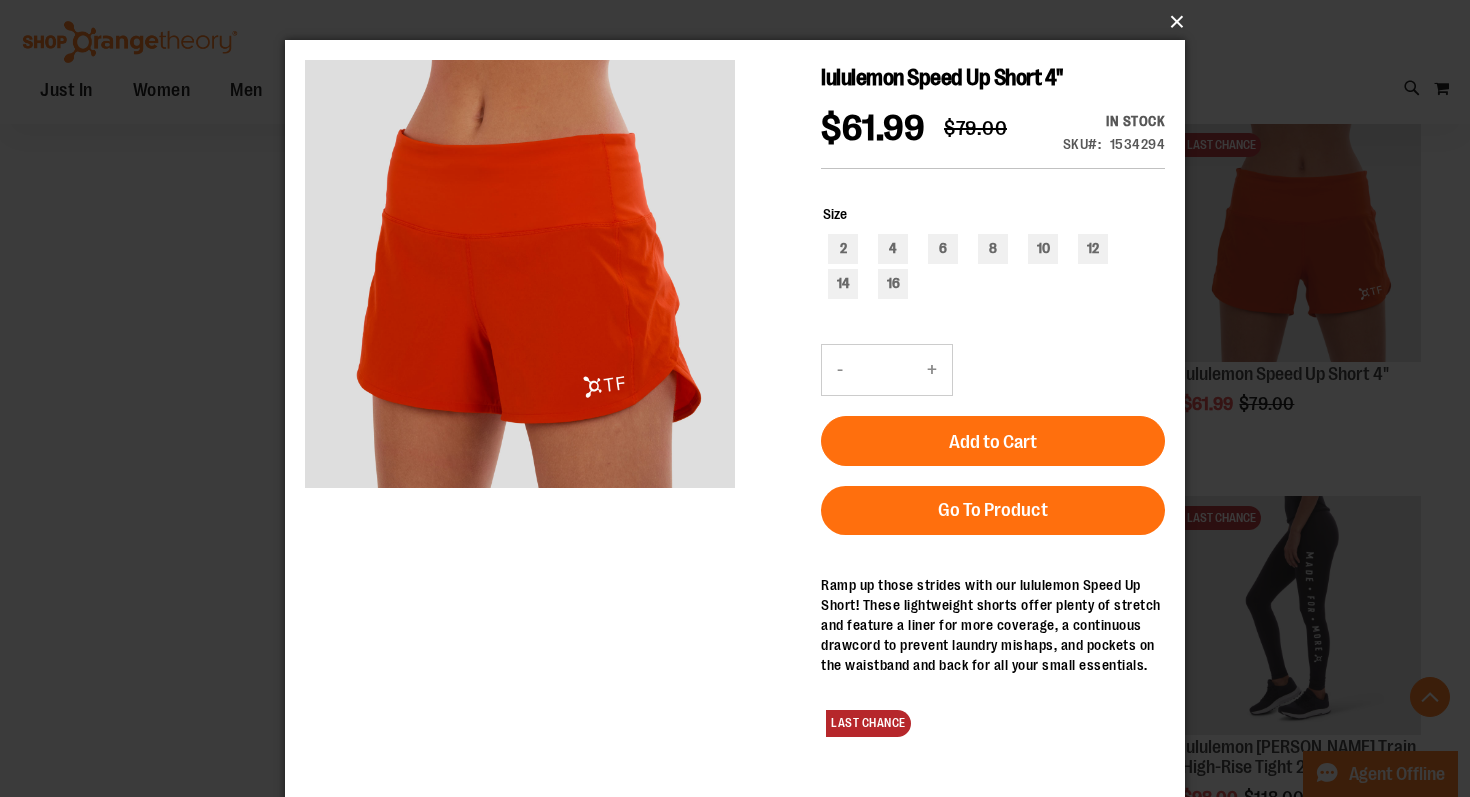 click on "×" at bounding box center [741, 22] 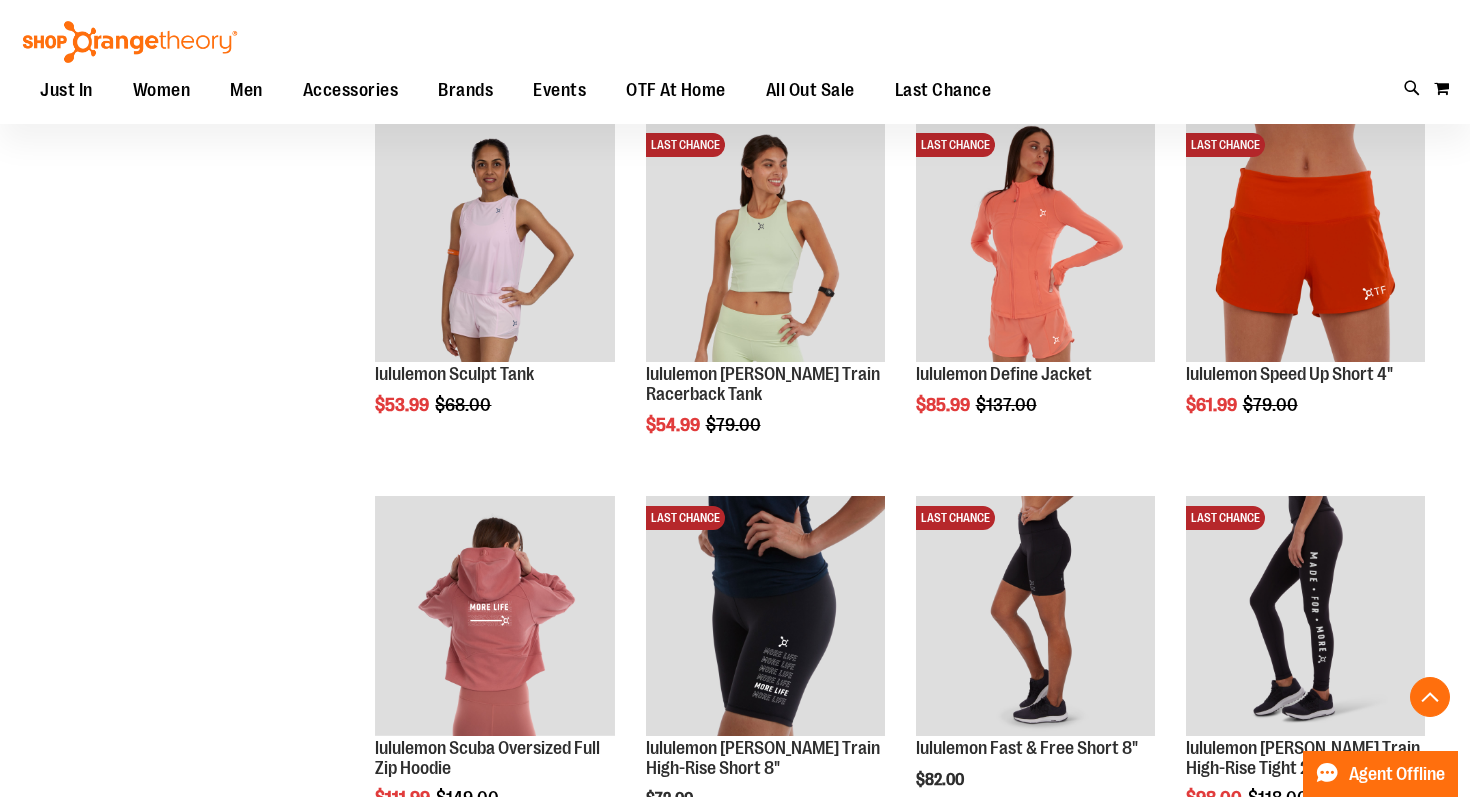 click on "**********" at bounding box center (735, -55) 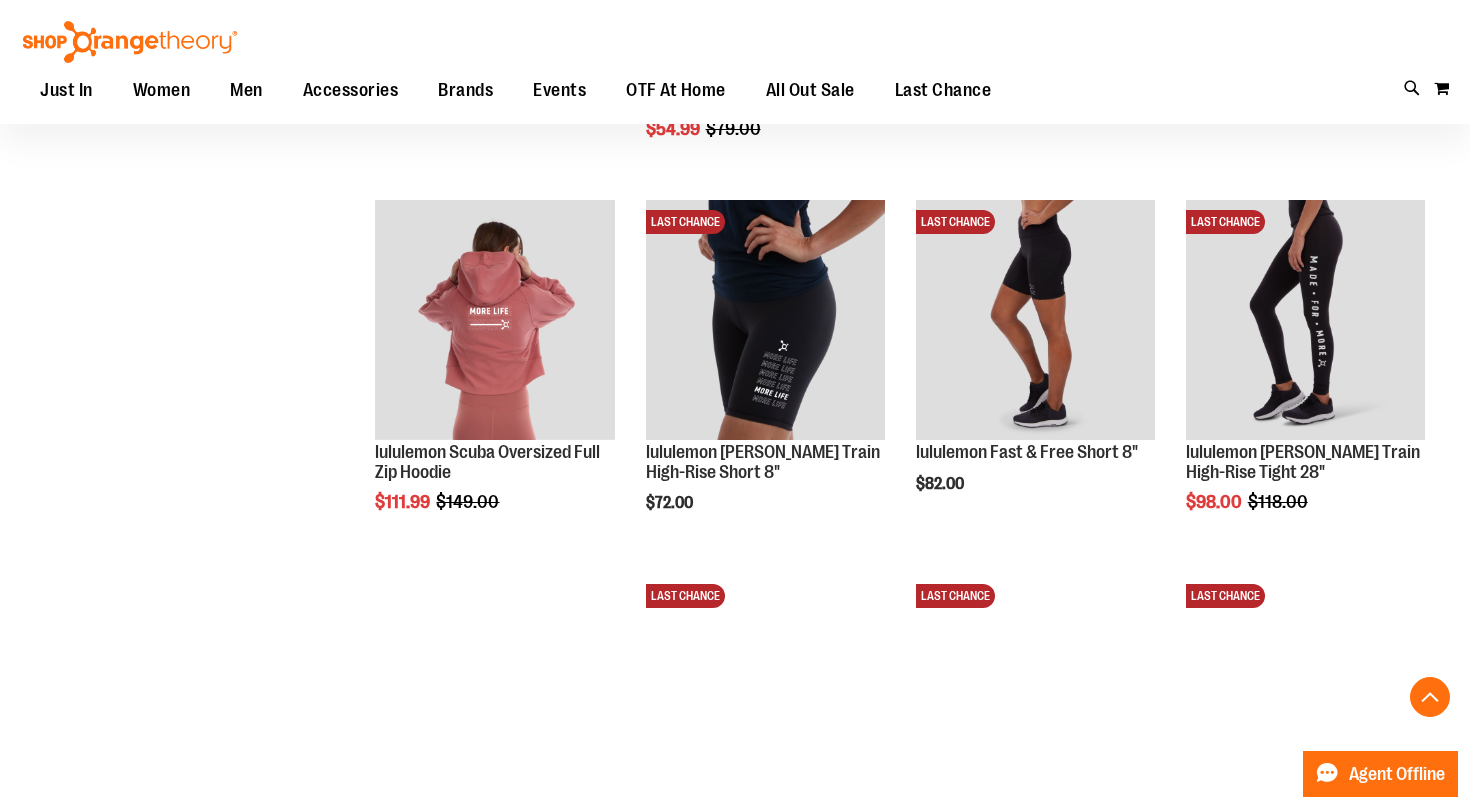 scroll, scrollTop: 2441, scrollLeft: 0, axis: vertical 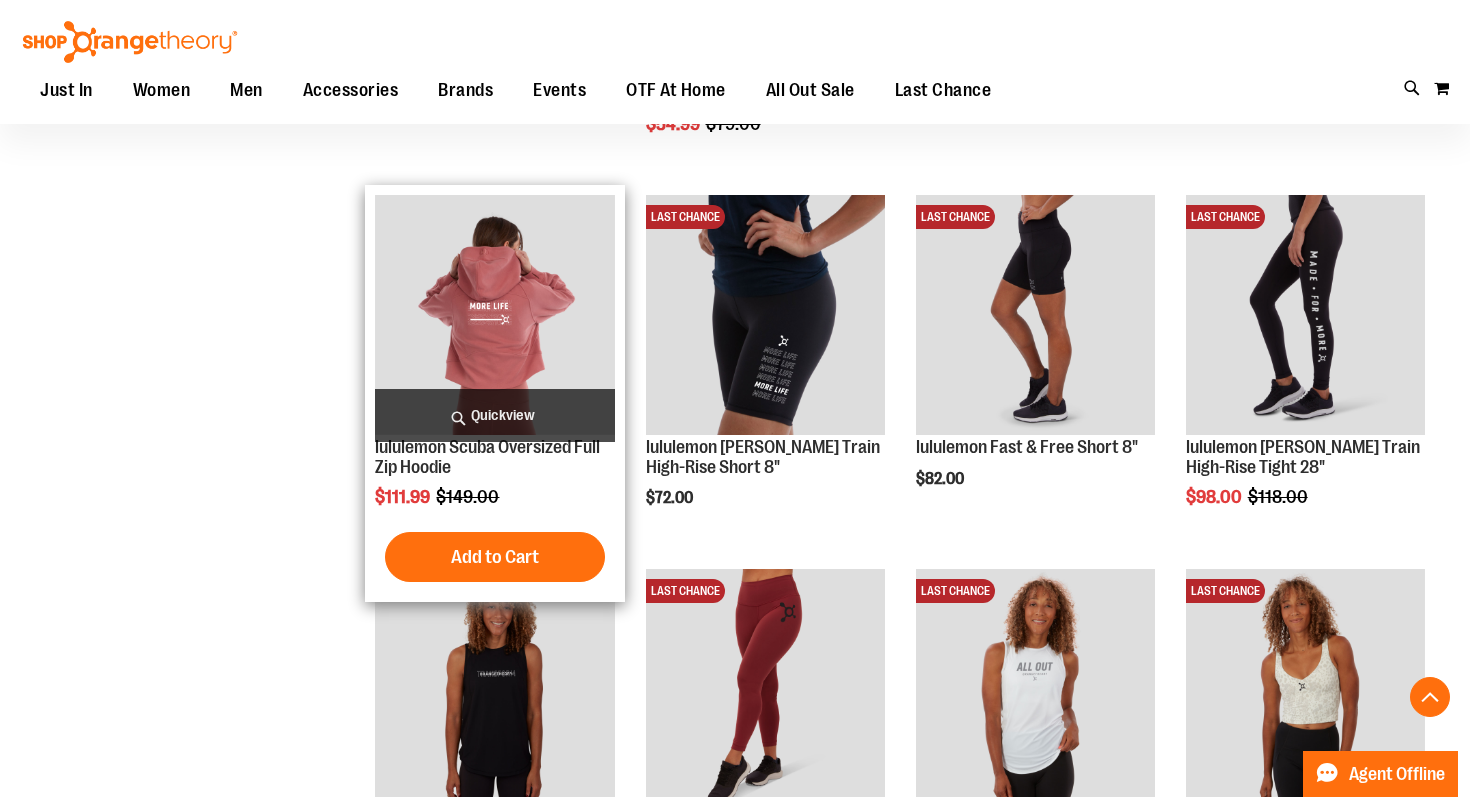 click on "Quickview" at bounding box center (494, 415) 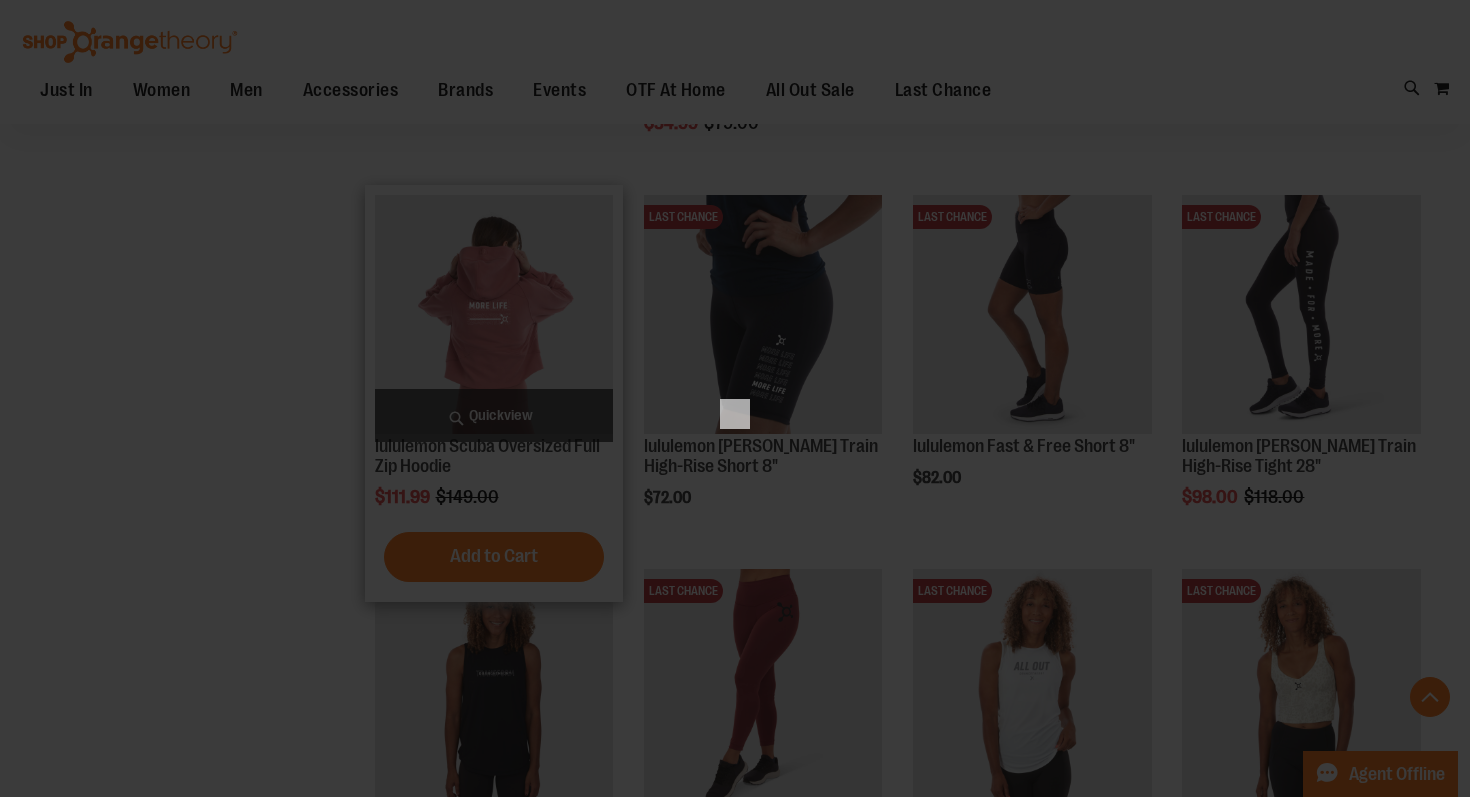 scroll, scrollTop: 0, scrollLeft: 0, axis: both 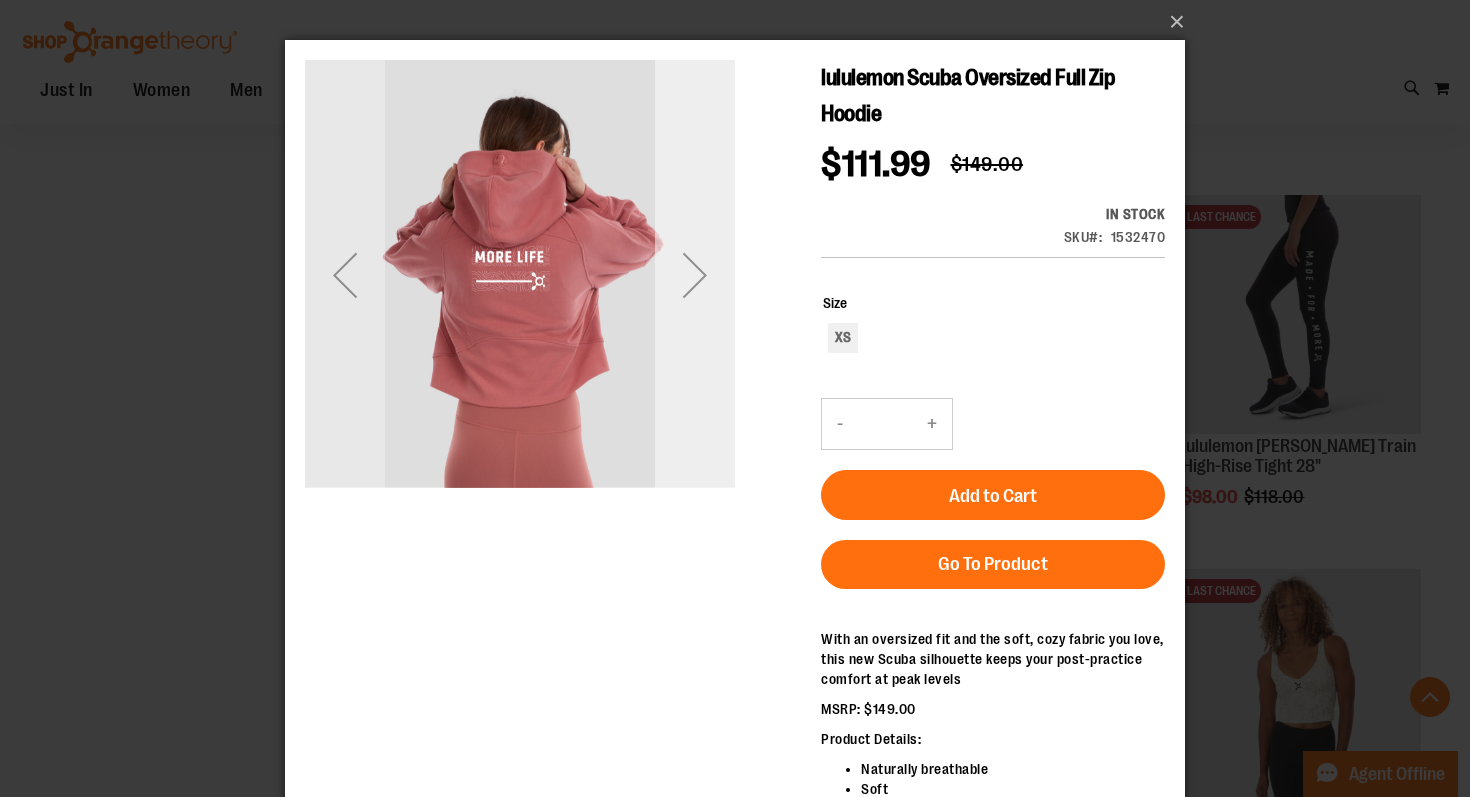click at bounding box center (695, 275) 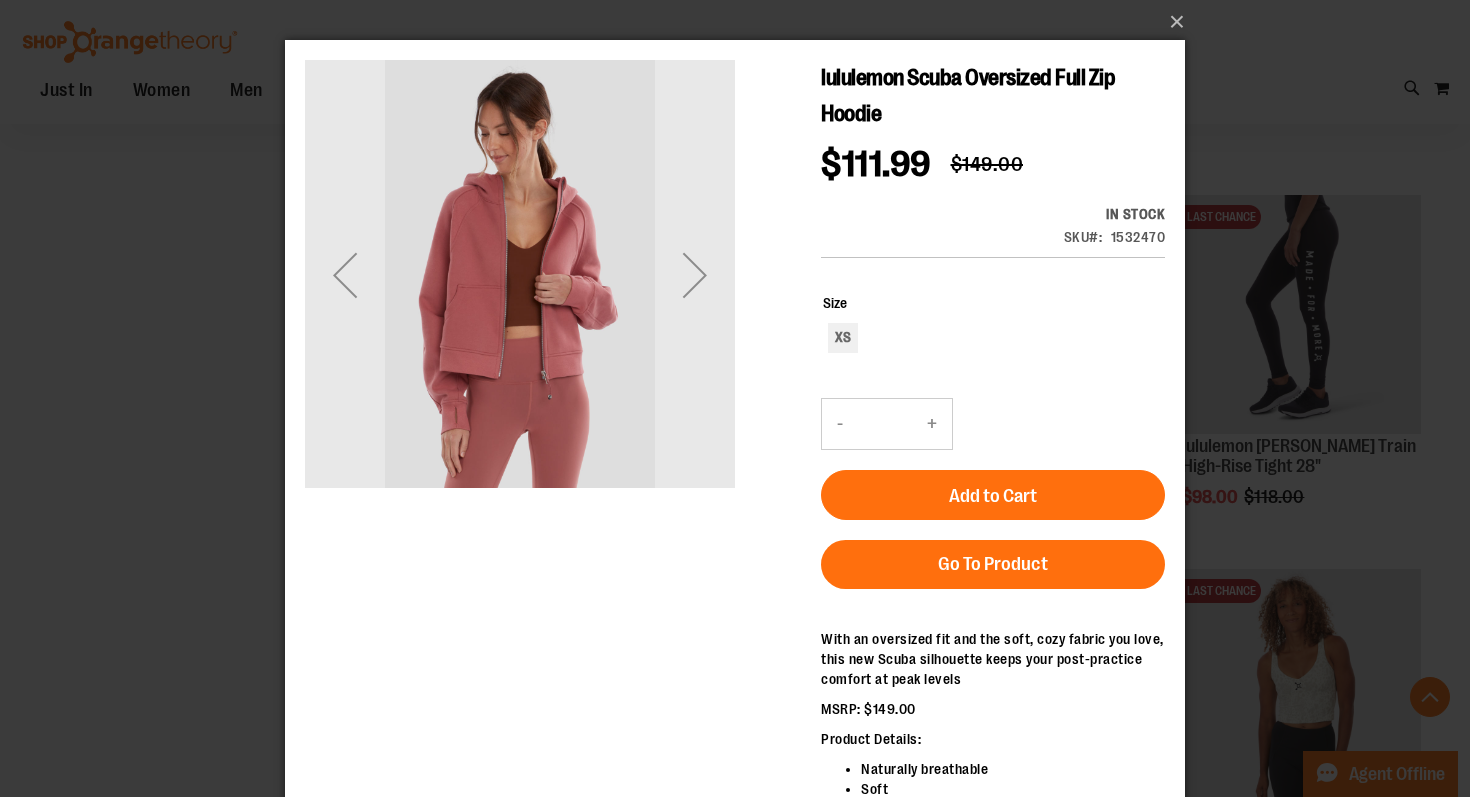 click at bounding box center [695, 275] 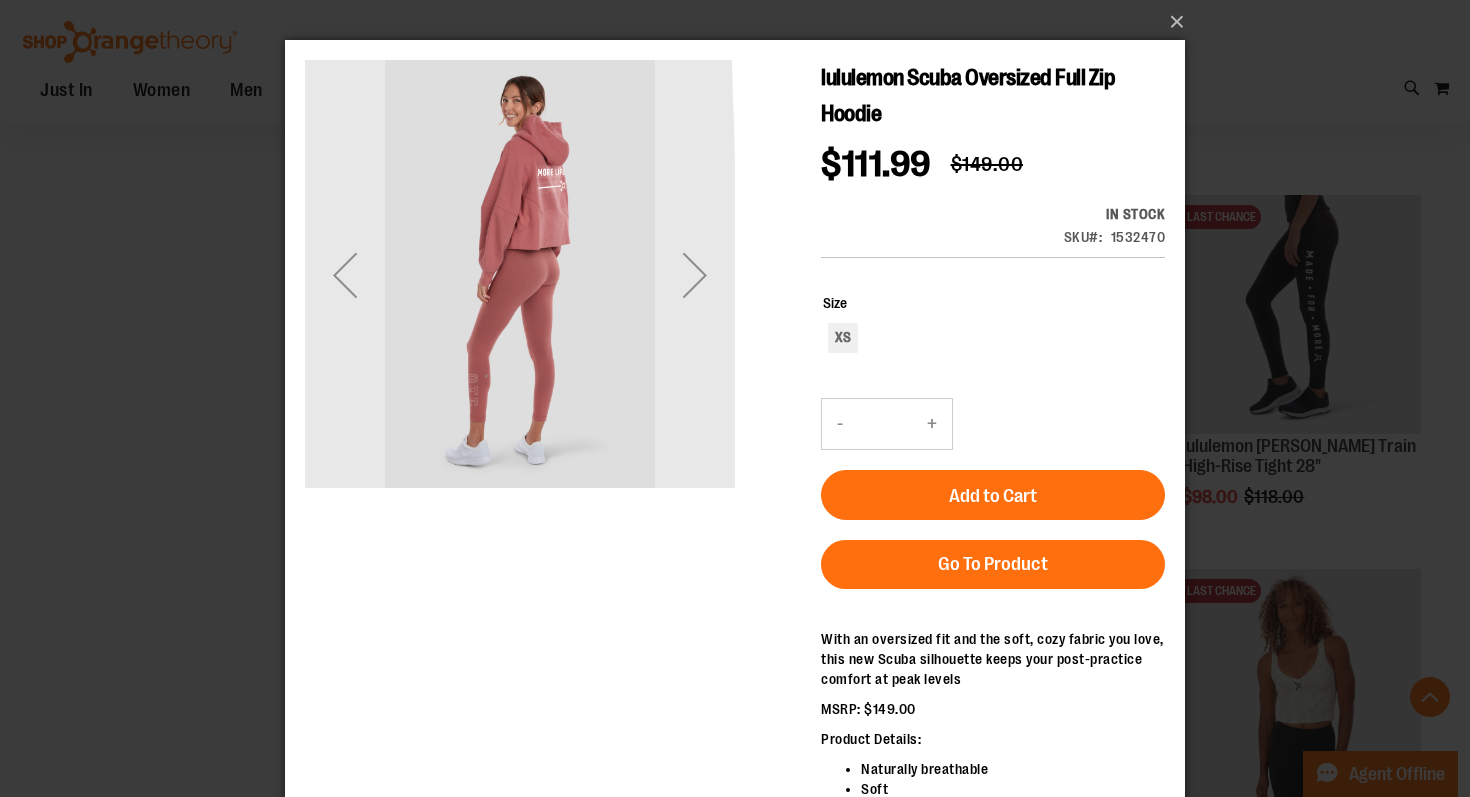 click at bounding box center [695, 275] 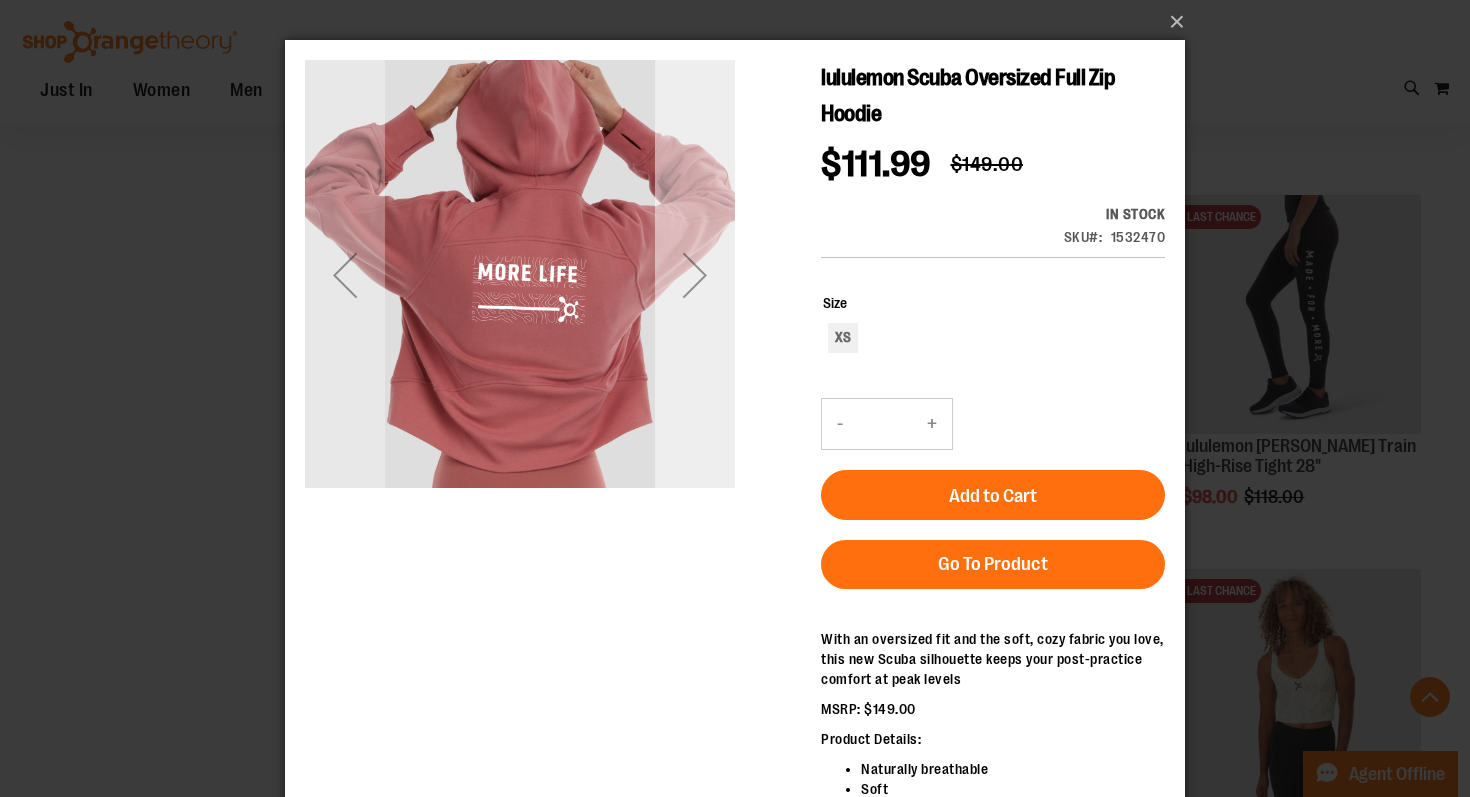 click at bounding box center (695, 275) 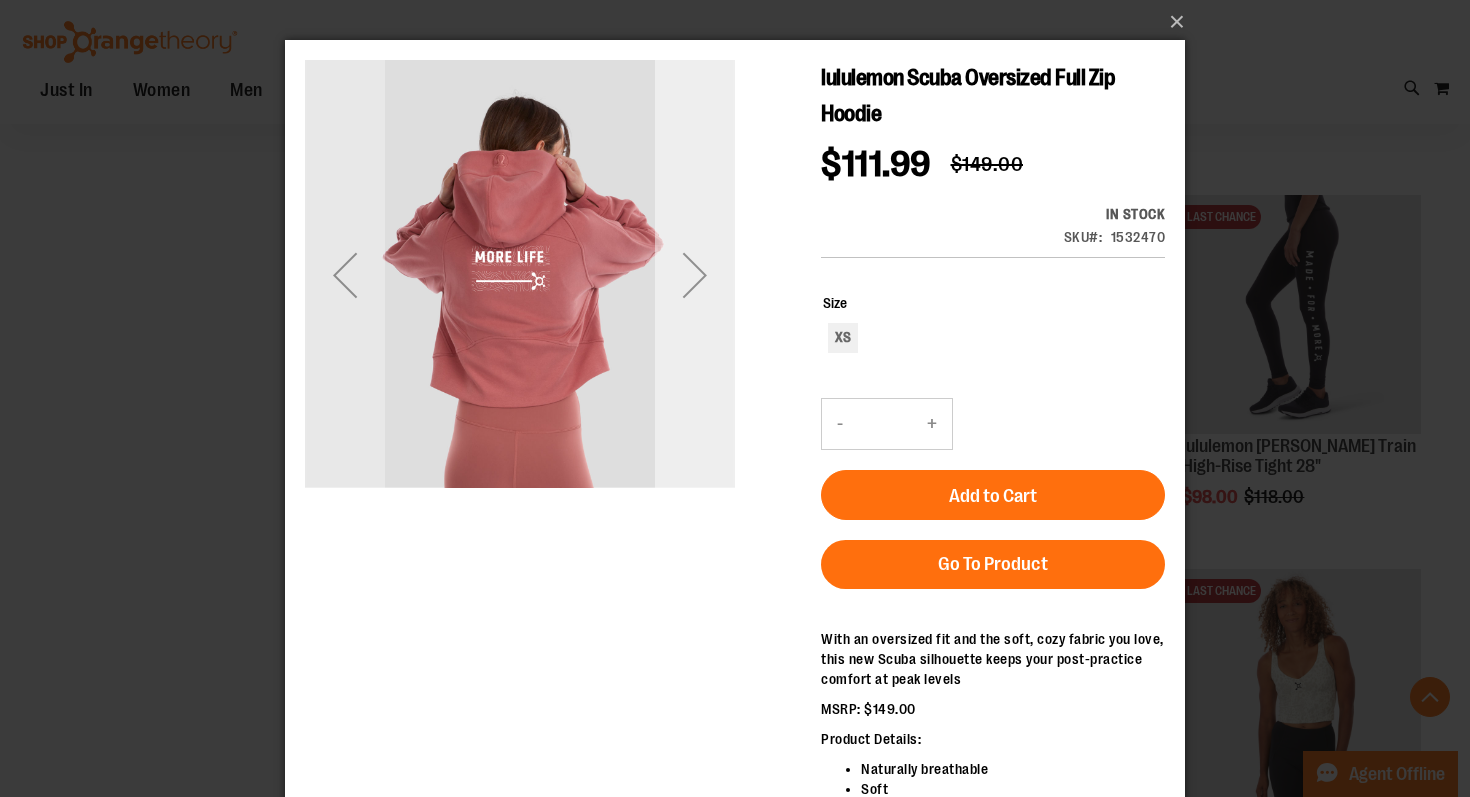 click at bounding box center [695, 275] 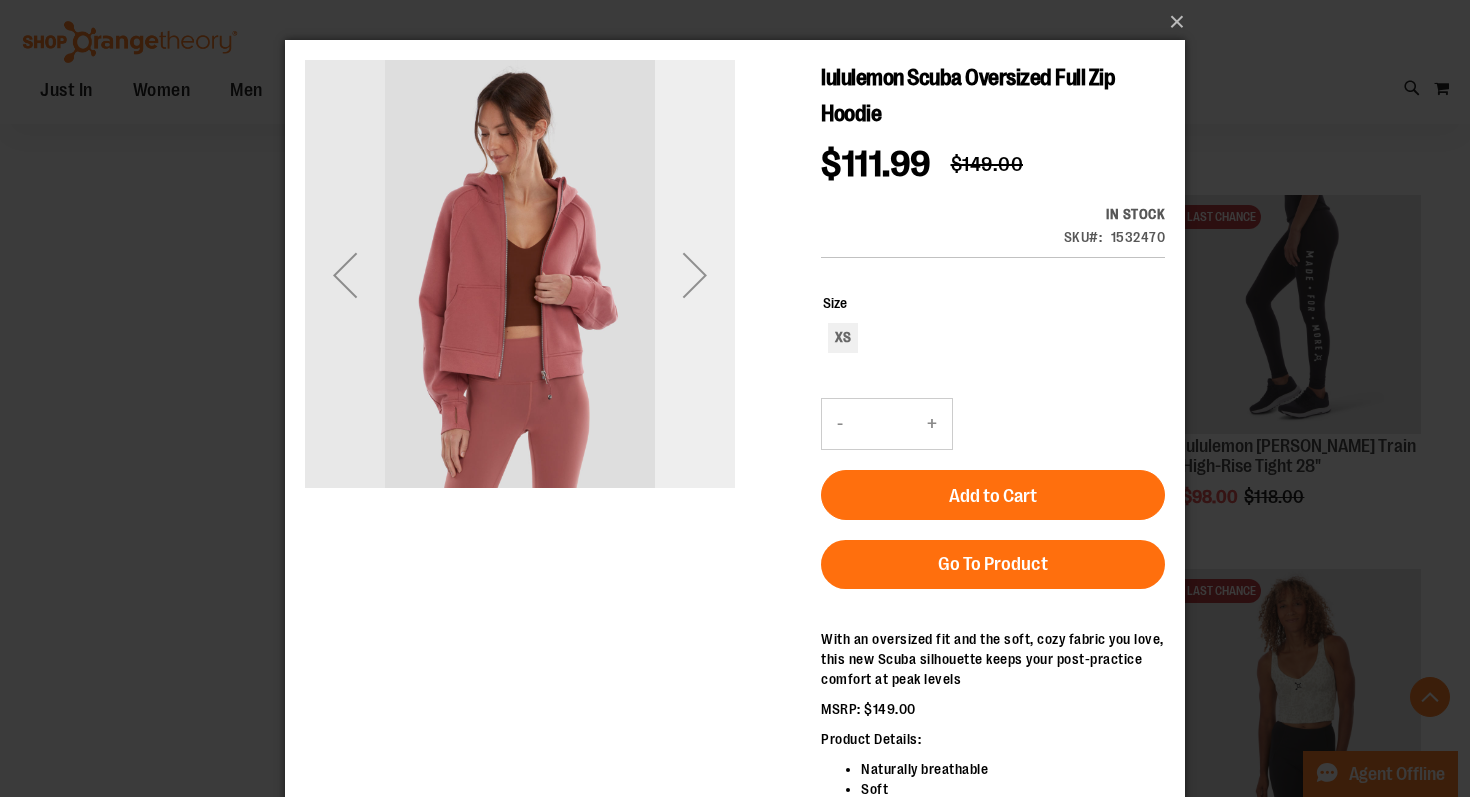 click at bounding box center [695, 275] 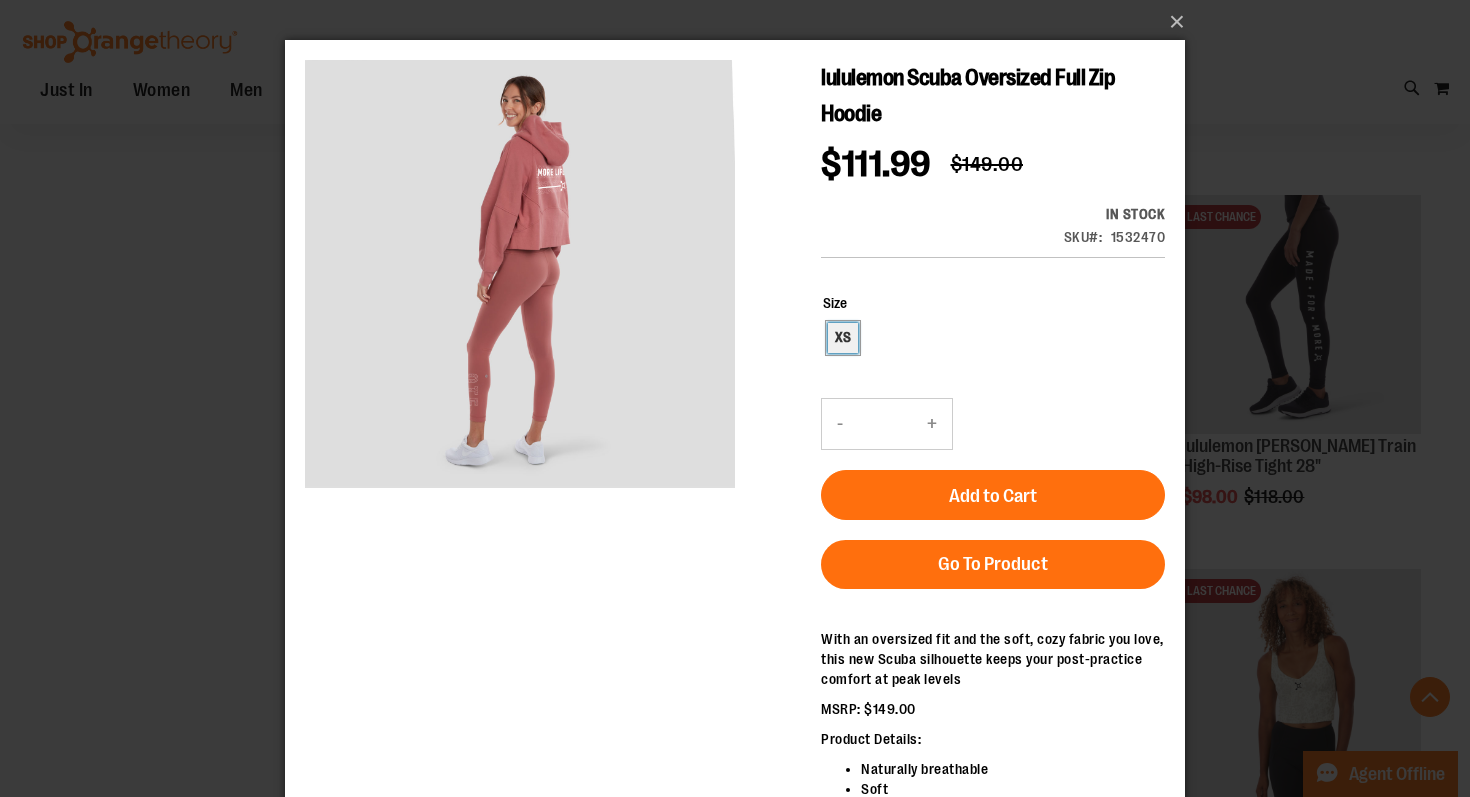click on "XS" at bounding box center [843, 338] 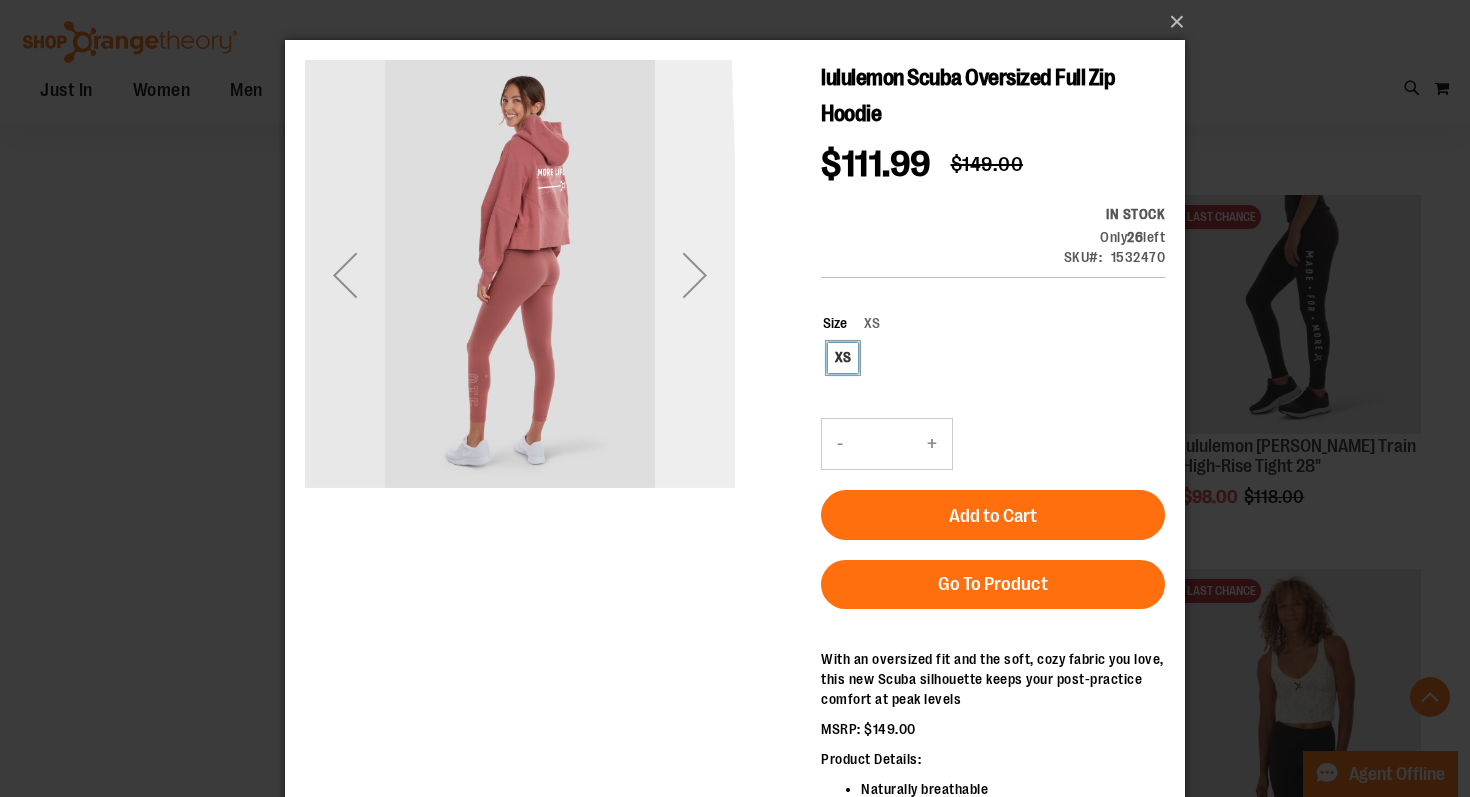 click at bounding box center (695, 275) 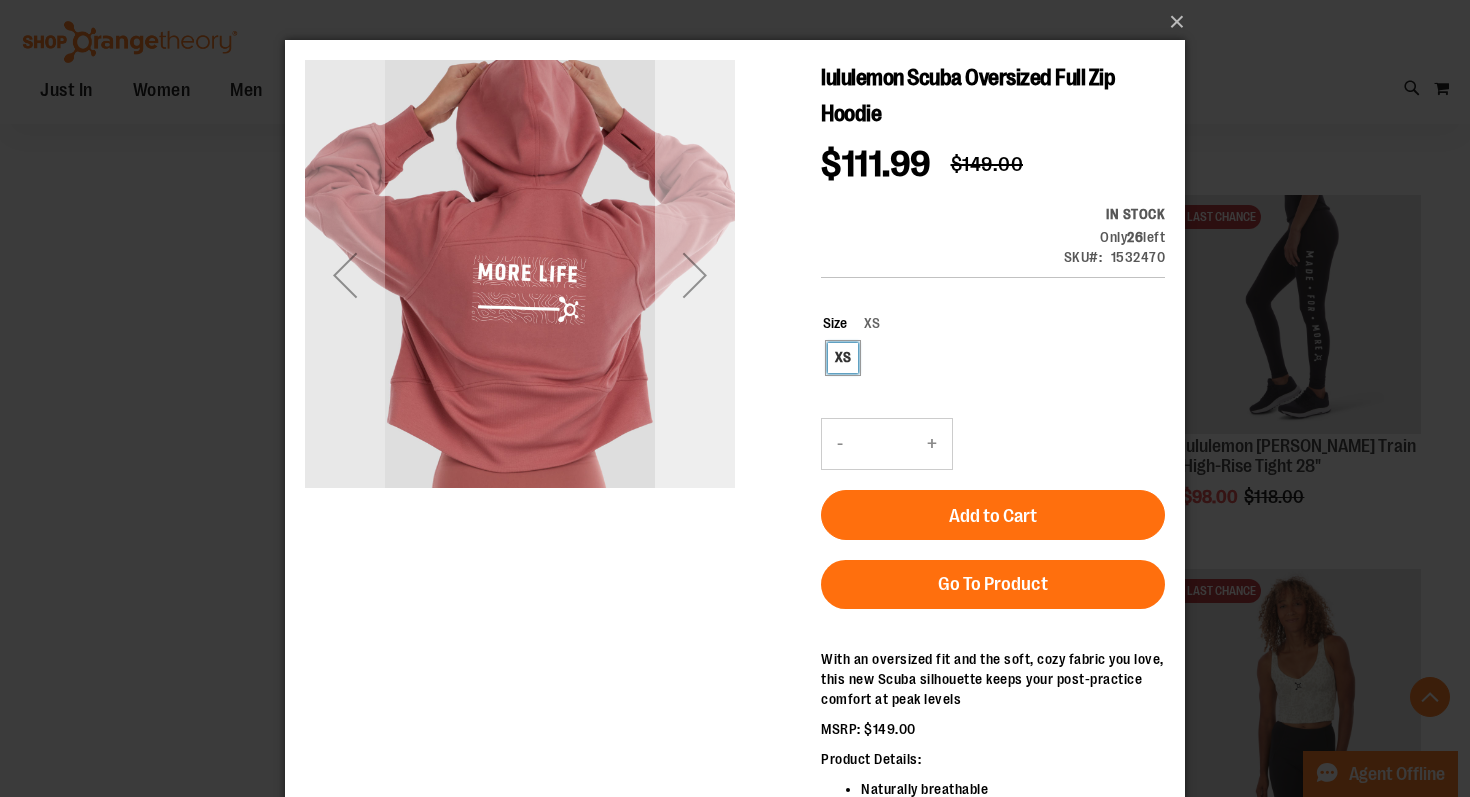 click at bounding box center (695, 275) 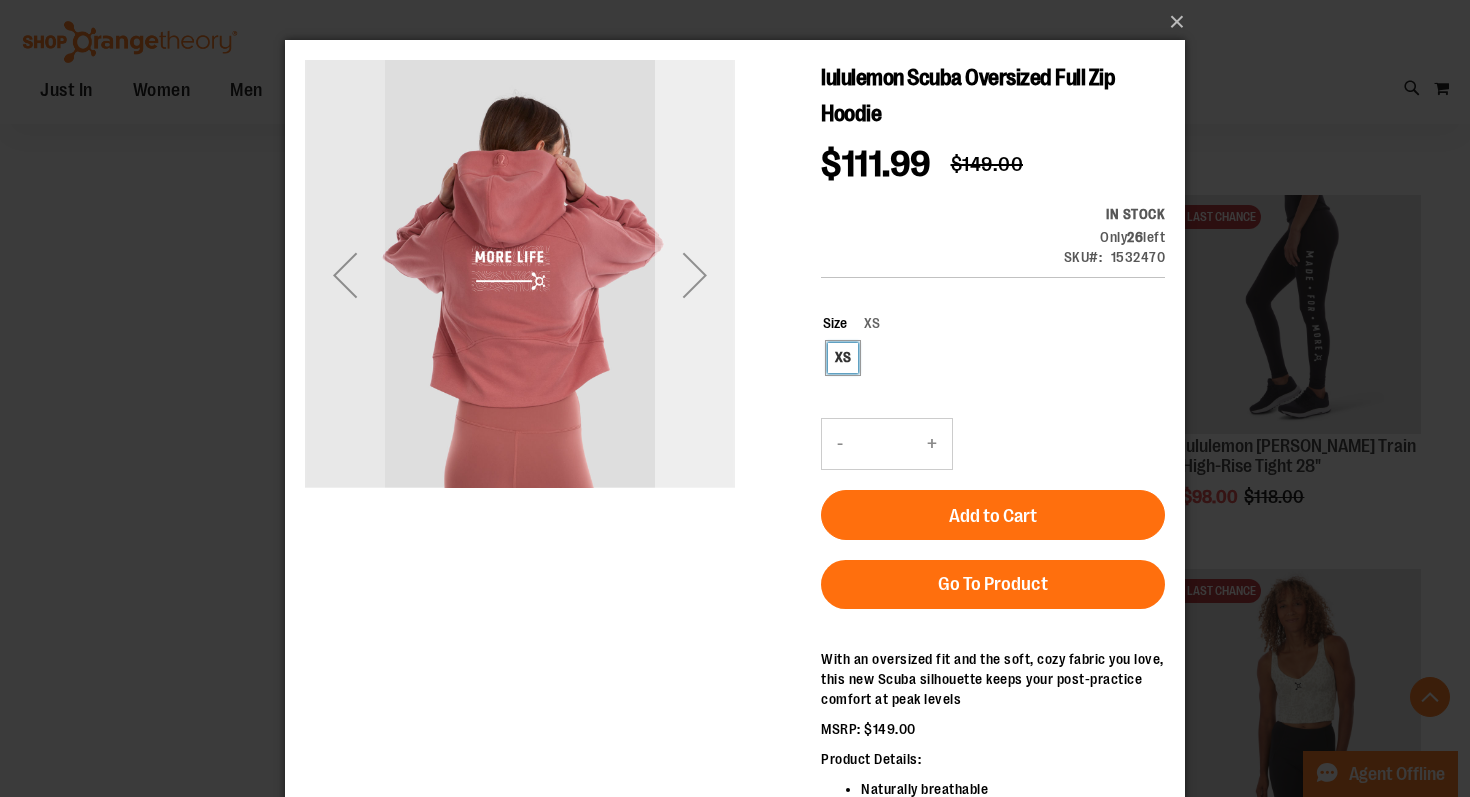 click at bounding box center (695, 275) 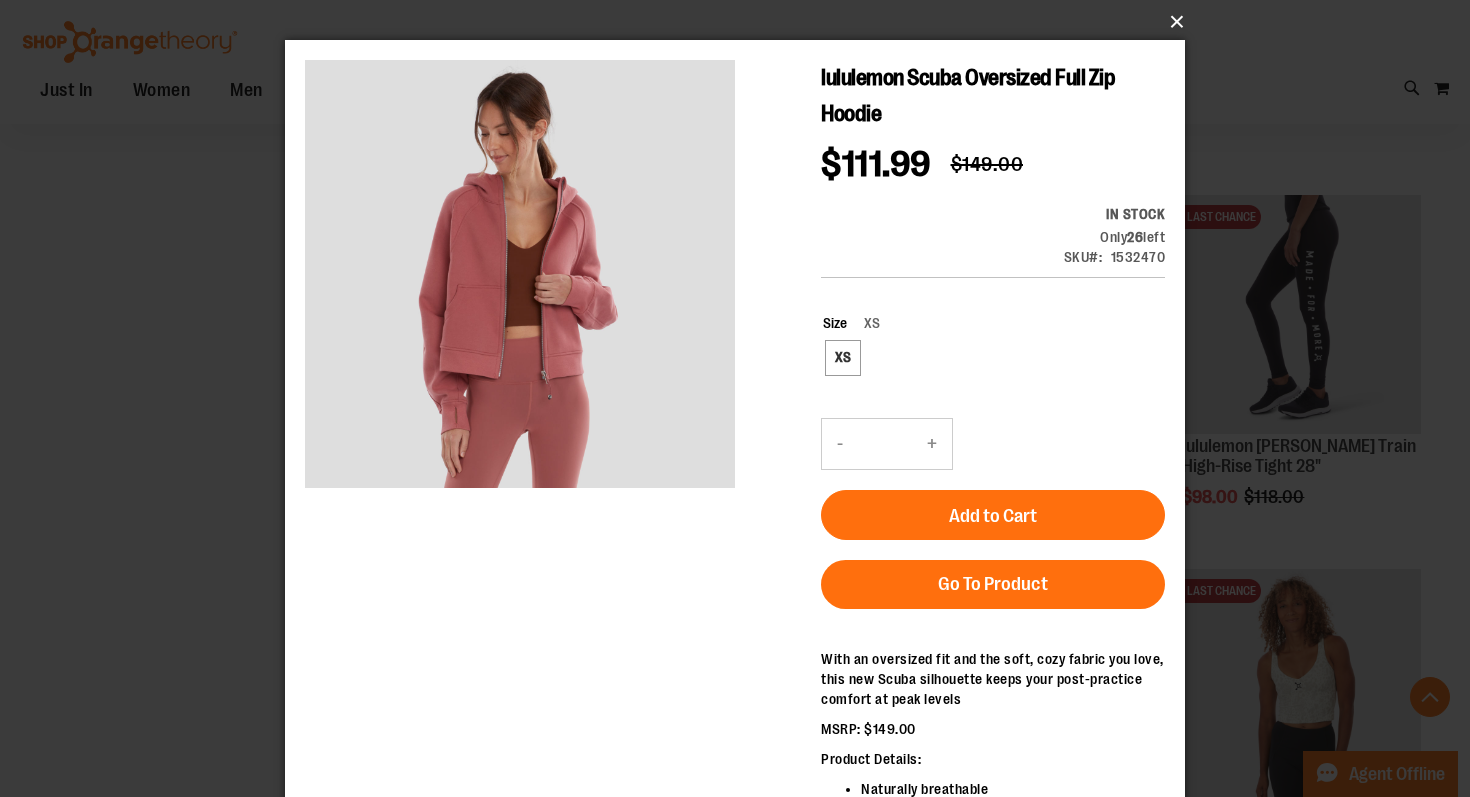 click on "×" at bounding box center (741, 22) 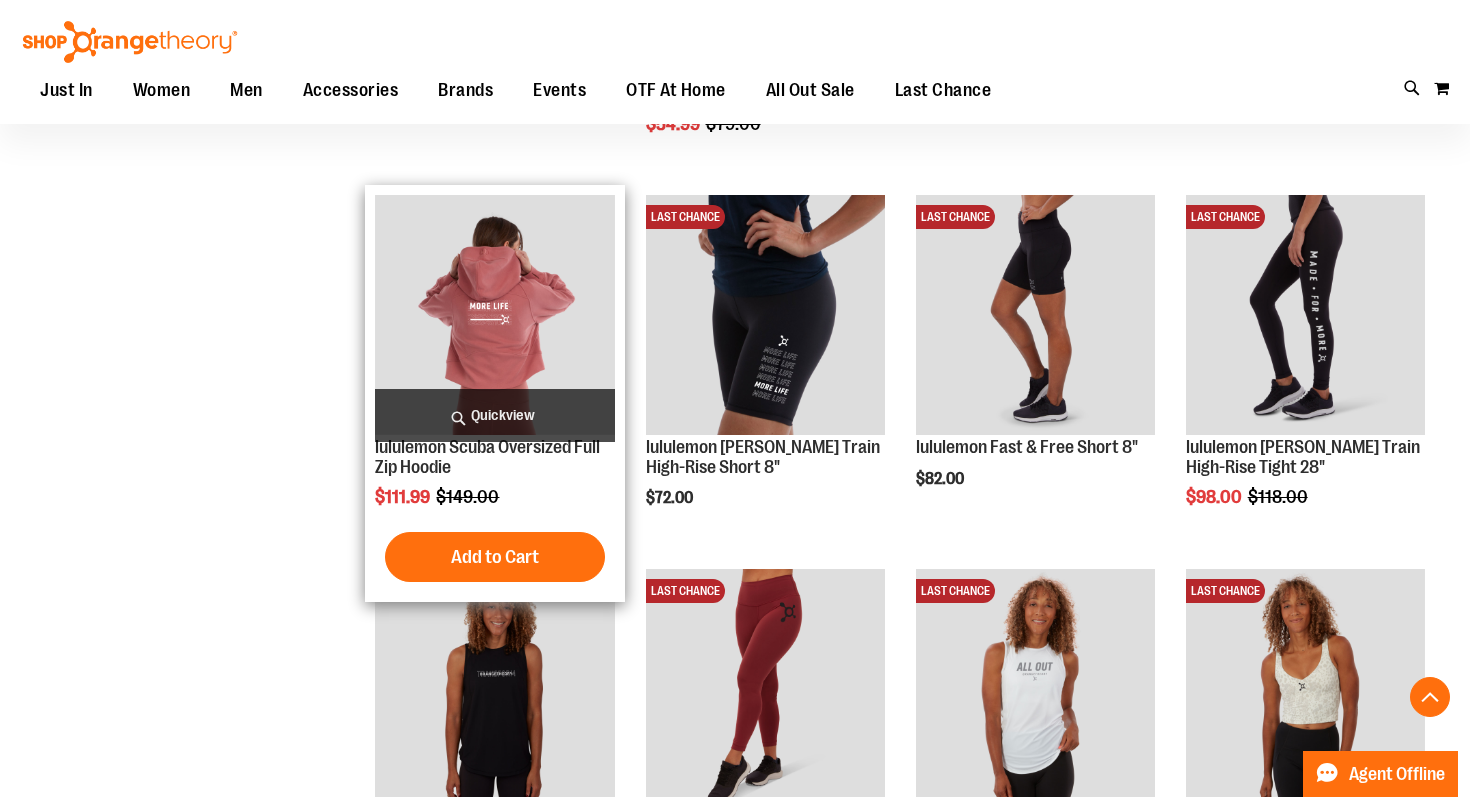 click at bounding box center (494, 314) 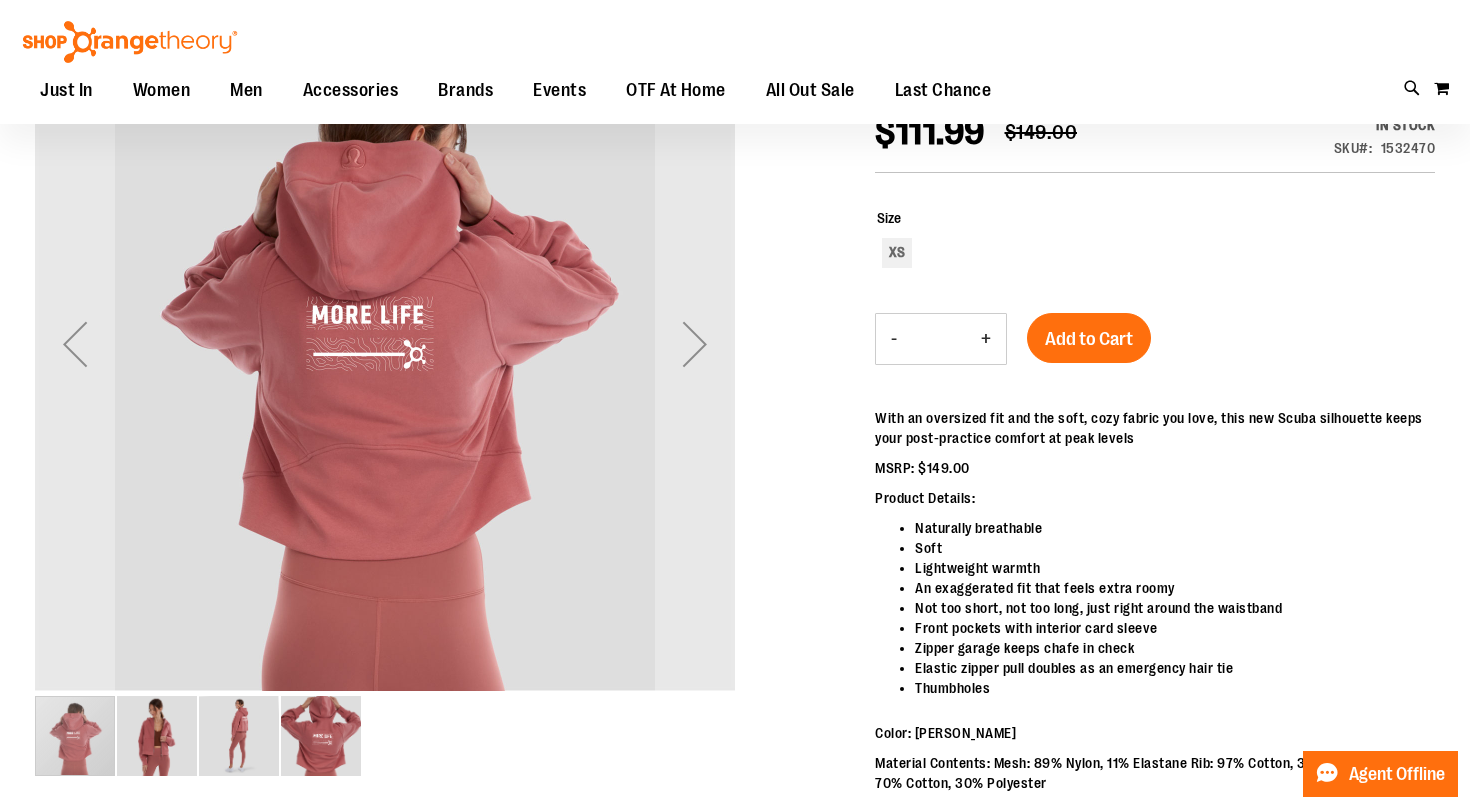 scroll, scrollTop: 283, scrollLeft: 0, axis: vertical 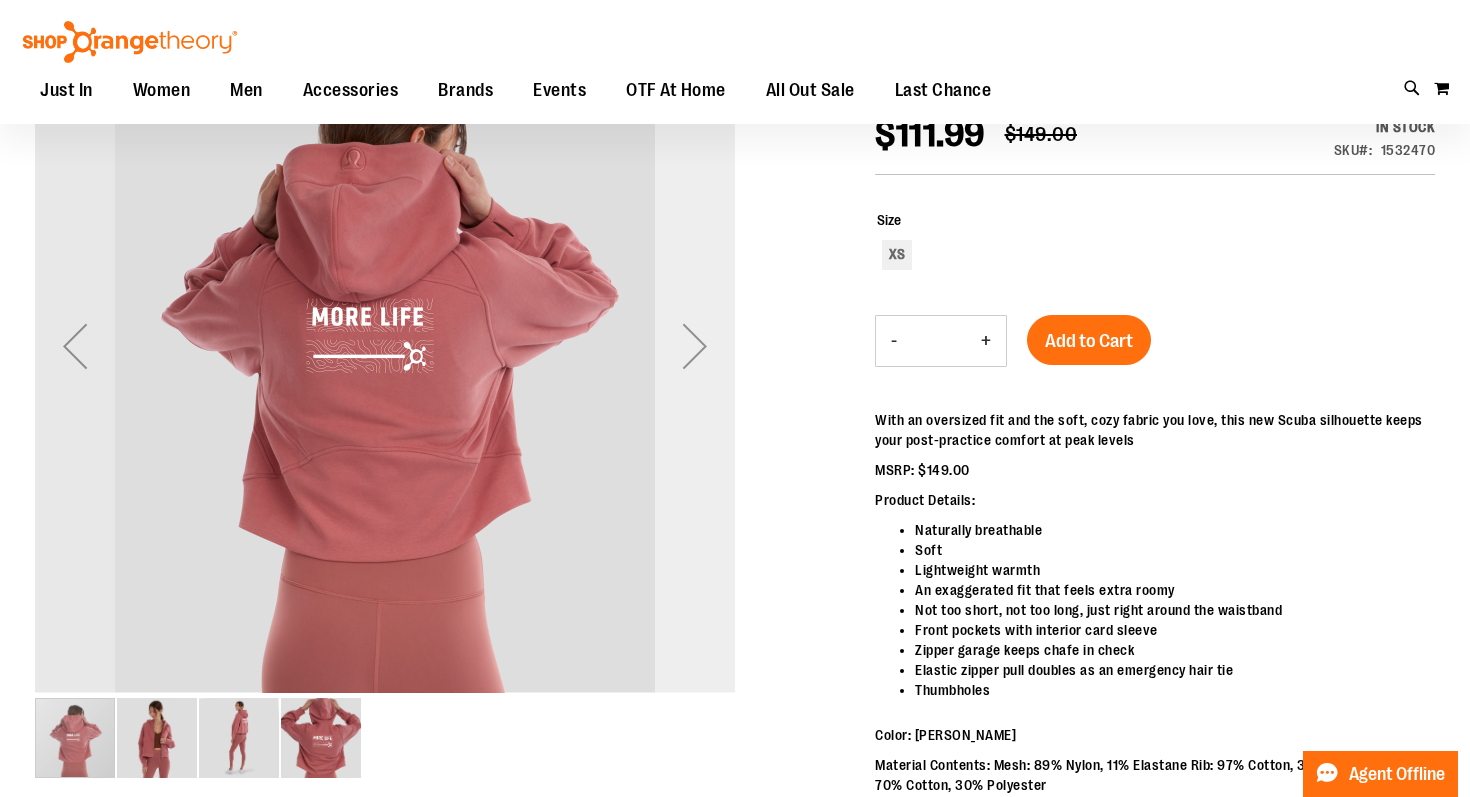 click at bounding box center (695, 346) 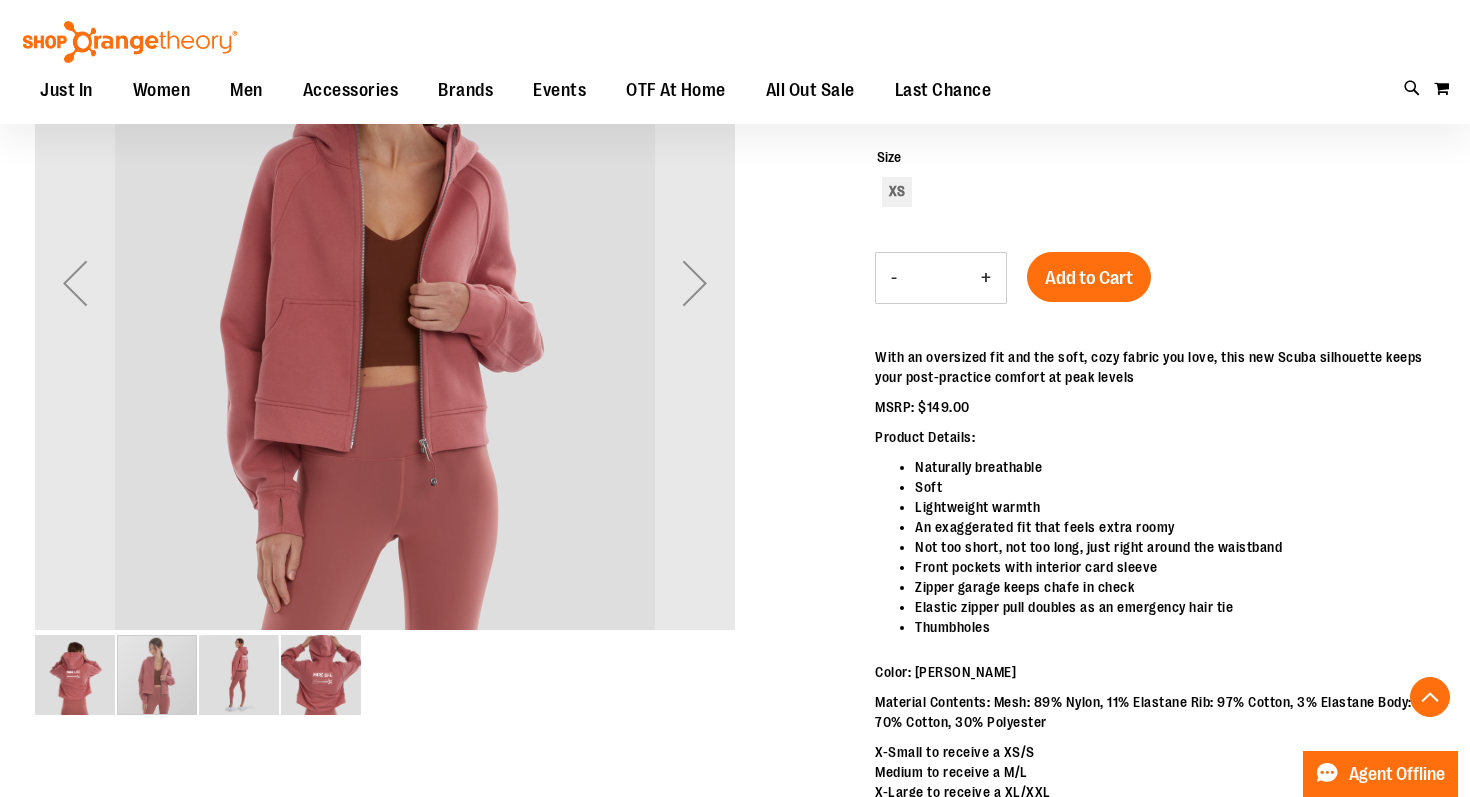 scroll, scrollTop: 350, scrollLeft: 0, axis: vertical 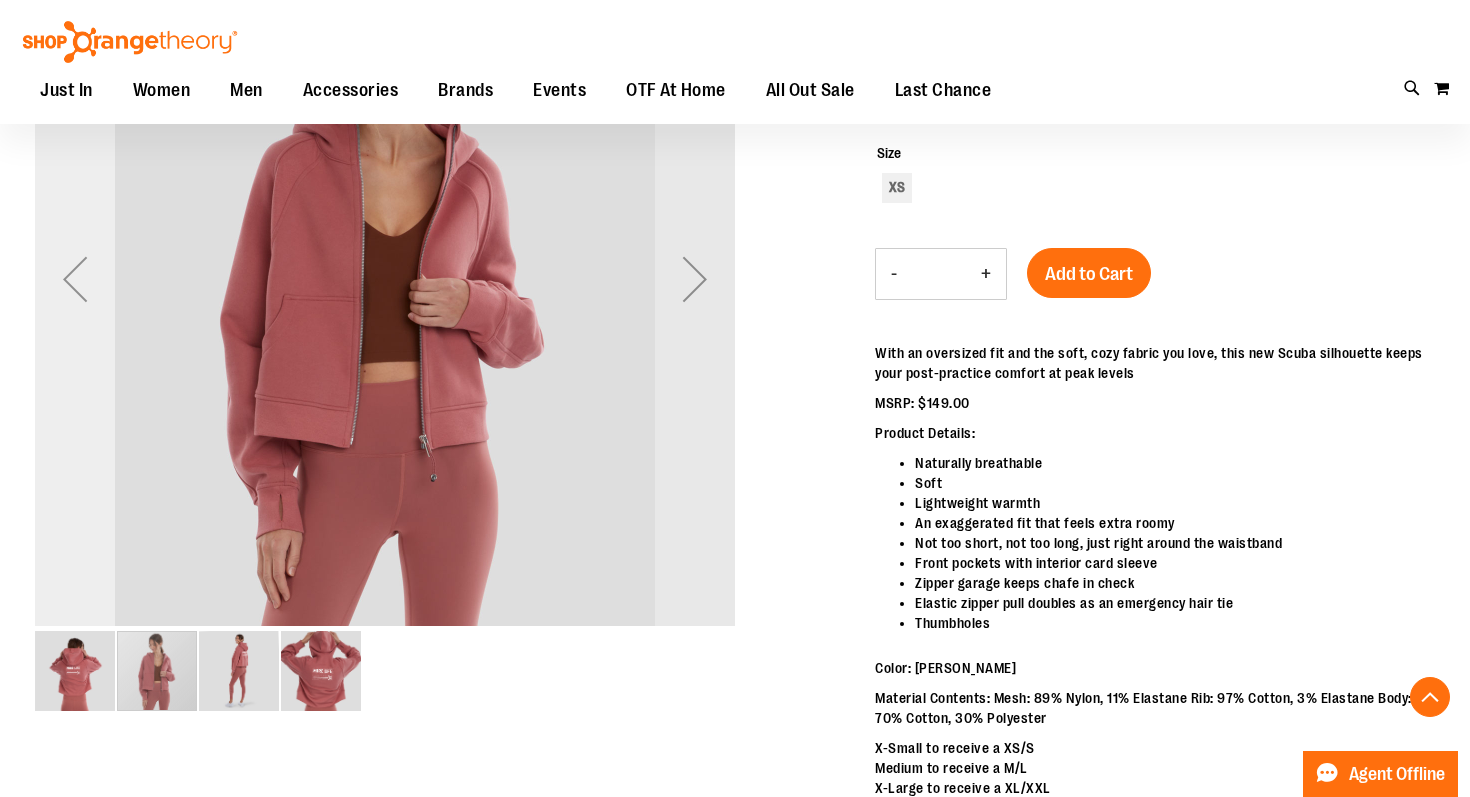click at bounding box center (75, 279) 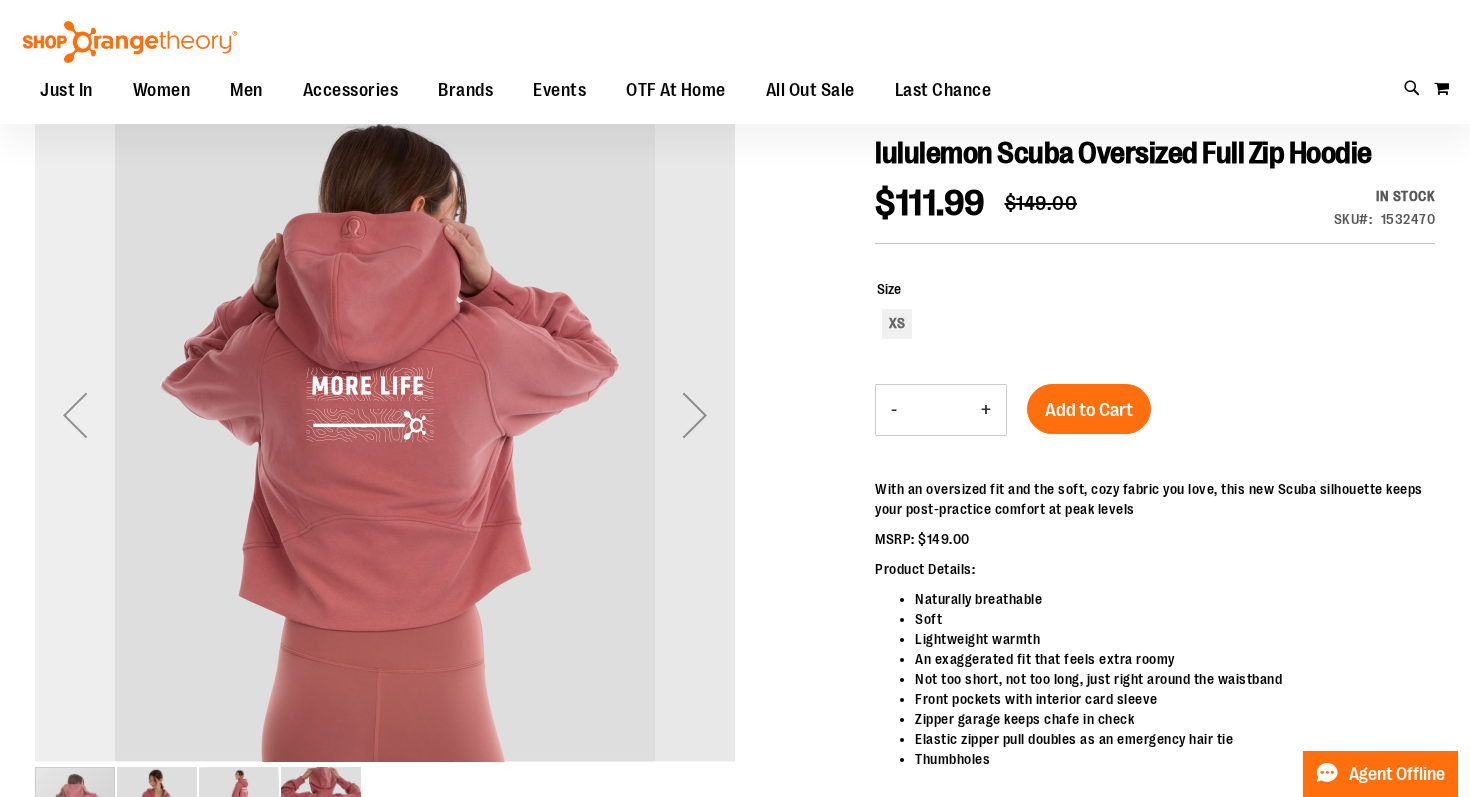 scroll, scrollTop: 221, scrollLeft: 0, axis: vertical 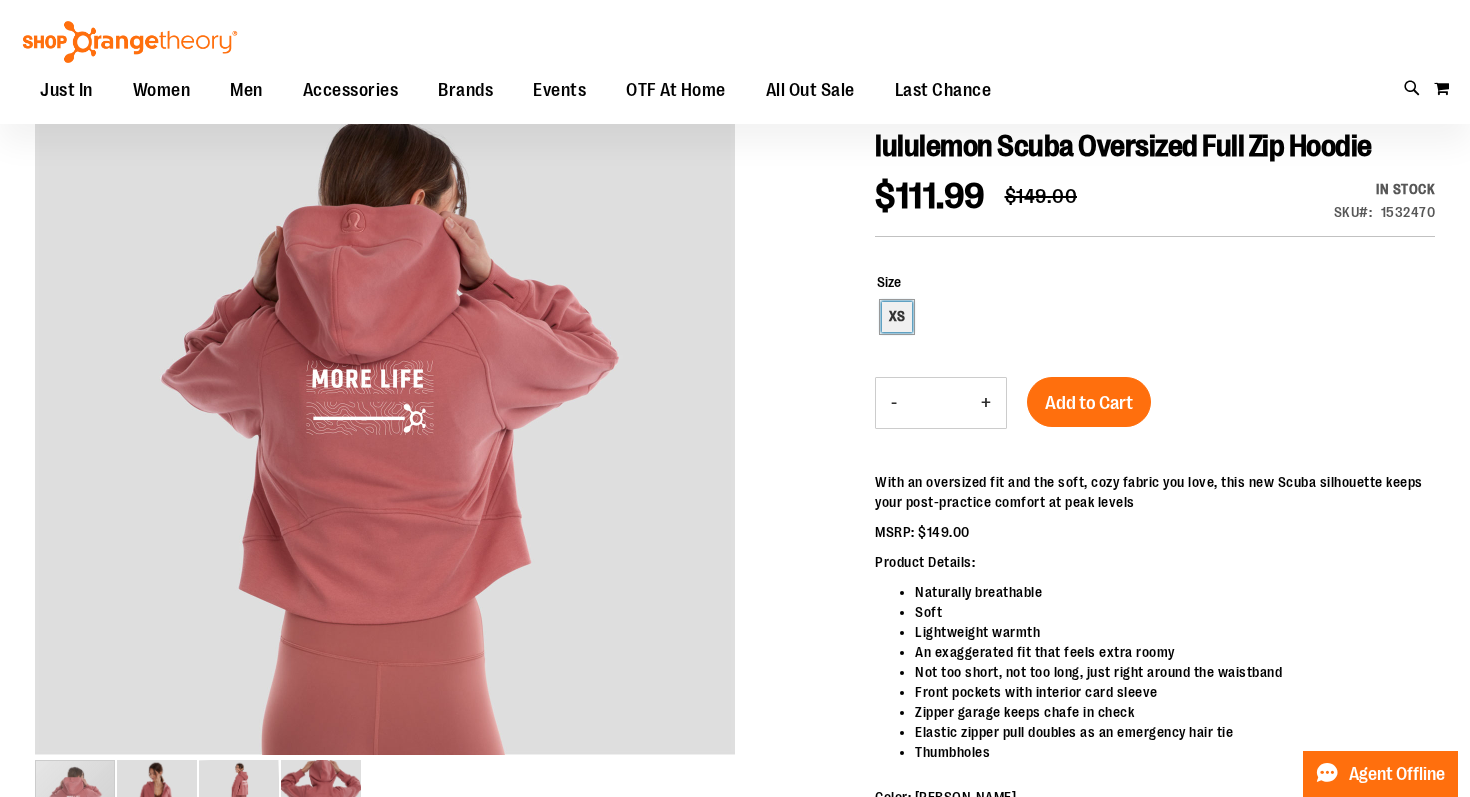 click on "XS" at bounding box center [897, 317] 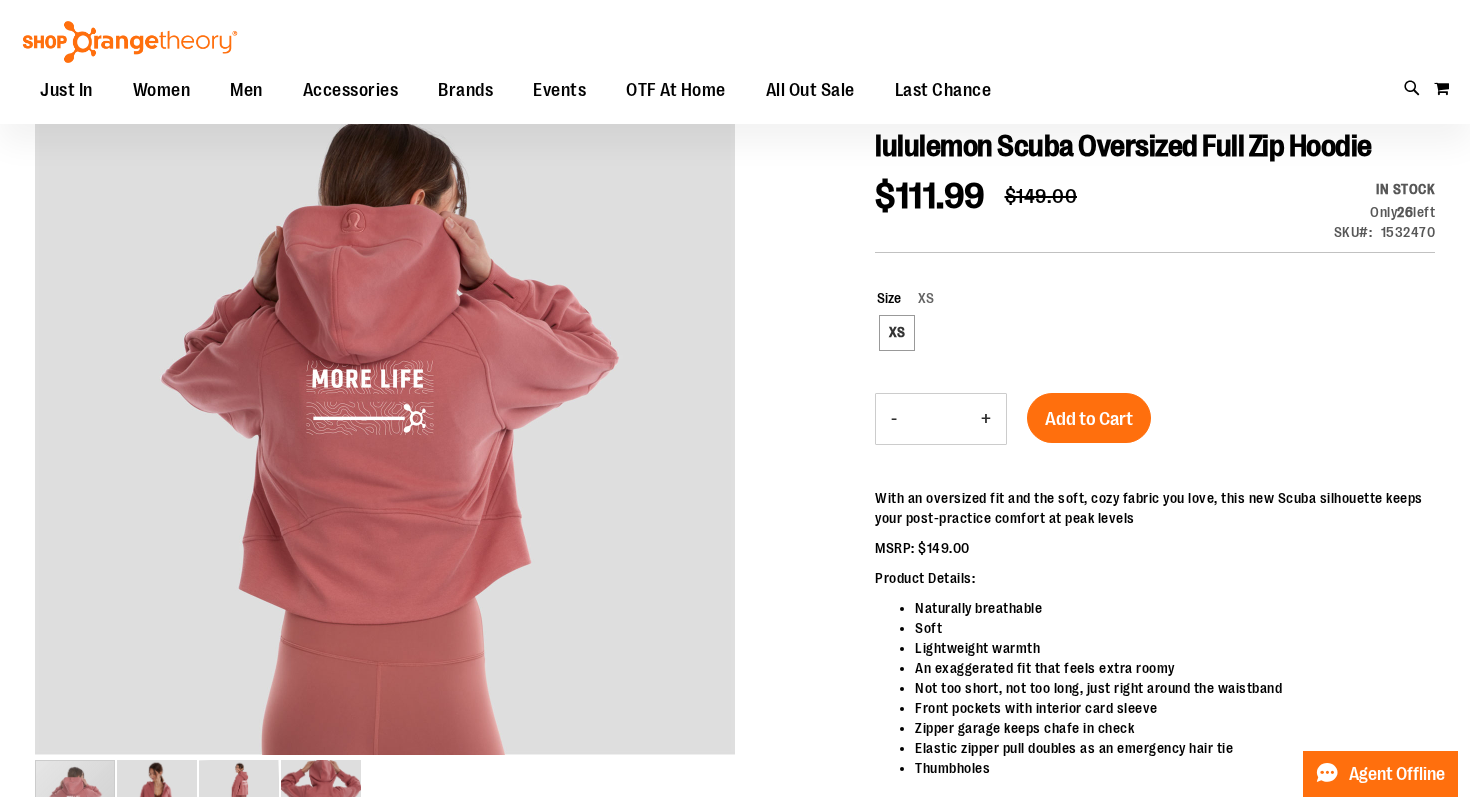 click on "XS" at bounding box center (1156, 335) 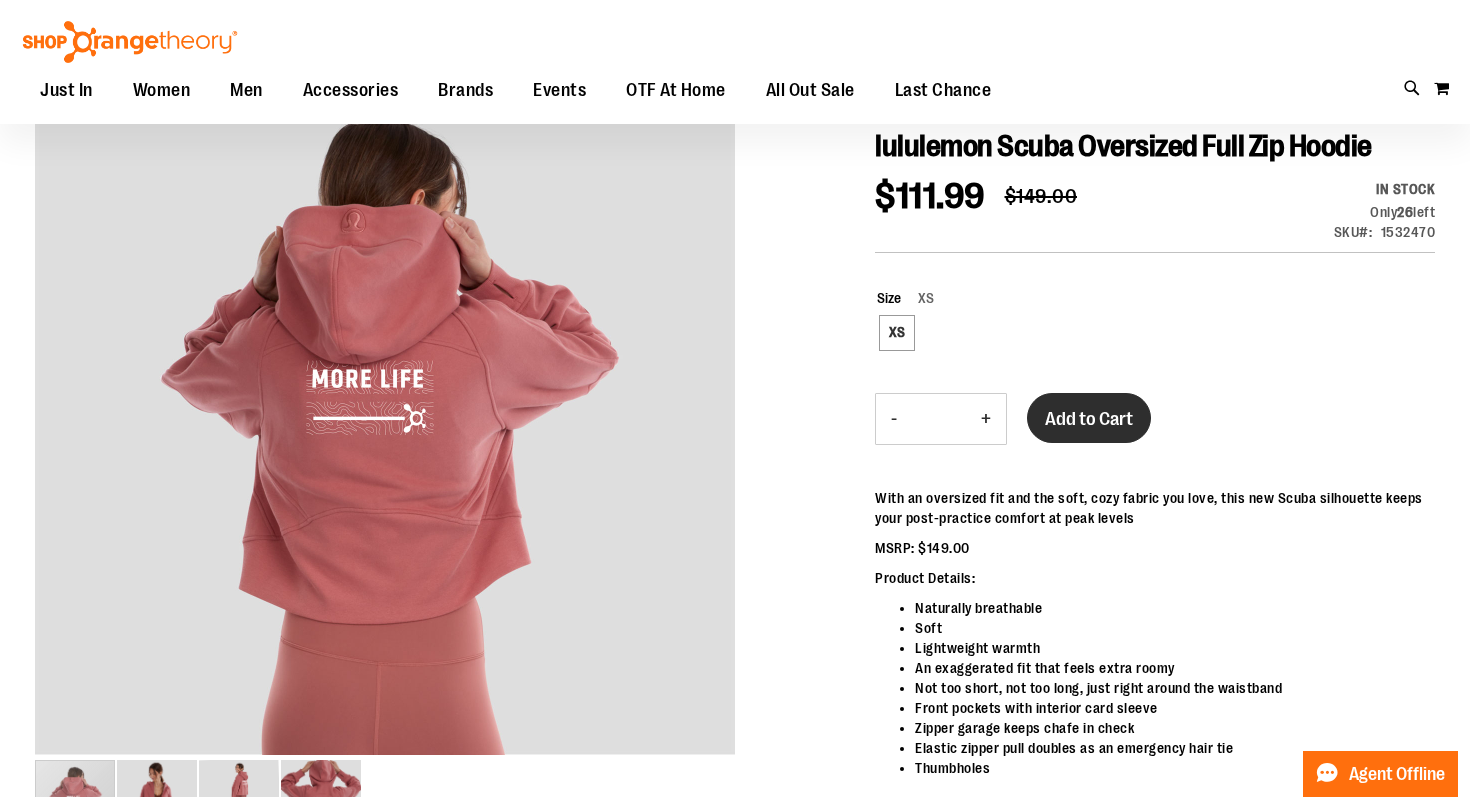 click on "Add to Cart" at bounding box center [1089, 419] 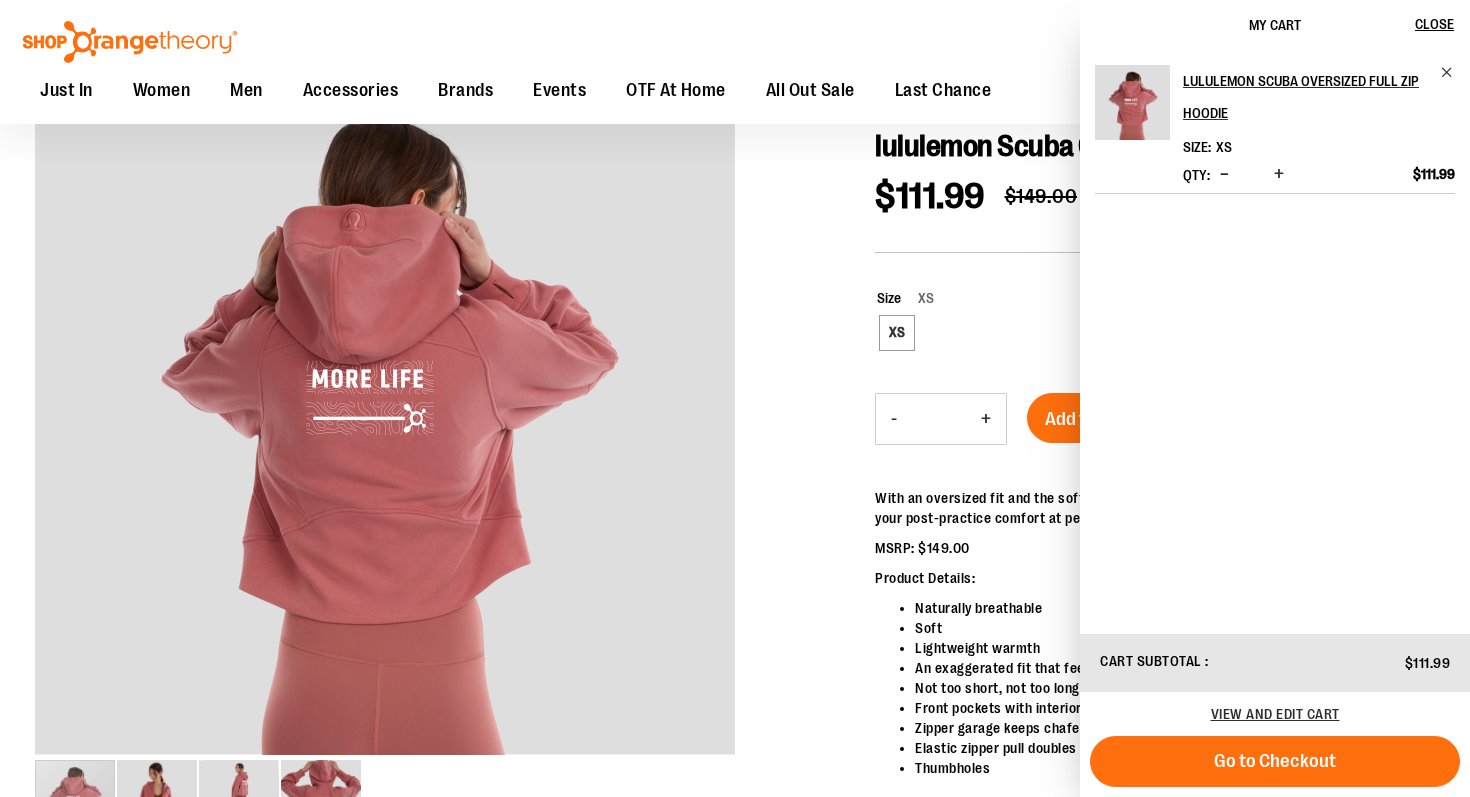click on "XS" at bounding box center (1156, 335) 